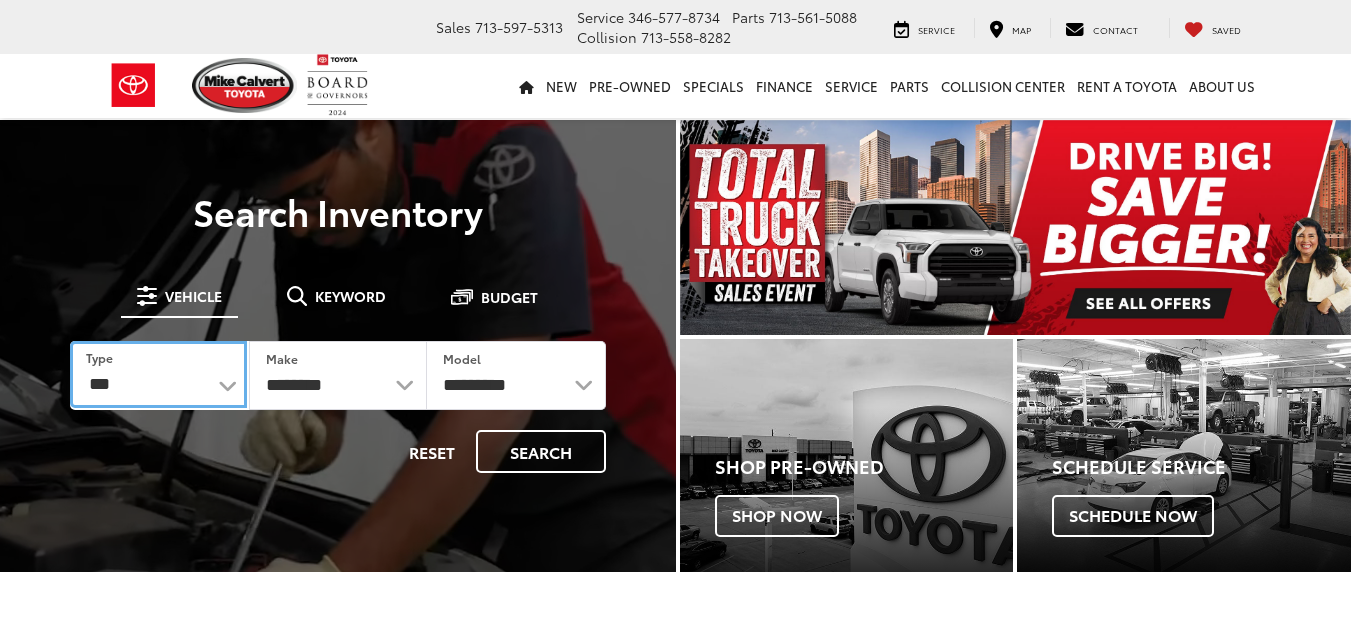 click on "***
***
****
*********" at bounding box center (158, 374) 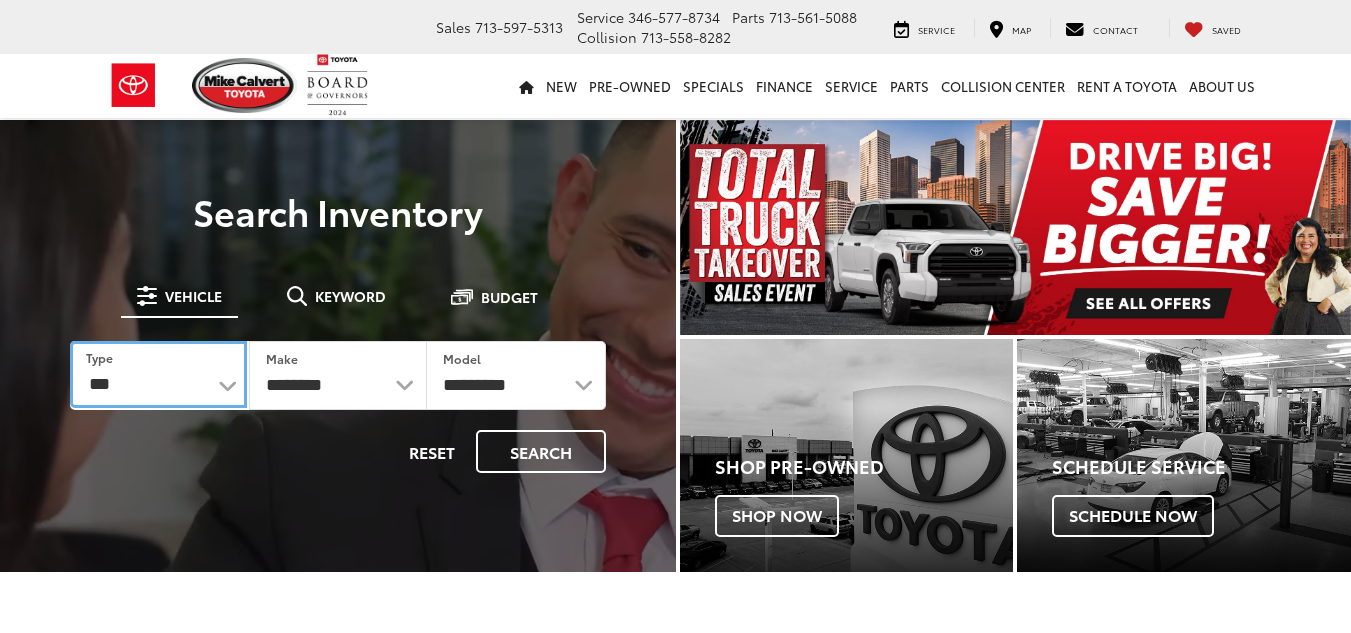scroll, scrollTop: 0, scrollLeft: 0, axis: both 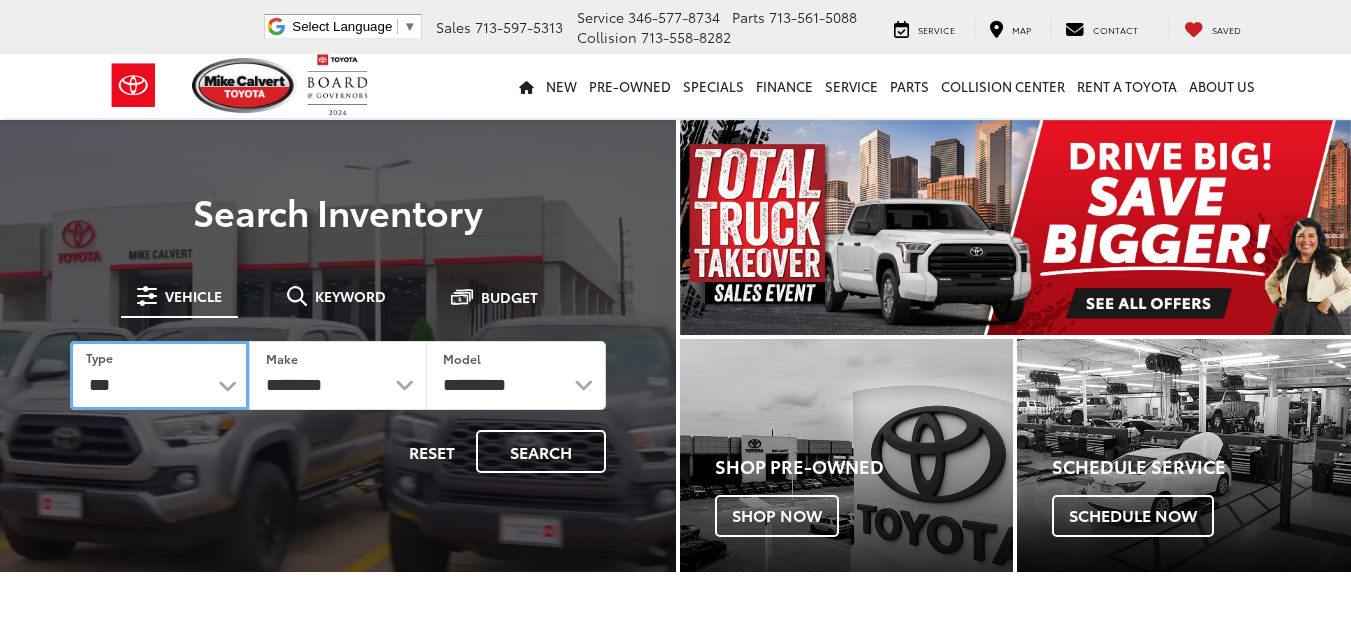 select on "******" 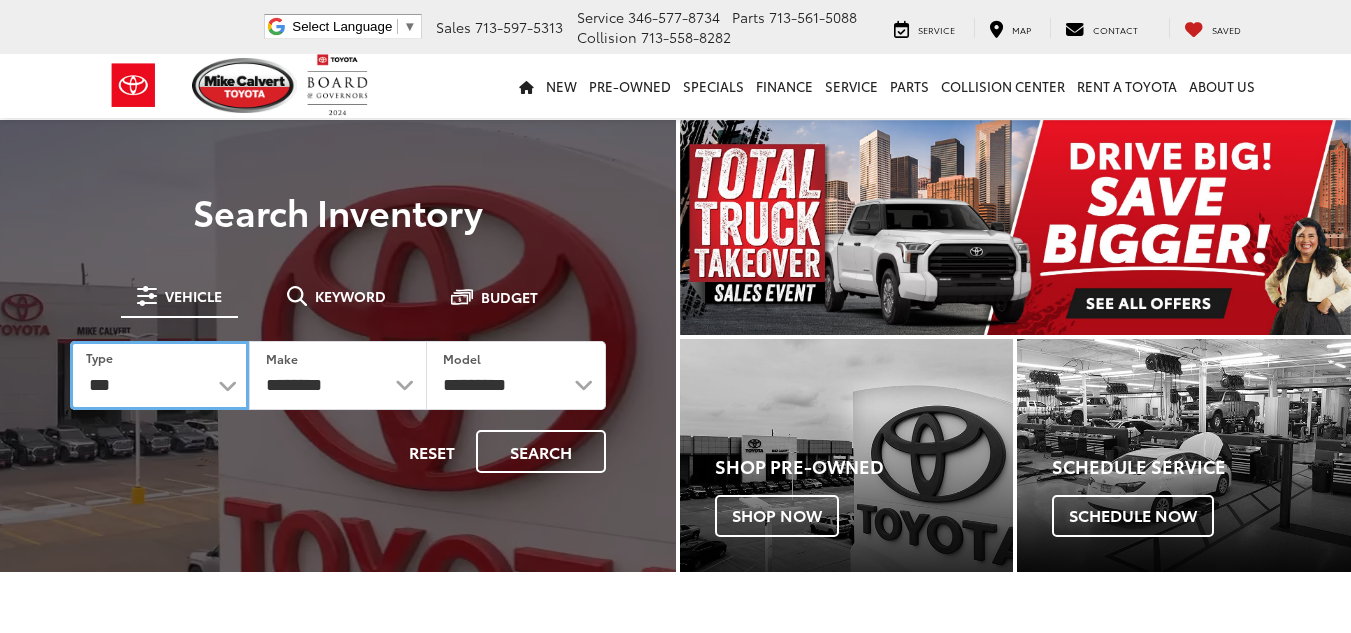 click on "***
***
****
*********" at bounding box center (159, 375) 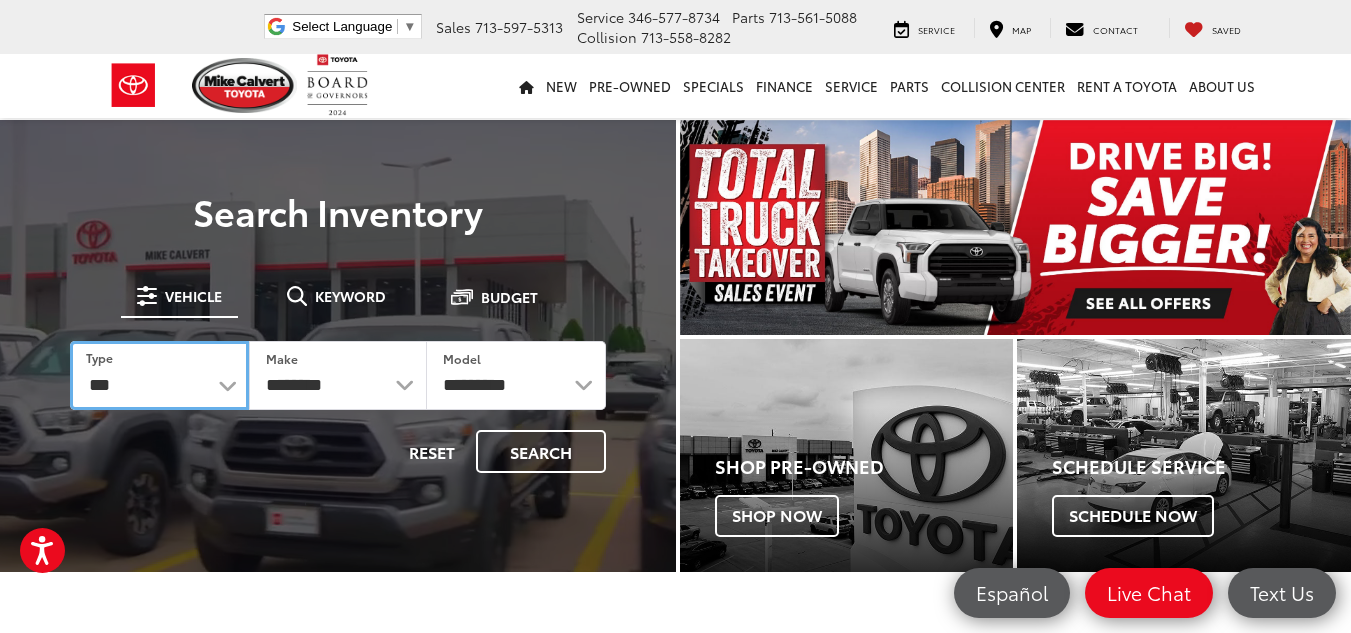 select on "******" 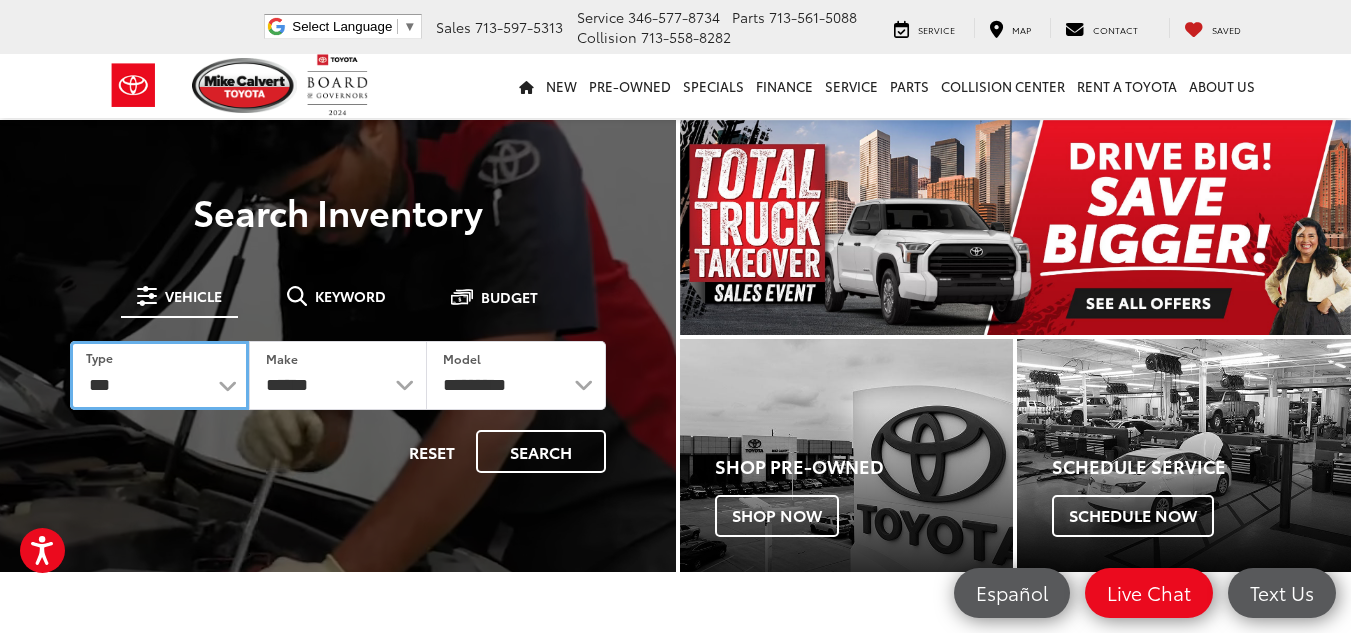 scroll, scrollTop: 0, scrollLeft: 0, axis: both 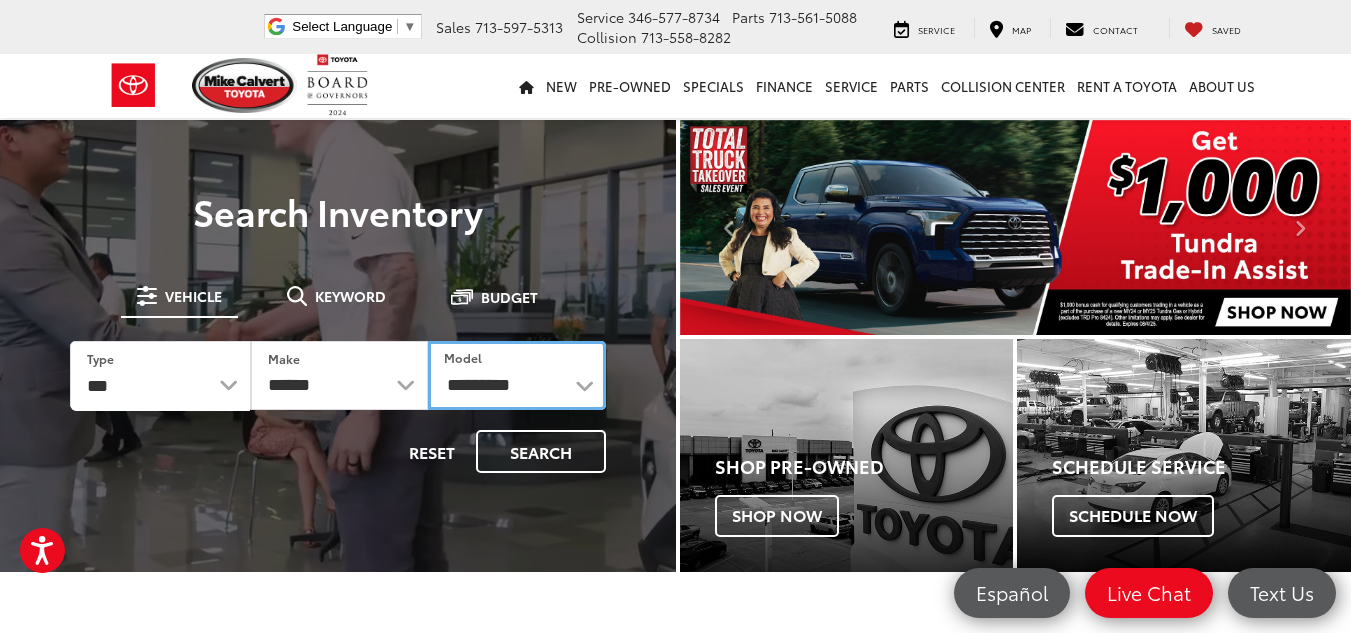 click on "**********" at bounding box center (517, 375) 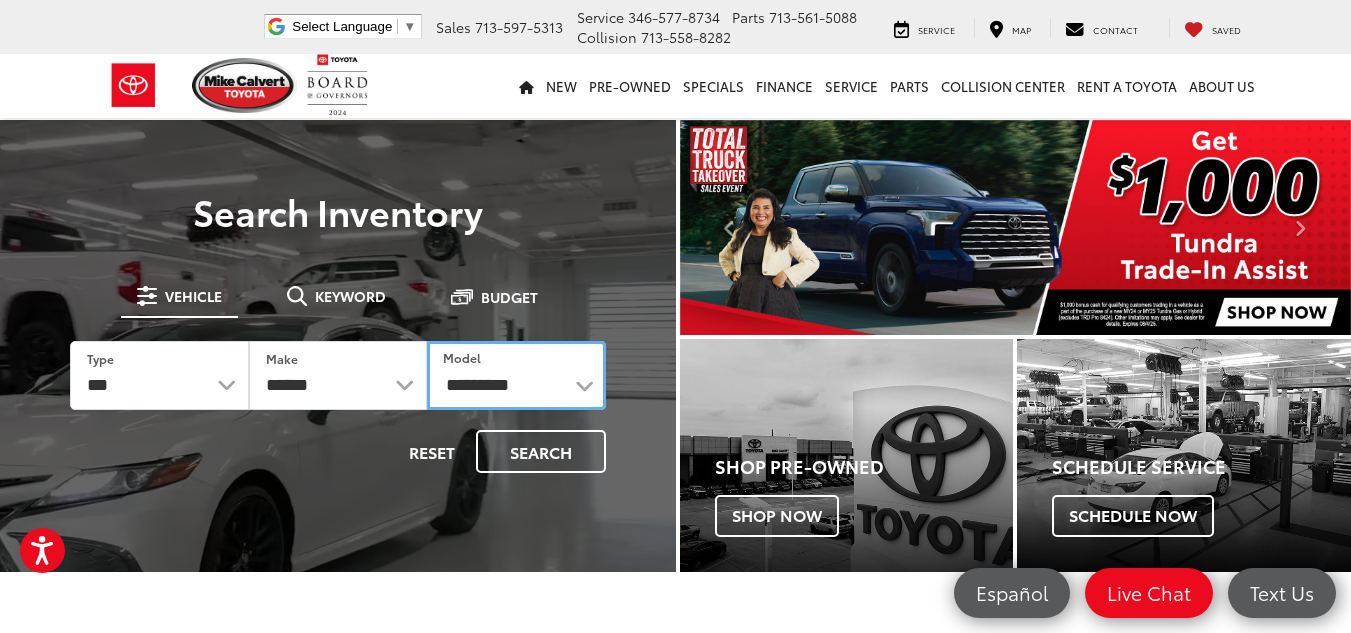 scroll, scrollTop: 0, scrollLeft: 0, axis: both 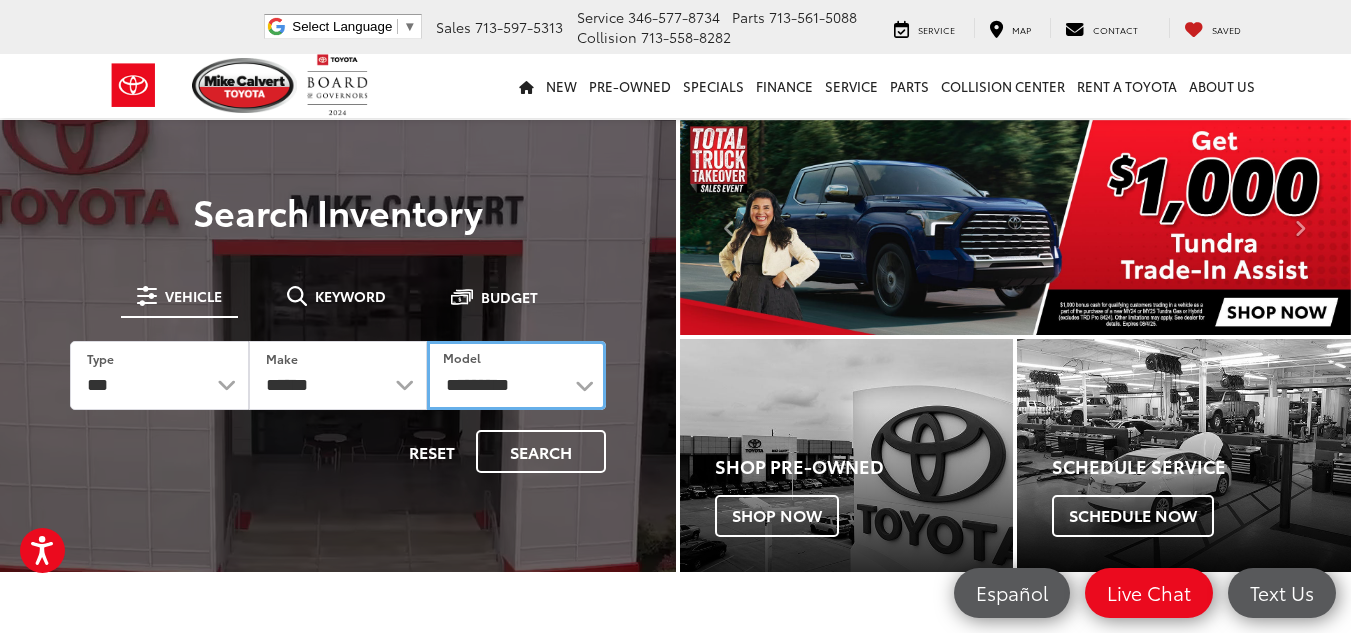 select on "****" 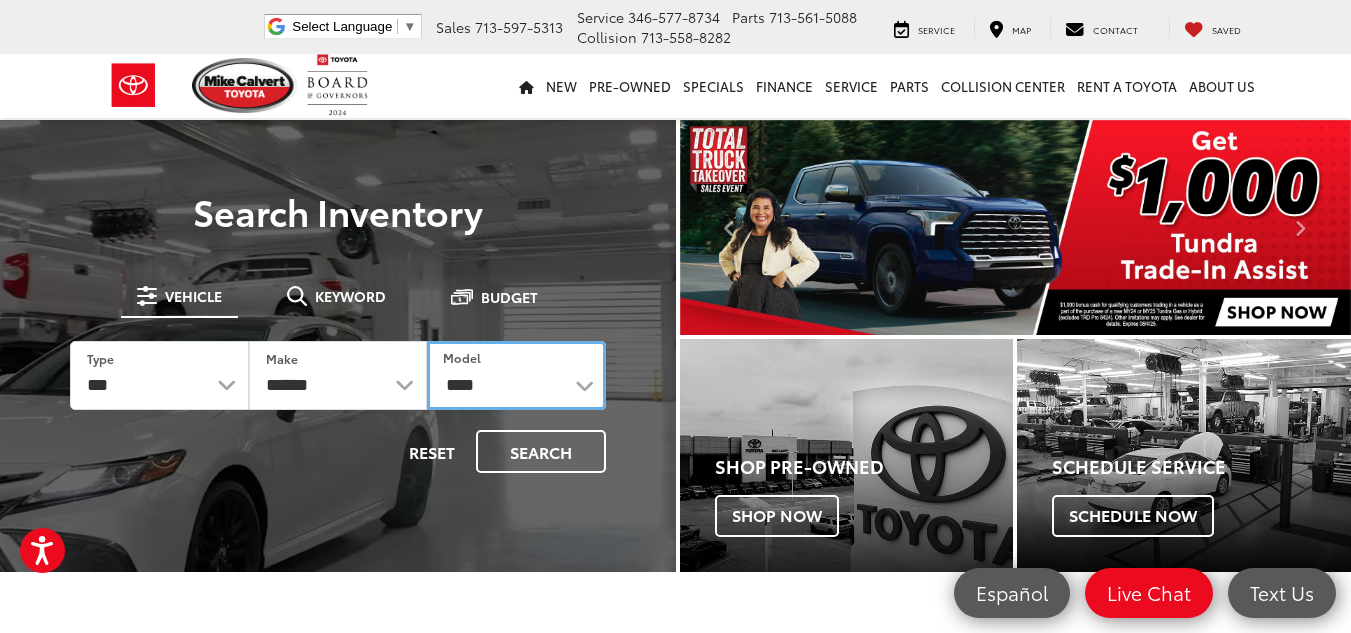 click on "**********" at bounding box center [516, 375] 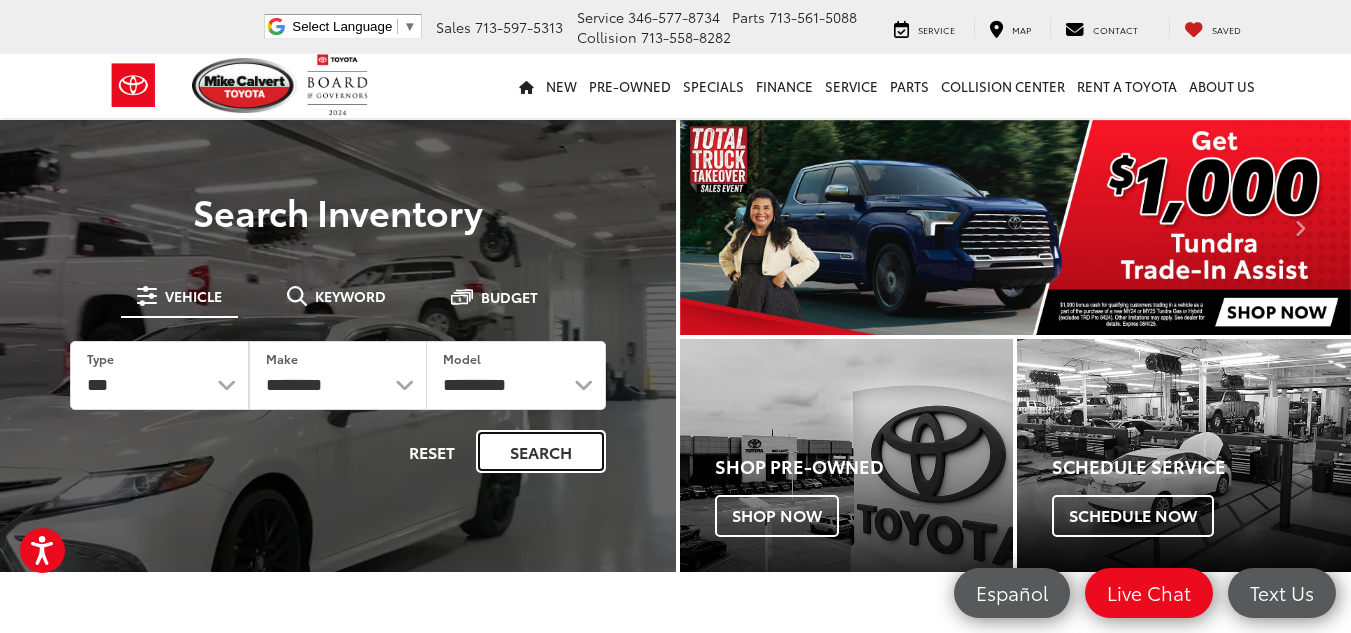 click on "Search" at bounding box center (541, 451) 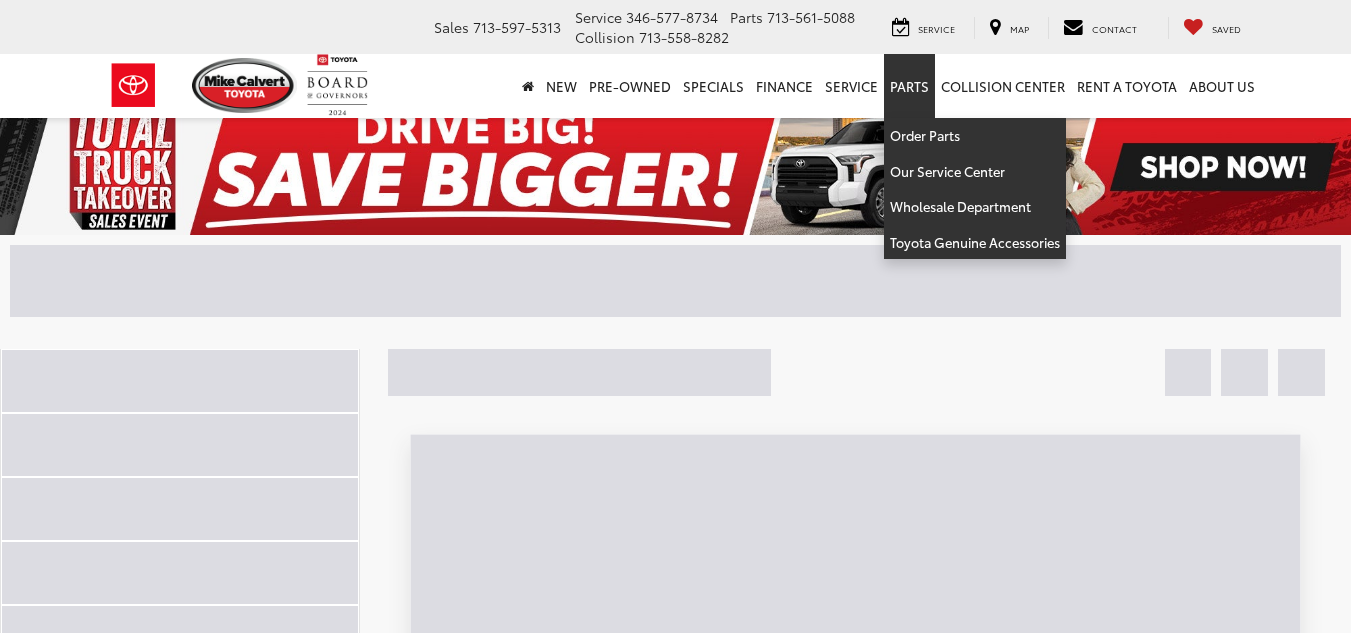 scroll, scrollTop: 0, scrollLeft: 0, axis: both 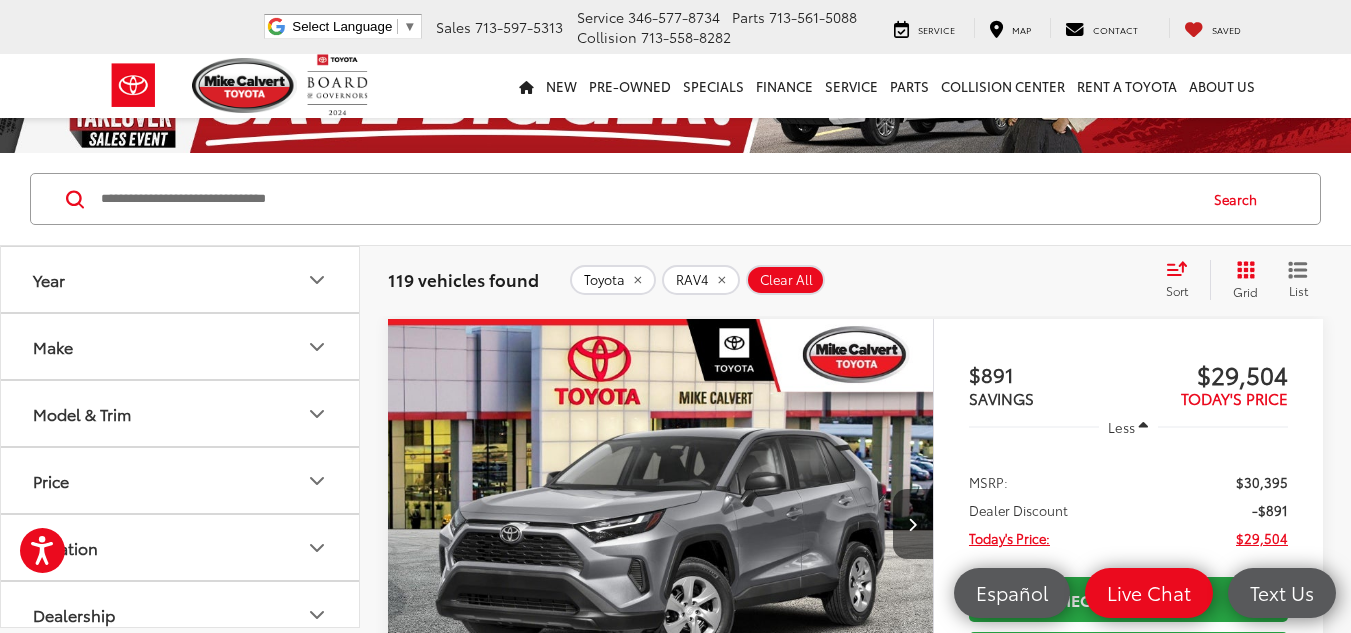 click on "For screen-reader mode - click the first button of the website Accessibility Screen-Reader Guide, Feedback, and Issue Reporting | New window
Mike Calvert Toyota
Select Language ​ ▼
Sales
713-597-5313
Service
346-577-8734
Parts
713-561-5088
Collision
713-558-8282
2333 South Loop West
Houston, TX 77054
Service
Map
Contact
Saved
Saved
Mike Calvert Toyota
Saved
Directions
New
New
New Tundra Inventory
Schedule Test Drive
Model Research
Toyota Reviews
Toyota Comparisons
Commercial Truck Center
New 4Runner i-FORCE MAX Inventory
Pre-Owned
Pre-Owned" at bounding box center (675, 234) 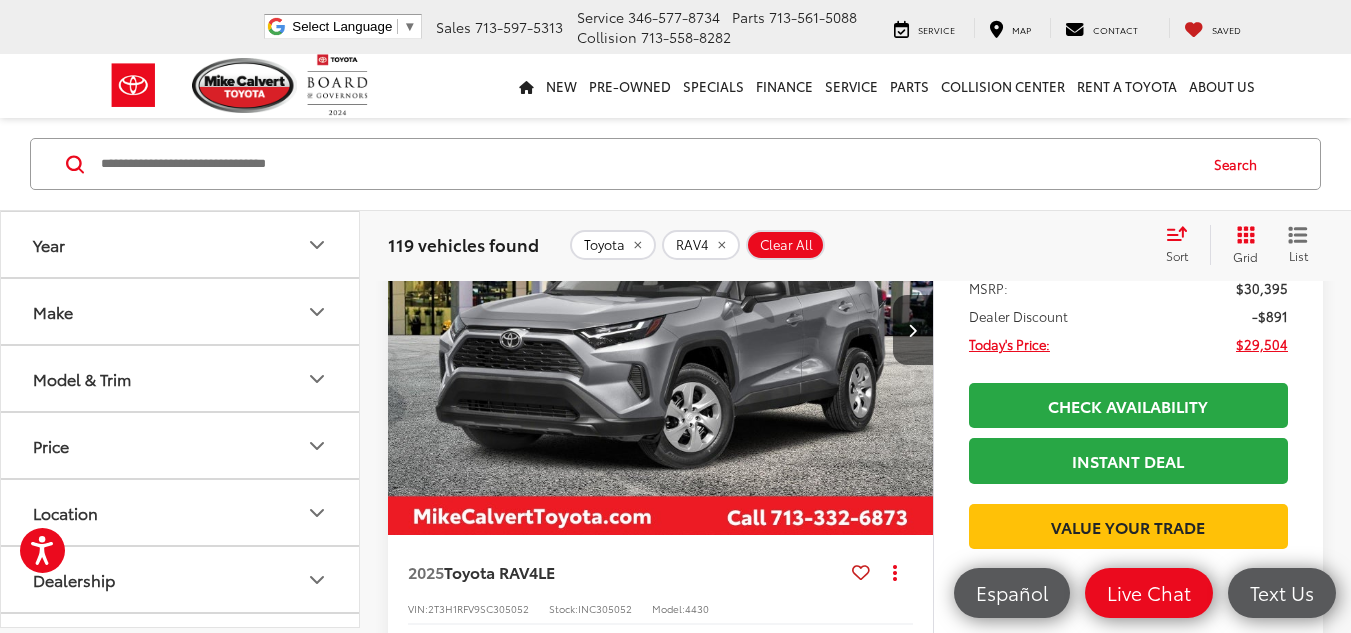 scroll, scrollTop: 286, scrollLeft: 0, axis: vertical 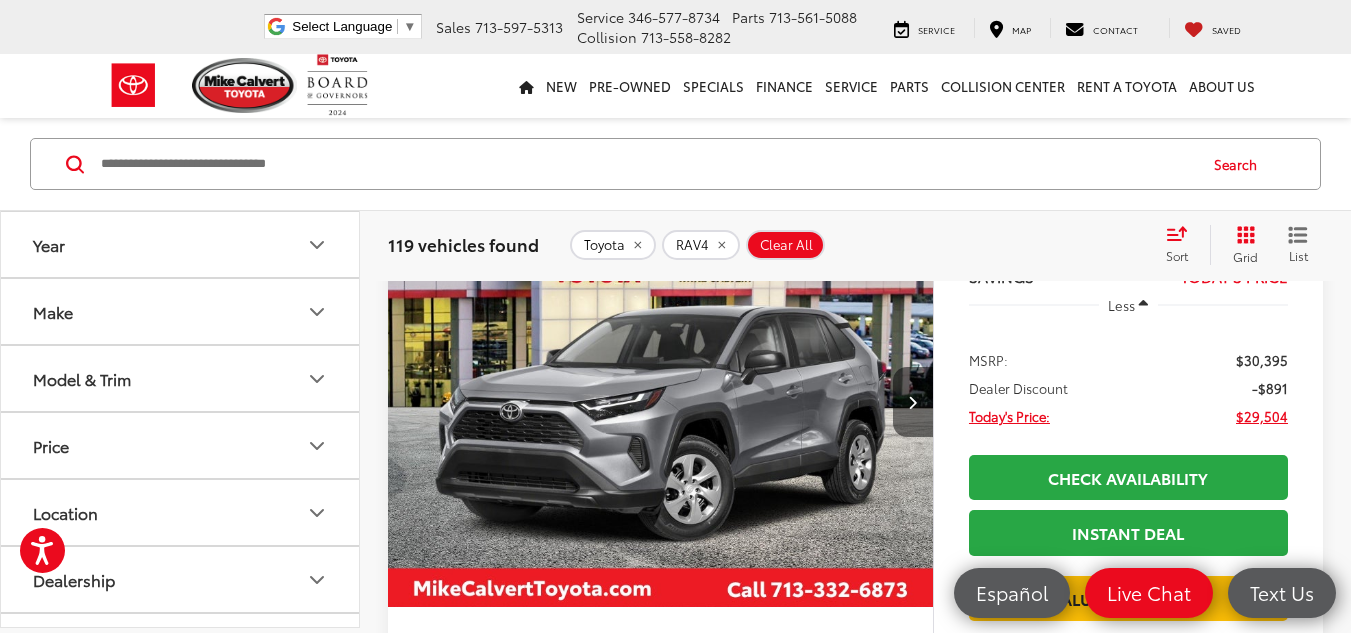 click at bounding box center [913, 402] 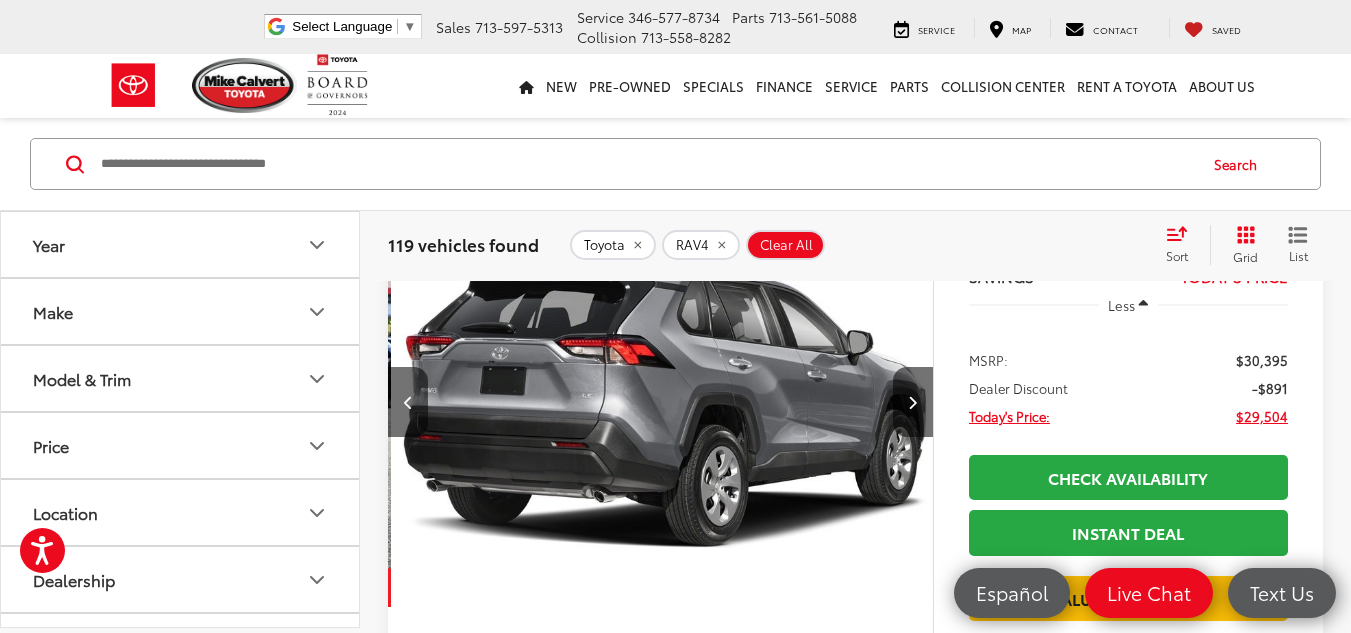 scroll, scrollTop: 0, scrollLeft: 548, axis: horizontal 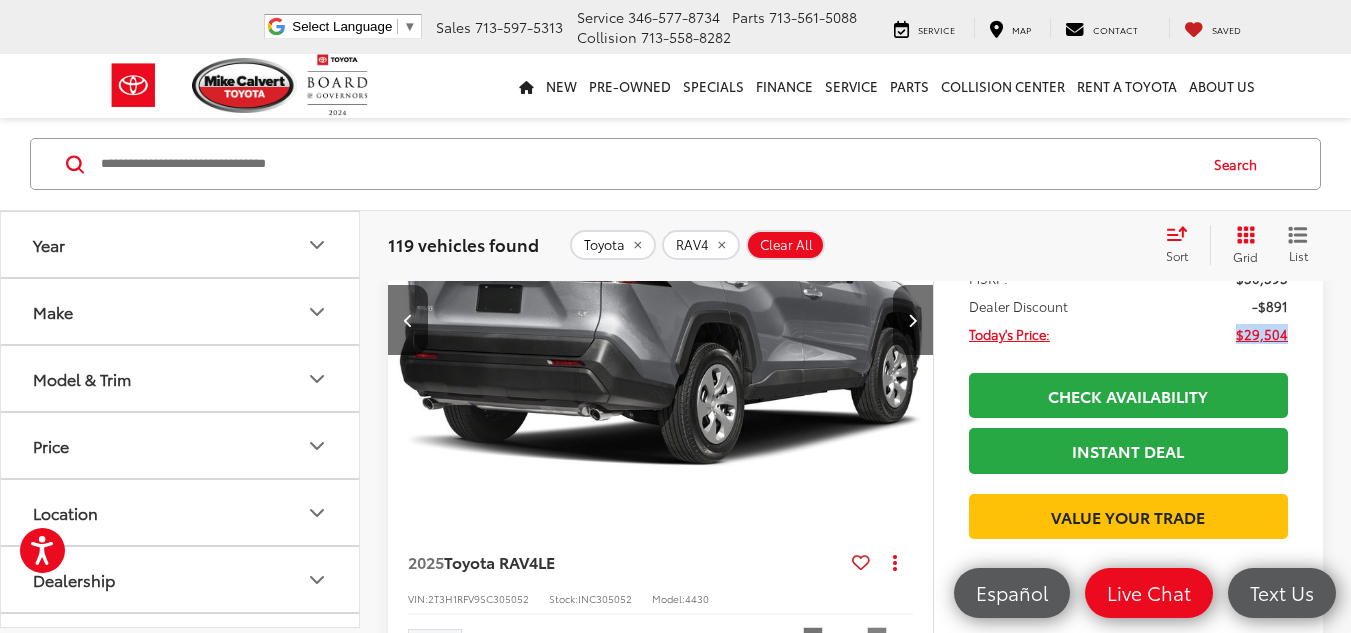 drag, startPoint x: 1237, startPoint y: 332, endPoint x: 1299, endPoint y: 327, distance: 62.201286 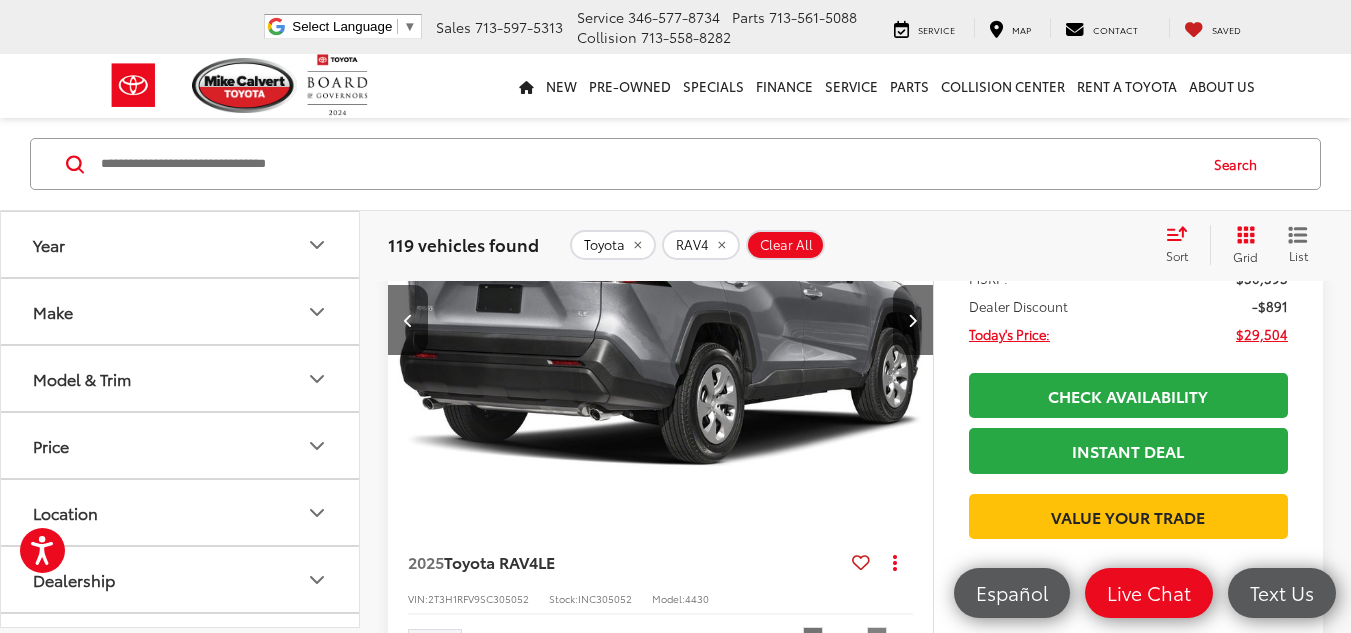 click on "MSRP:
$30,395" at bounding box center [1128, 278] 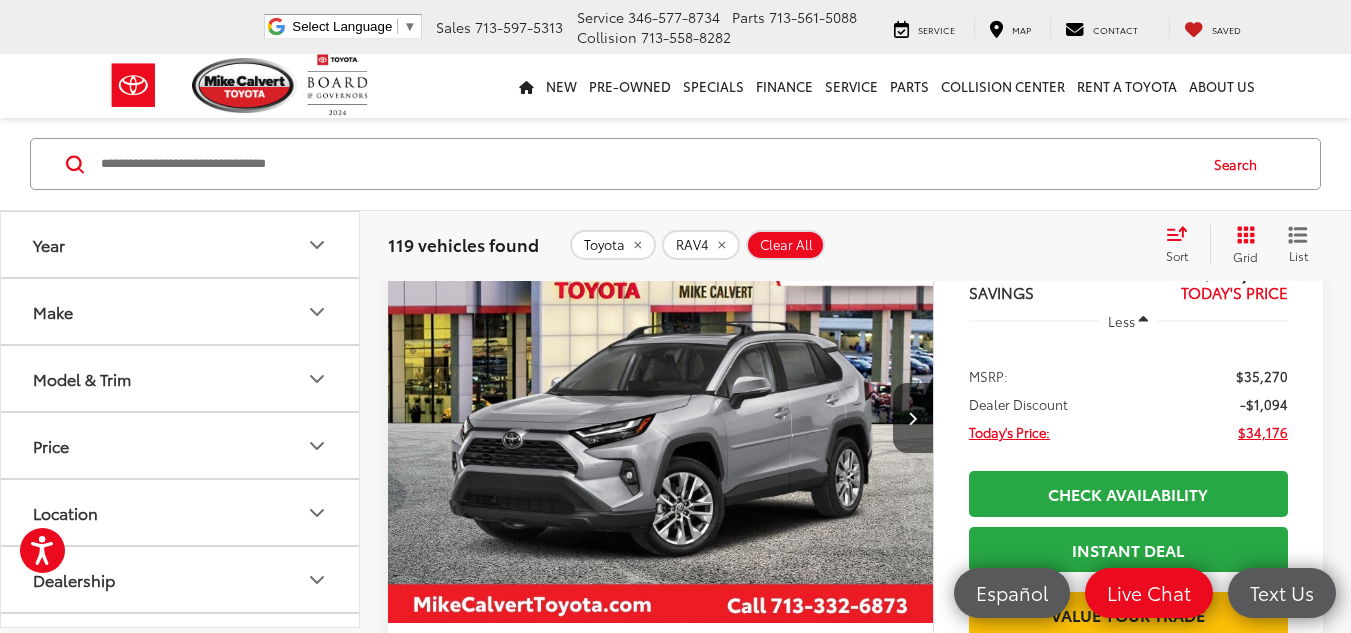 scroll, scrollTop: 910, scrollLeft: 0, axis: vertical 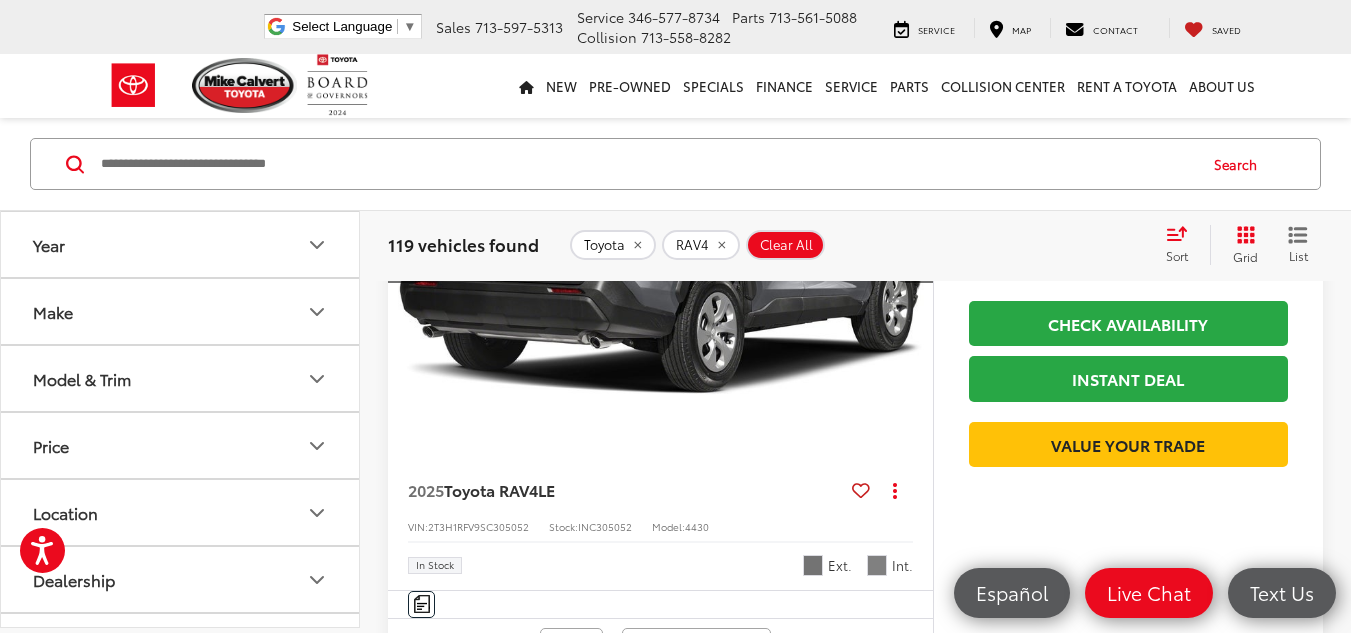 click on "Year" at bounding box center (181, 244) 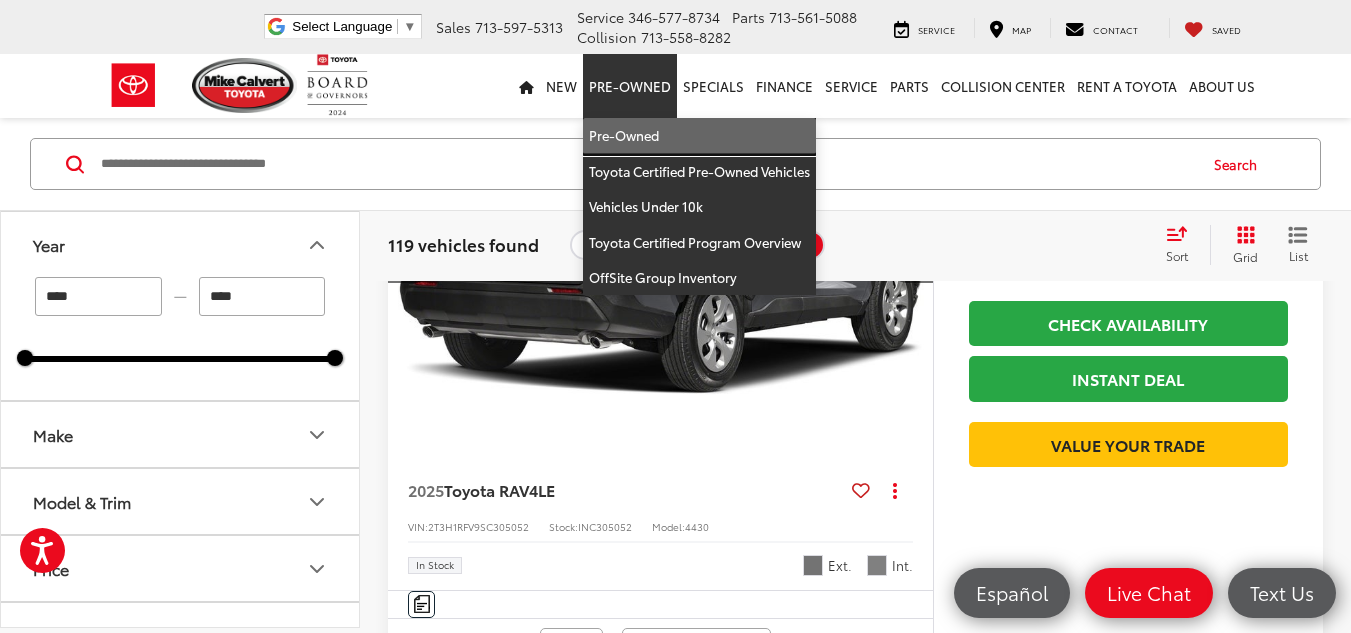 click on "Pre-Owned" at bounding box center [699, 136] 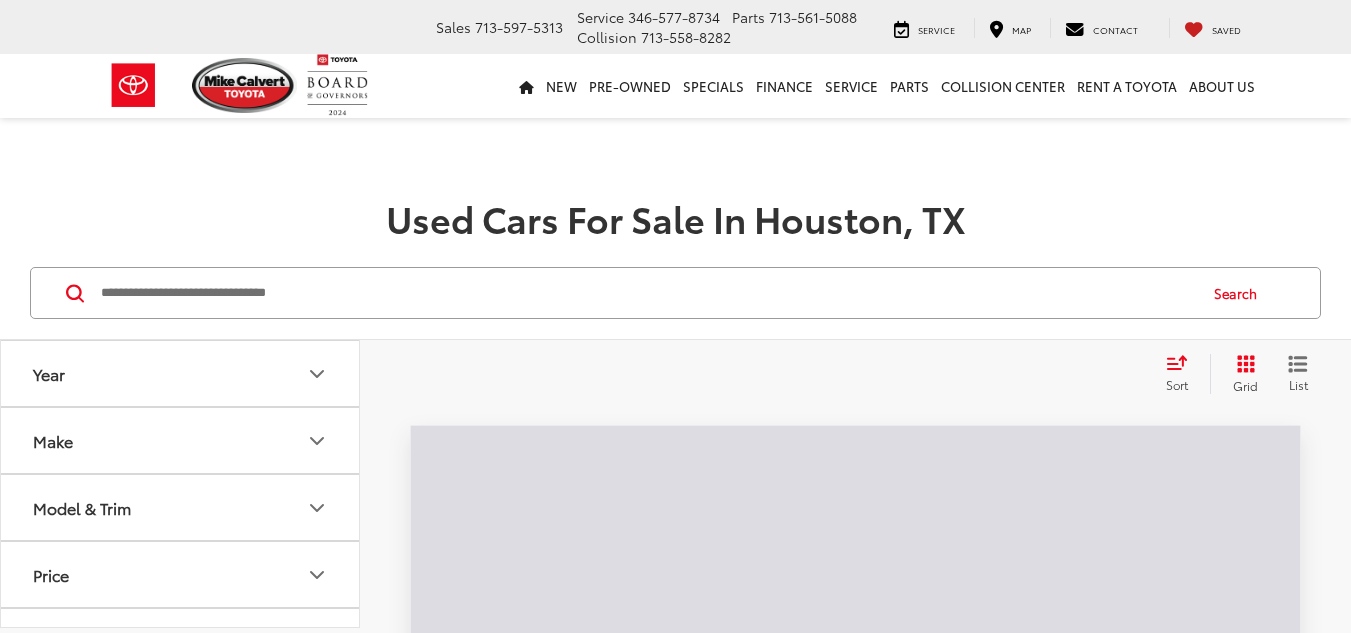 scroll, scrollTop: 0, scrollLeft: 0, axis: both 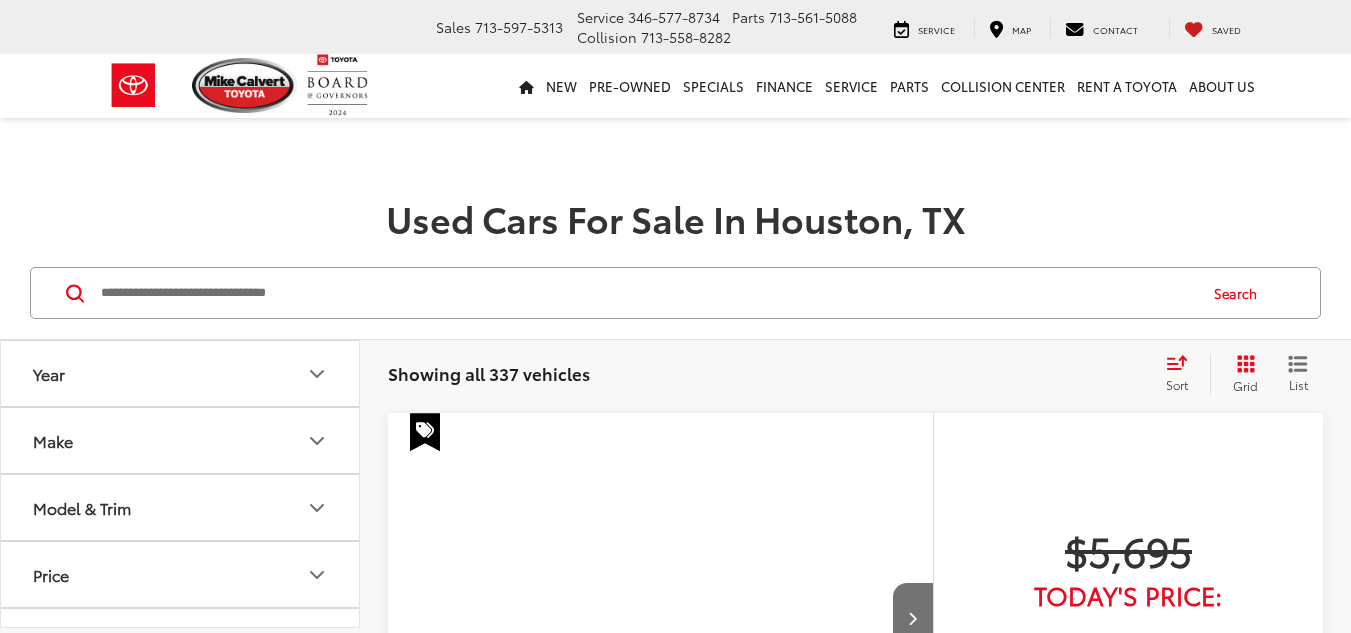 click on "Year" at bounding box center (181, 373) 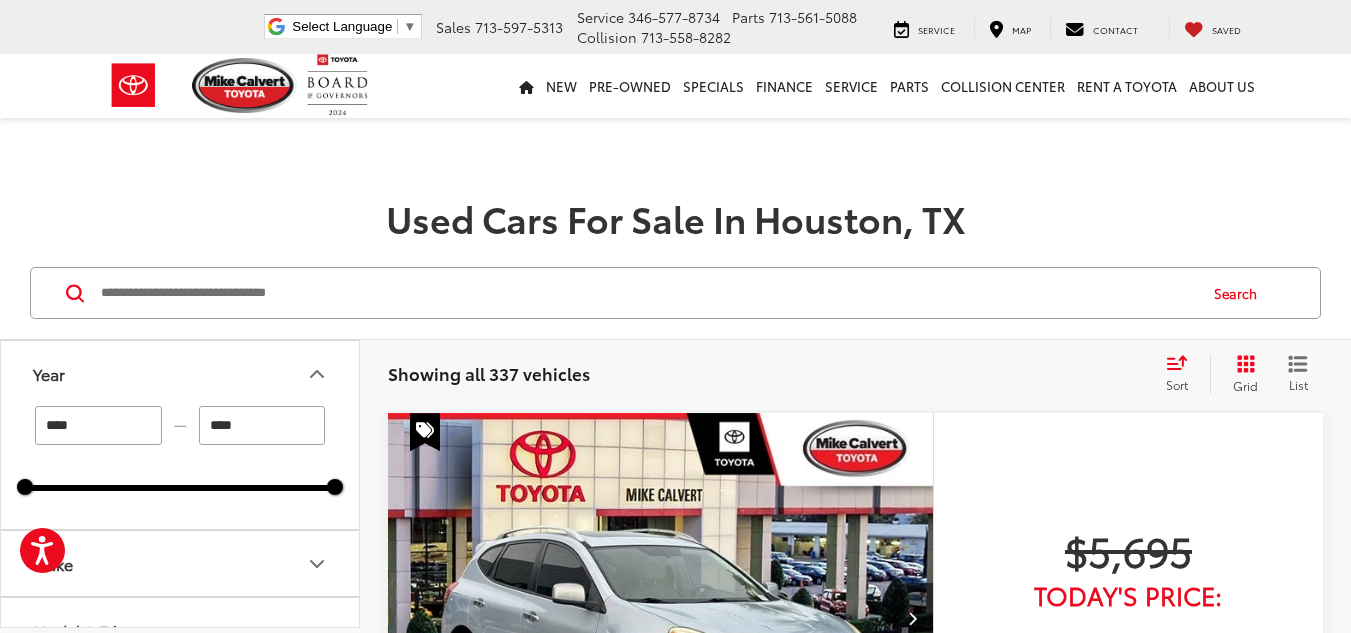 scroll, scrollTop: 0, scrollLeft: 0, axis: both 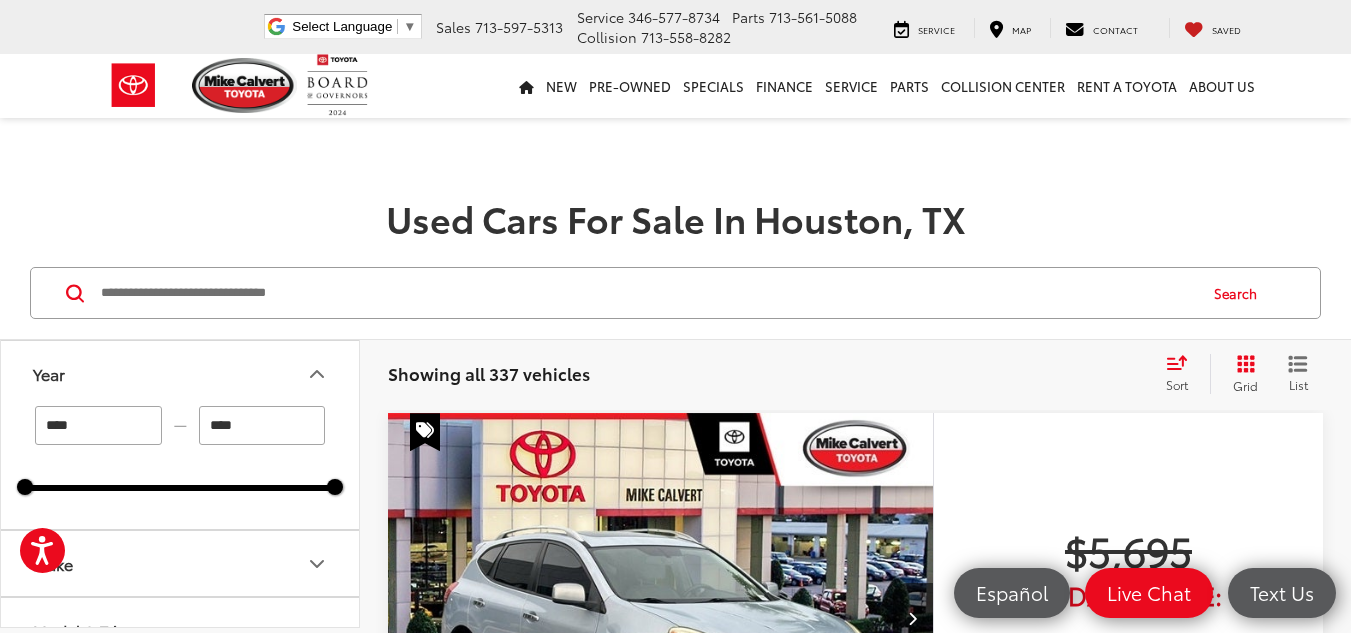 drag, startPoint x: 120, startPoint y: 426, endPoint x: 64, endPoint y: 426, distance: 56 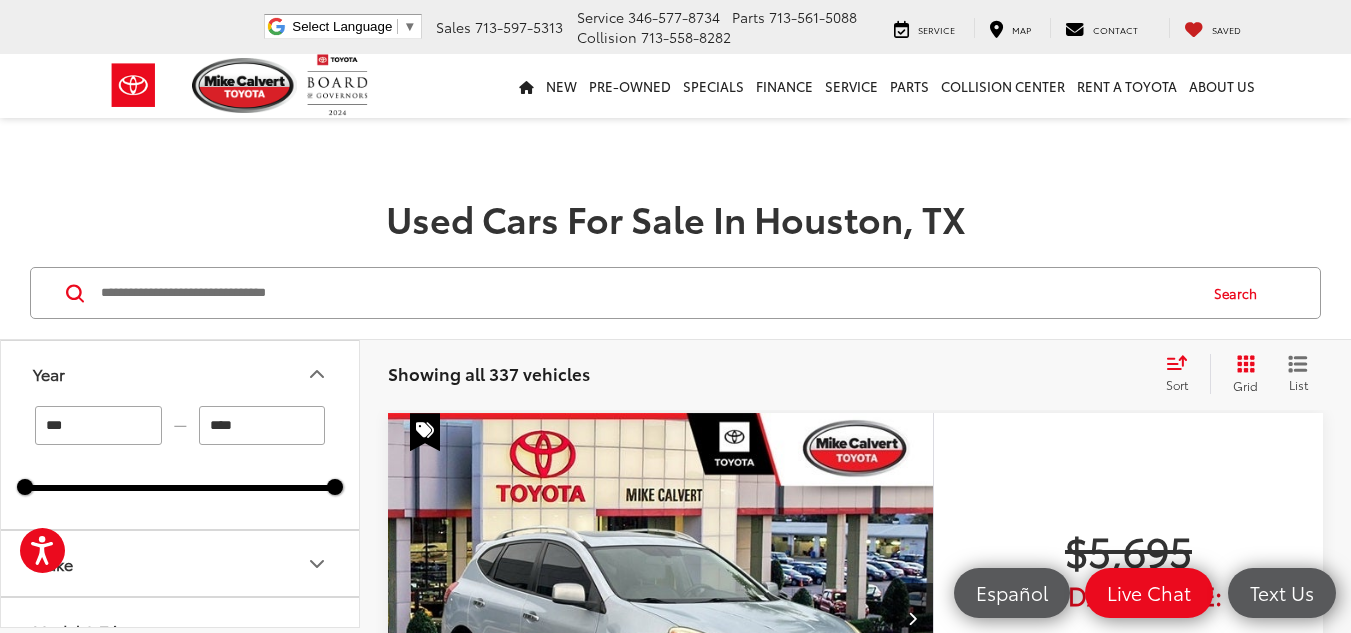 type on "****" 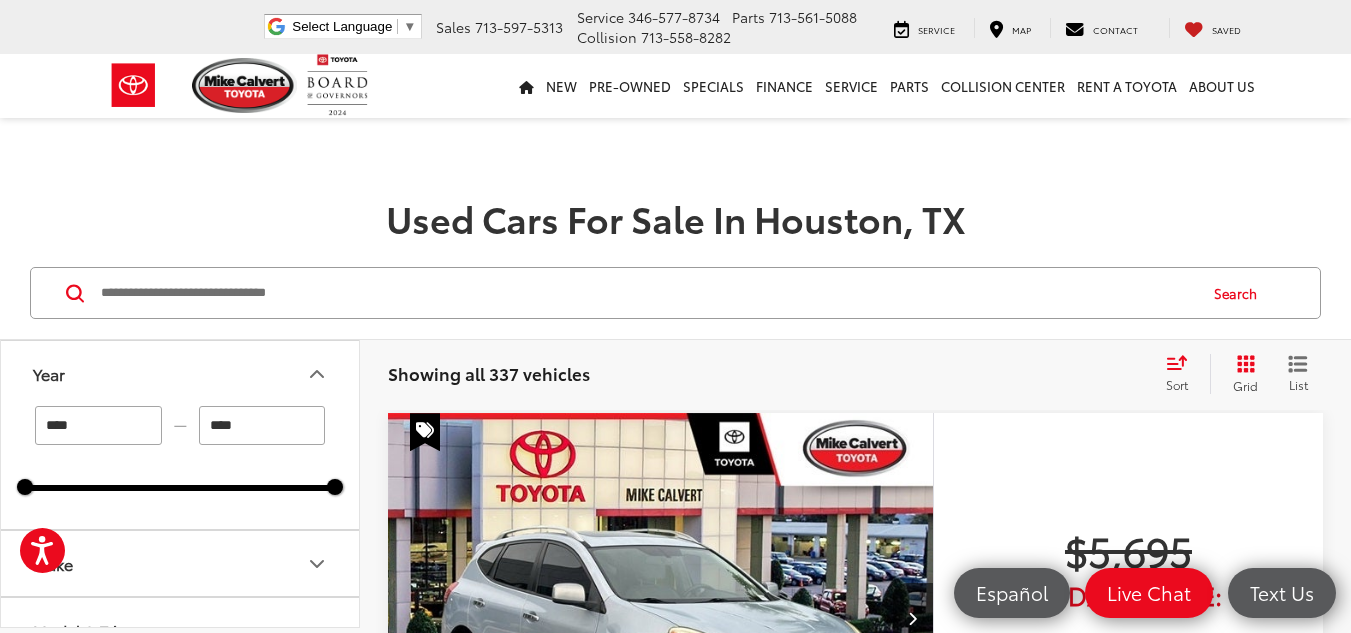 click 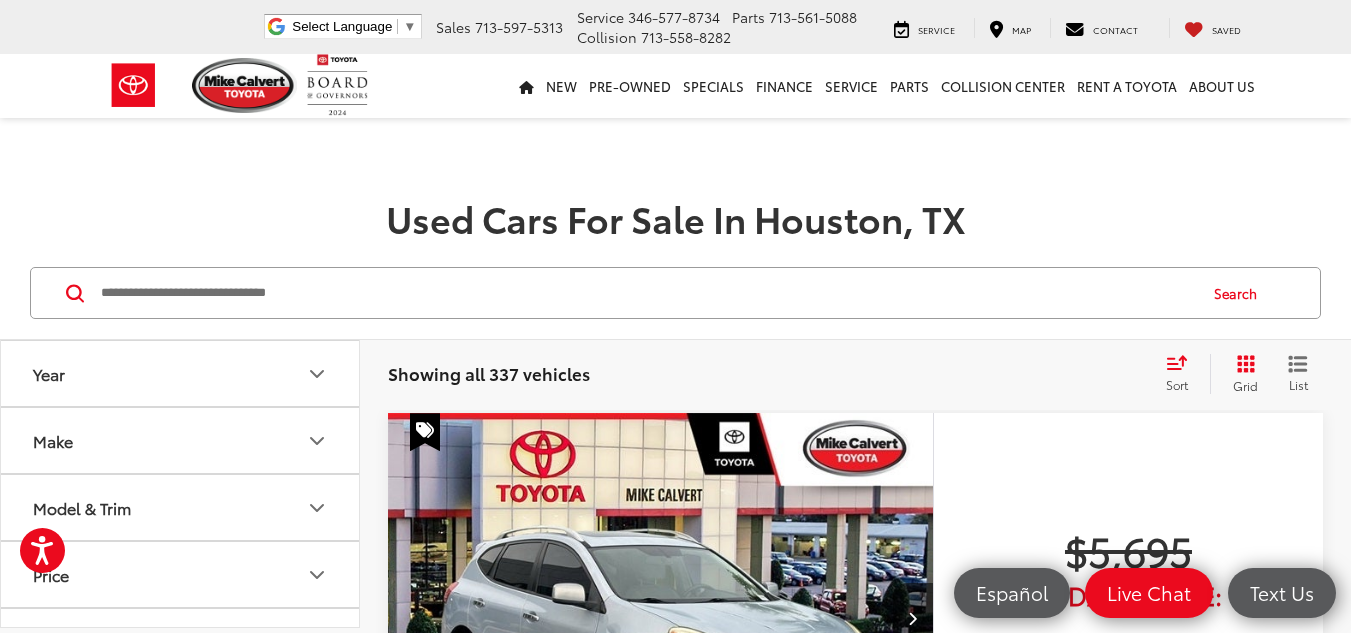click 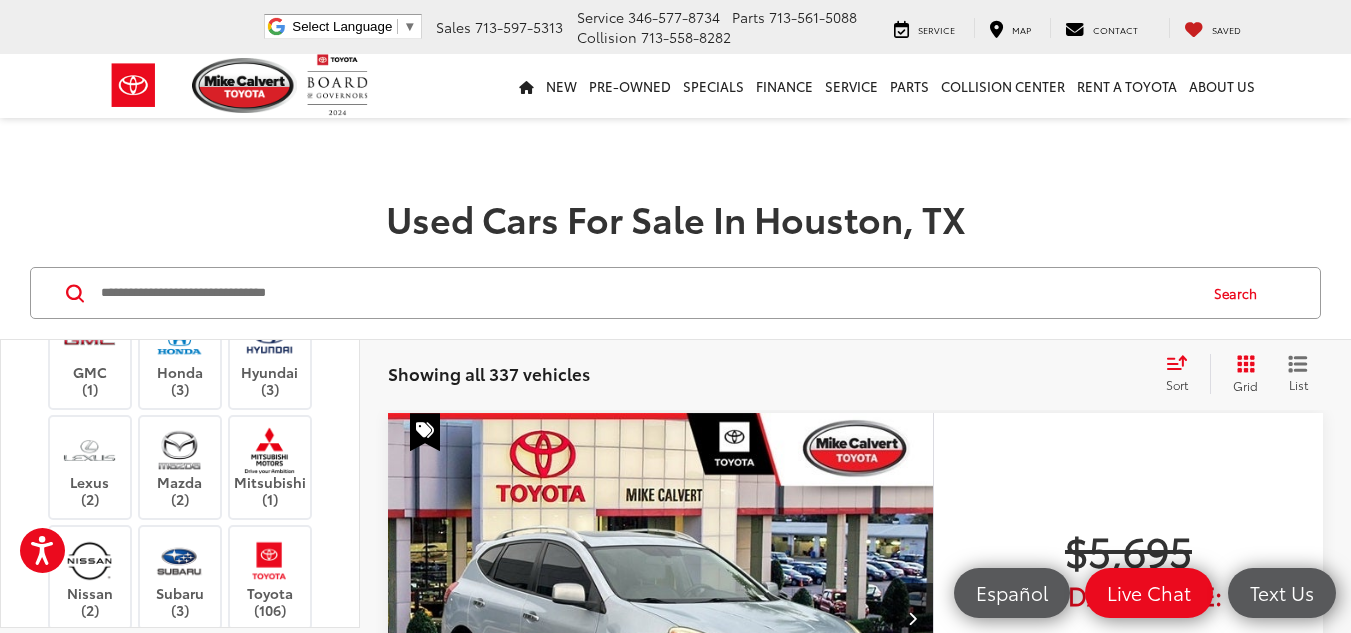click on "Year Make  Acura   (2)   BMW   (1)   Buick   (1)   Cadillac   (1)   Chevrolet   (2)   Ford   (1)   GMC   (1)   Honda   (3)   Hyundai   (3)   Lexus   (2)   Mazda   (2)   Mitsubishi   (1)   Nissan   (2)   Subaru   (3)   Toyota   (106)   Alfa Romeo   (0)   Audi   (0)   Dodge   (0)   Jeep   (0)   Kia   (0)   Land Rover   (0)   Mercedes-Benz   (0)   RAM   (0)   Tesla   (0)   Volkswagen   (0)  Model & Trim Price     ***** — ******* 5000 516000 Special Offers Only  Only show vehicles with special offers Location Dealership Body Style Color Fuel Type Cylinder Drivetrain Vehicle Condition Body Type  Coupe   (1)   Hatchback   (6)   Sedan   (47)   SUV   (62)   Truck - Crew Cab   (13)   Van   (2)   Convertible   (0)   Truck - Extended Cab   (0)   Wagon   (0)  Availability" at bounding box center [180, 483] 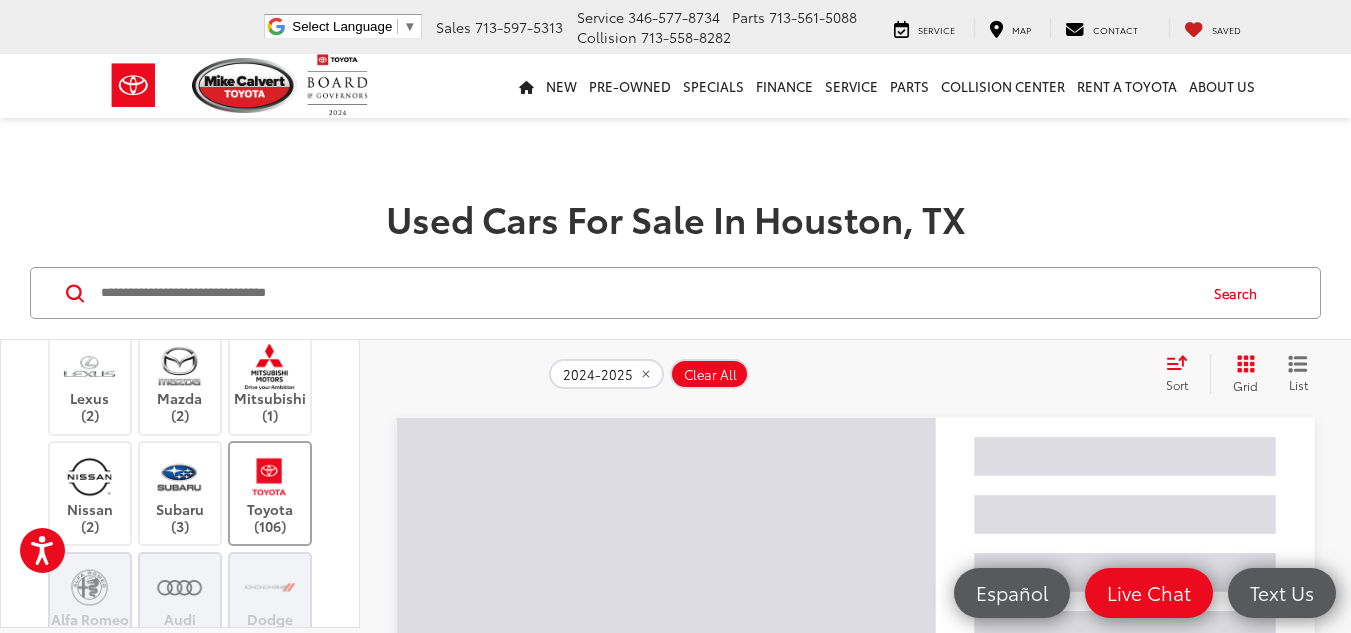 click at bounding box center [269, 476] 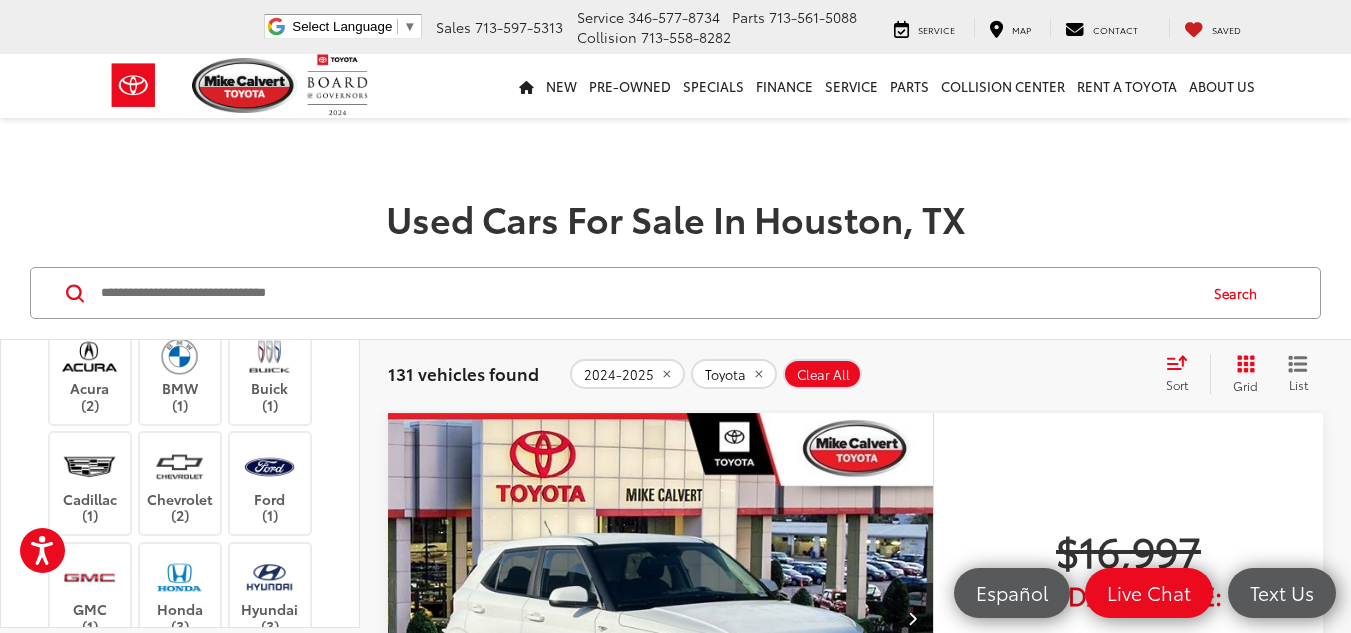 scroll, scrollTop: 0, scrollLeft: 0, axis: both 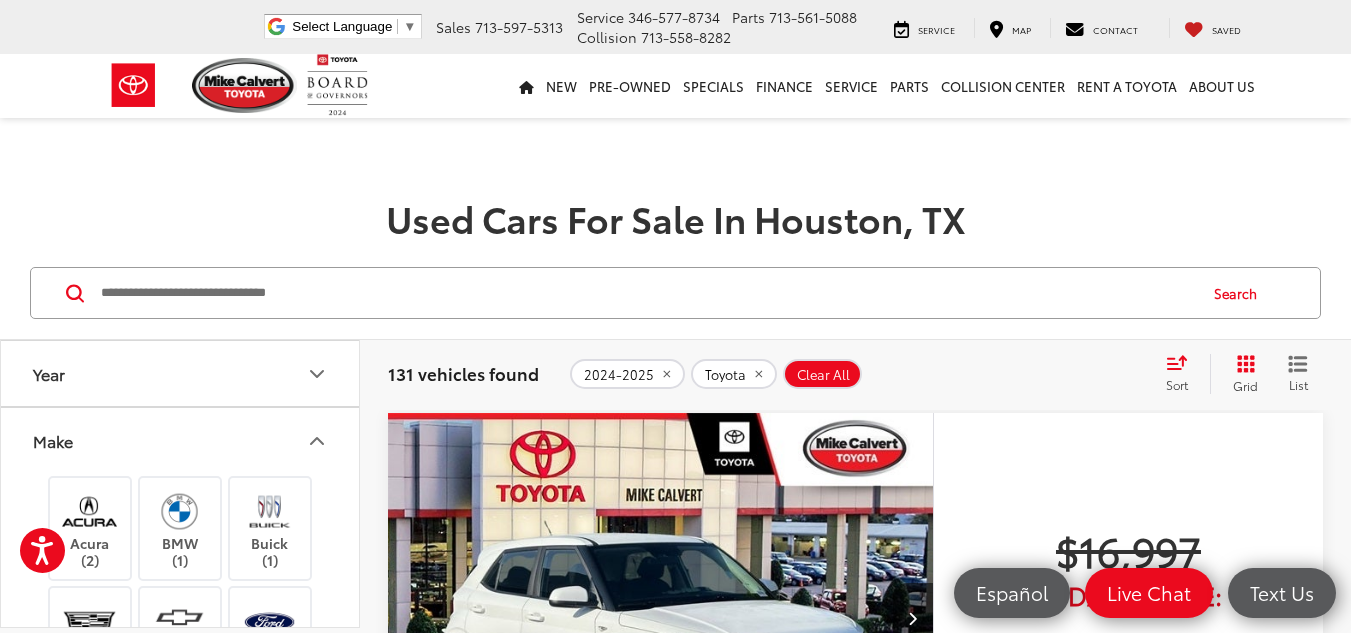 drag, startPoint x: 357, startPoint y: 438, endPoint x: 353, endPoint y: 425, distance: 13.601471 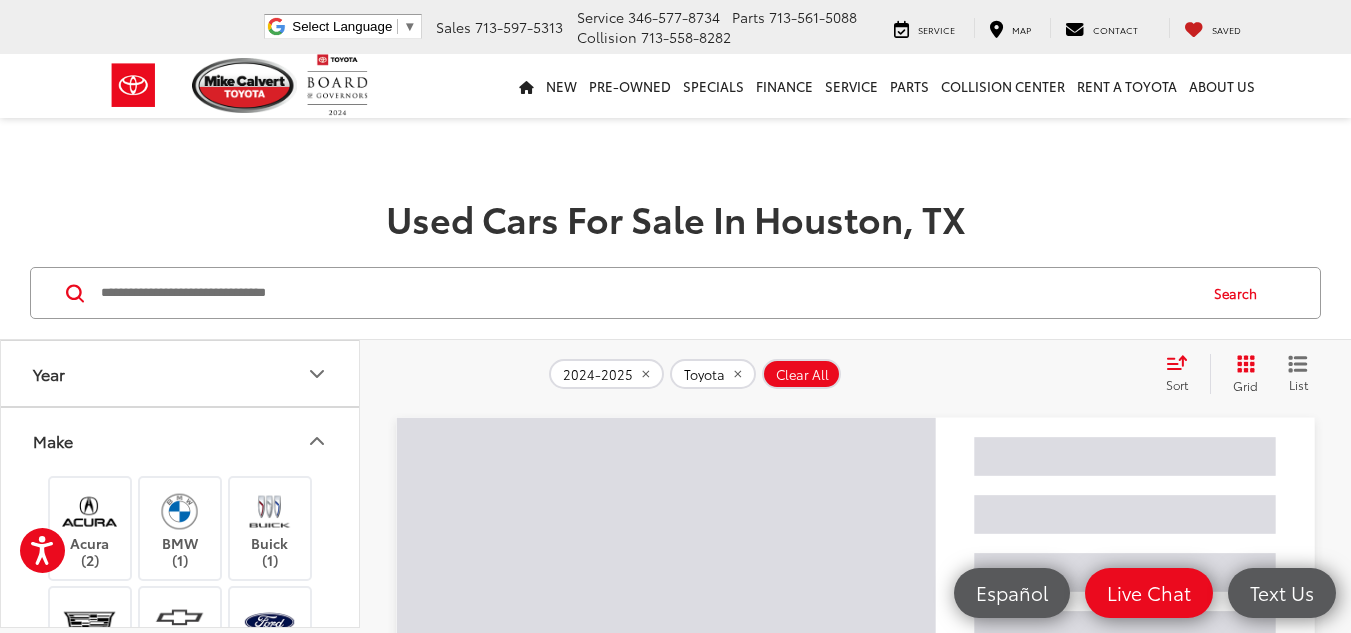 scroll, scrollTop: 502, scrollLeft: 0, axis: vertical 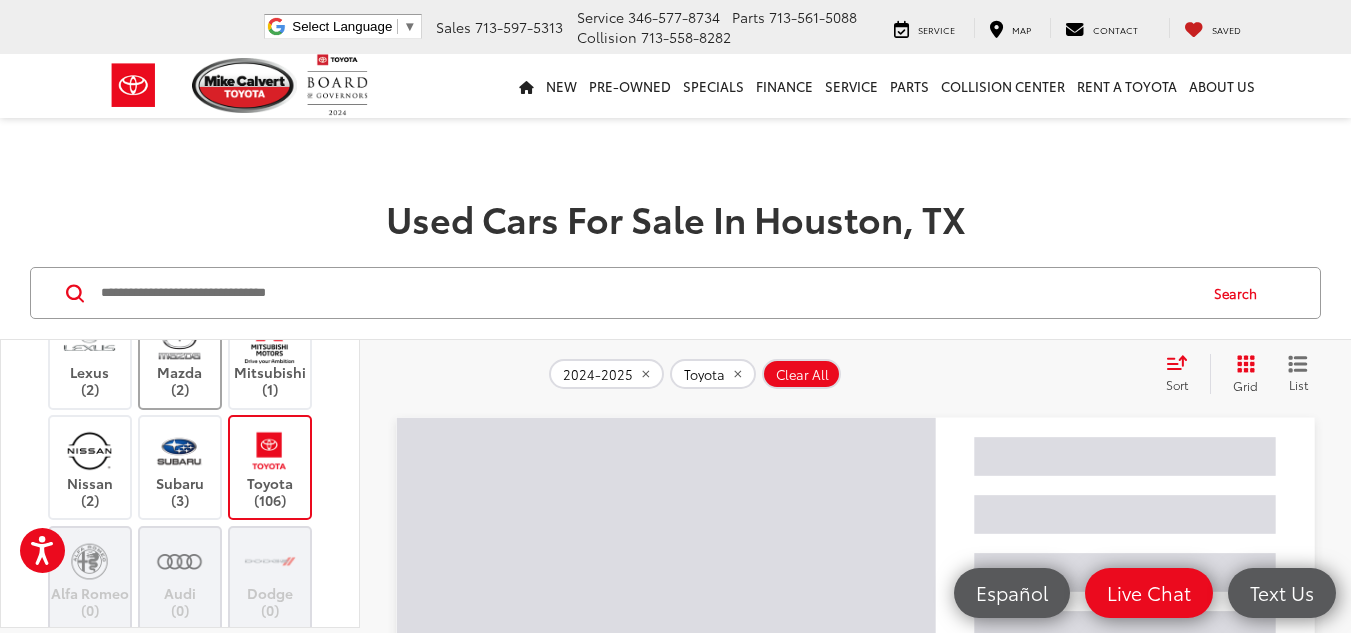 click at bounding box center (179, 340) 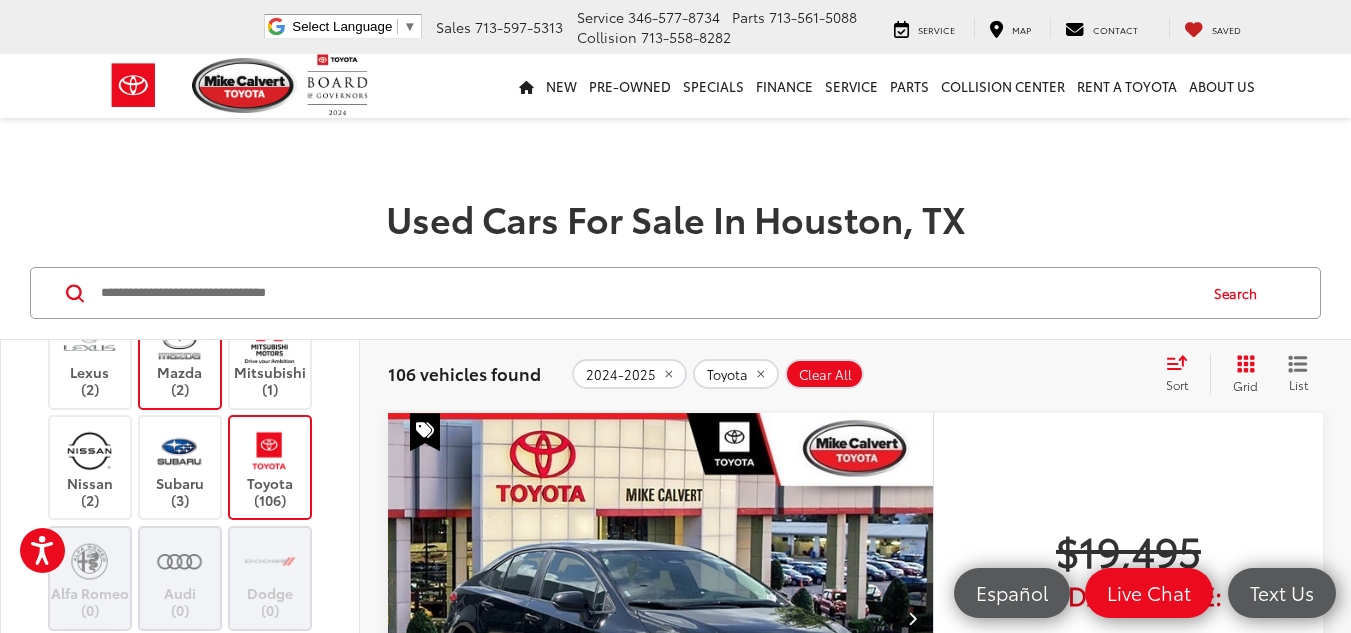 scroll, scrollTop: 553, scrollLeft: 0, axis: vertical 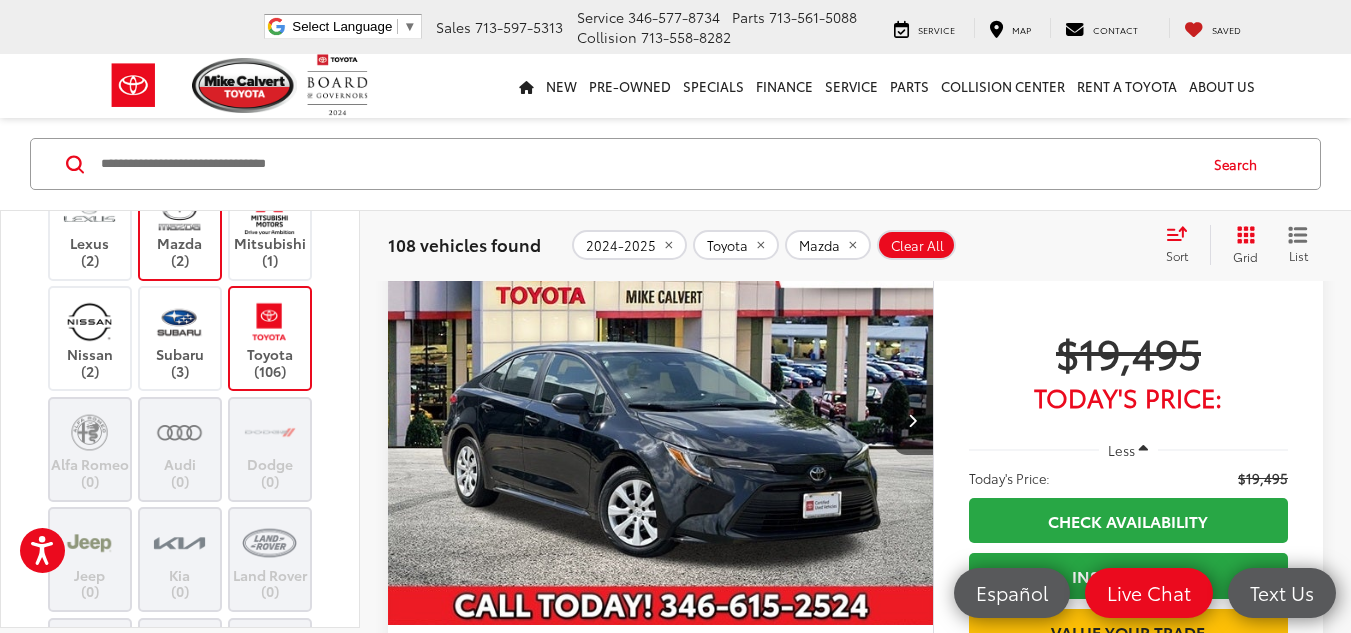 click at bounding box center (269, 321) 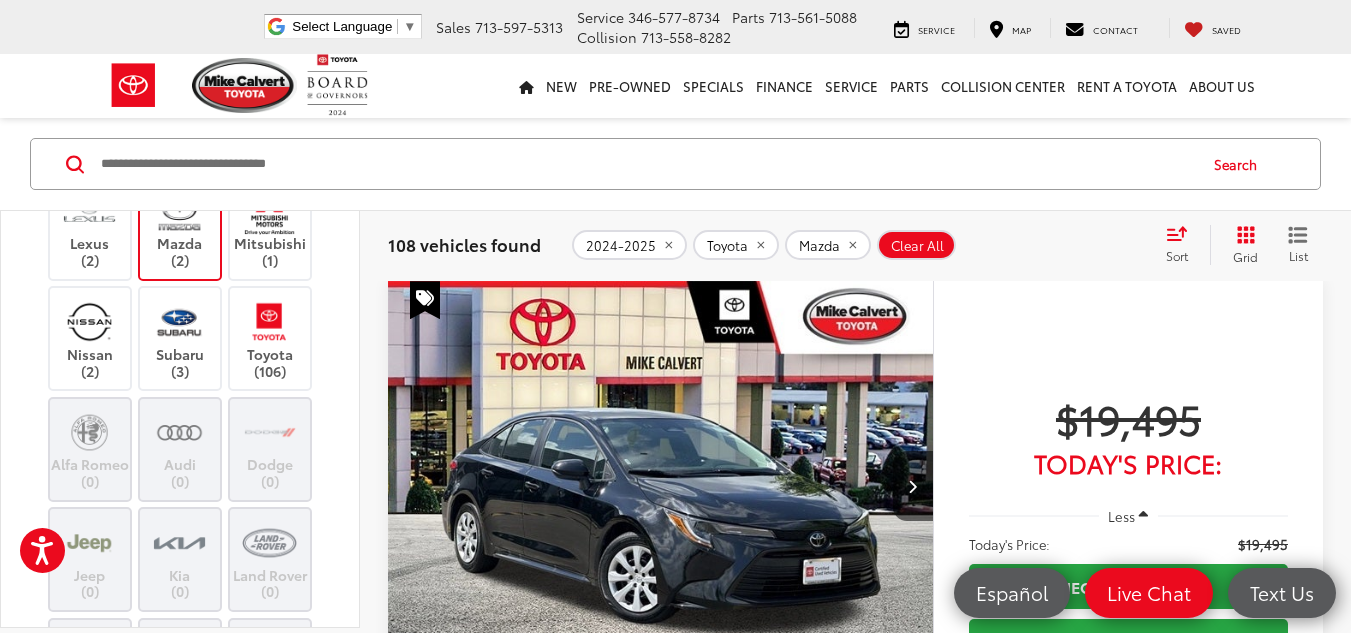 scroll, scrollTop: 129, scrollLeft: 0, axis: vertical 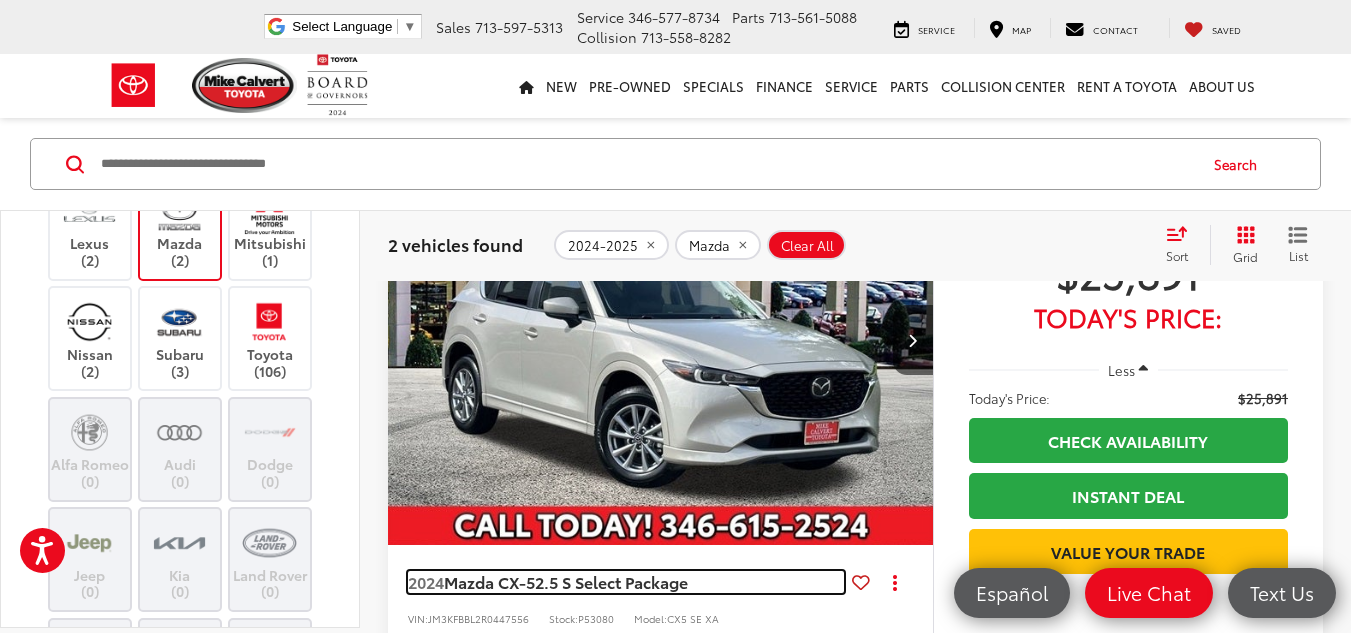 click on "Mazda CX-5" at bounding box center (489, 581) 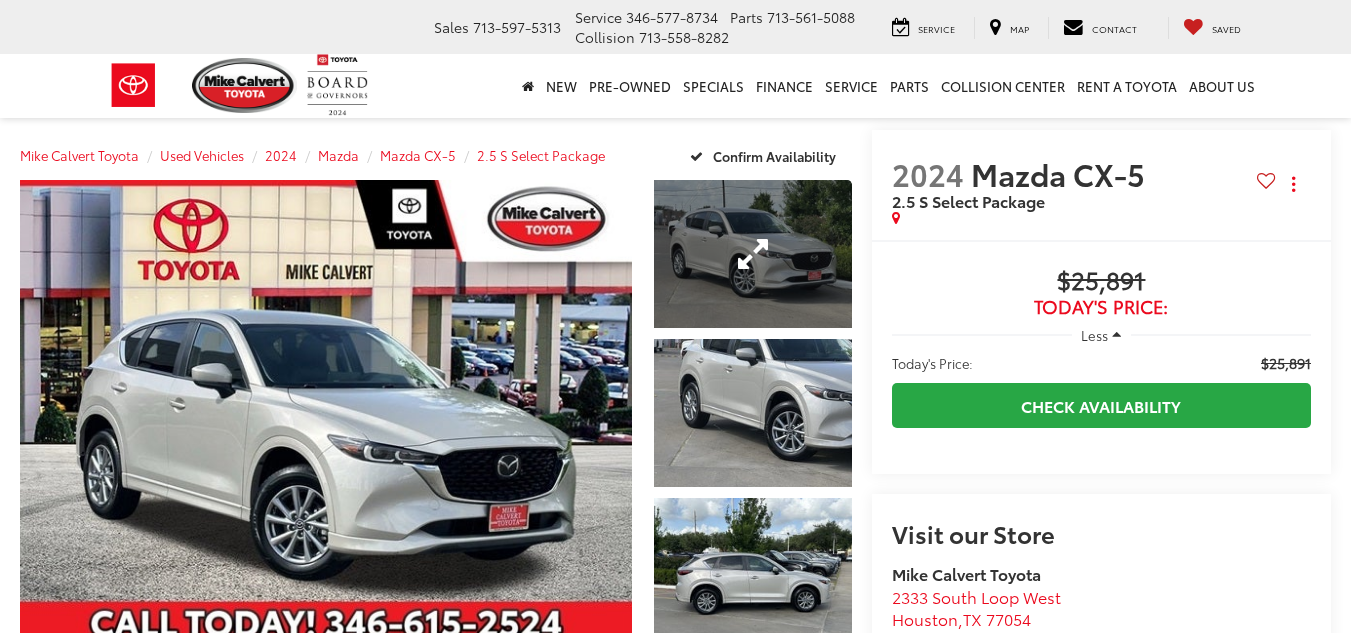 scroll, scrollTop: 0, scrollLeft: 0, axis: both 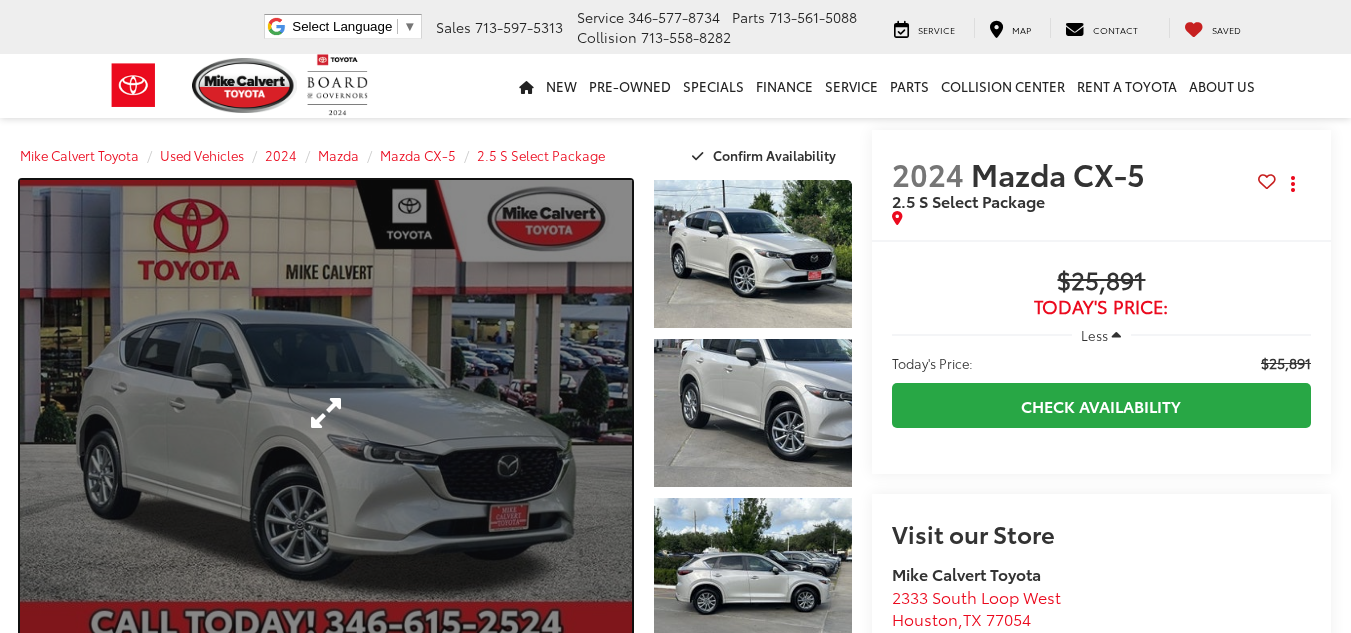click at bounding box center [326, 413] 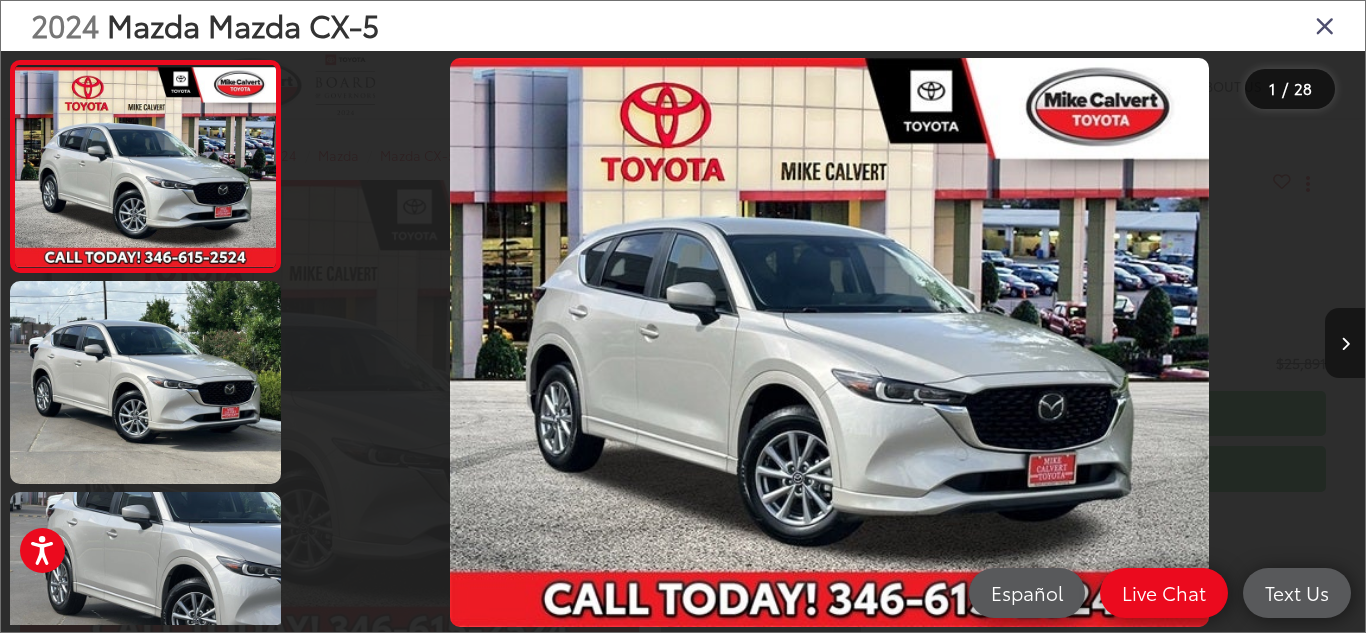 click at bounding box center [1345, 343] 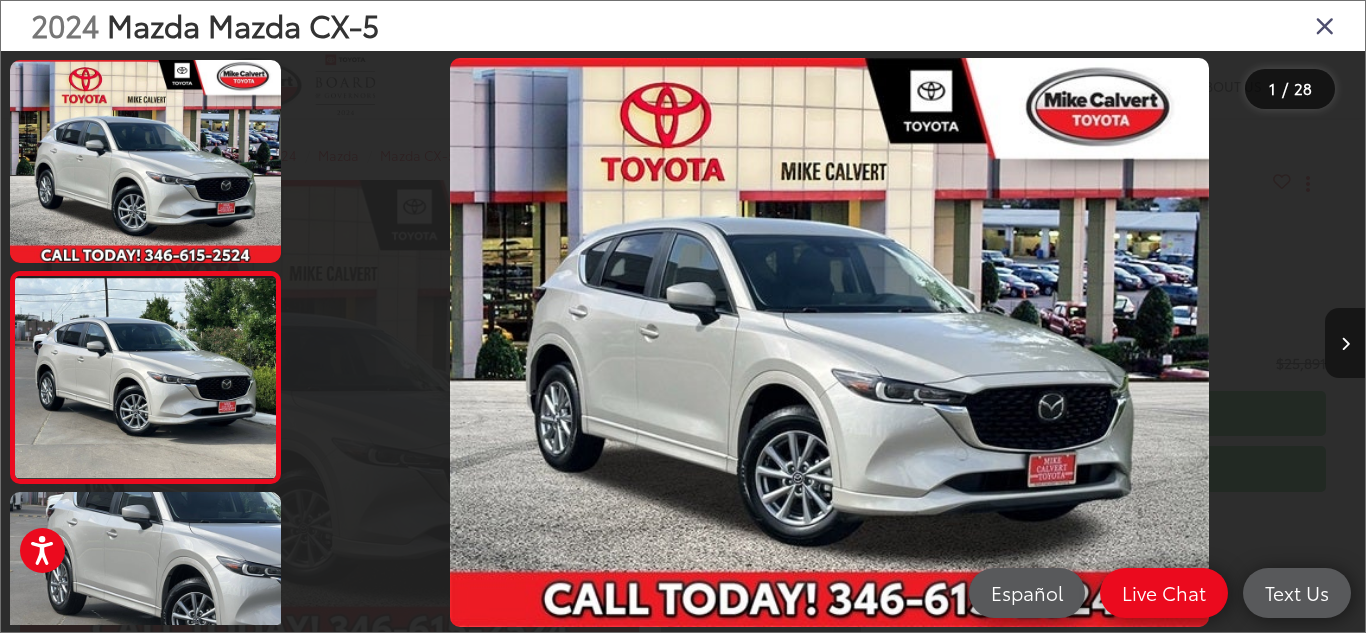 scroll, scrollTop: 0, scrollLeft: 132, axis: horizontal 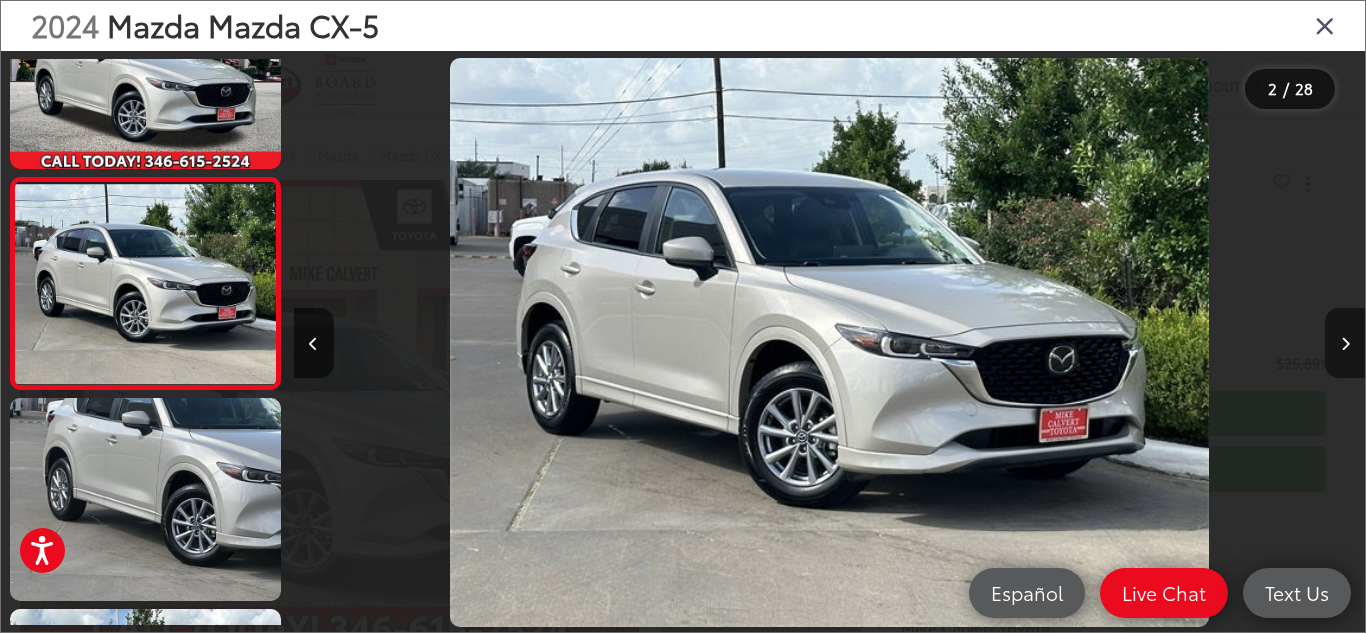 click at bounding box center [1345, 343] 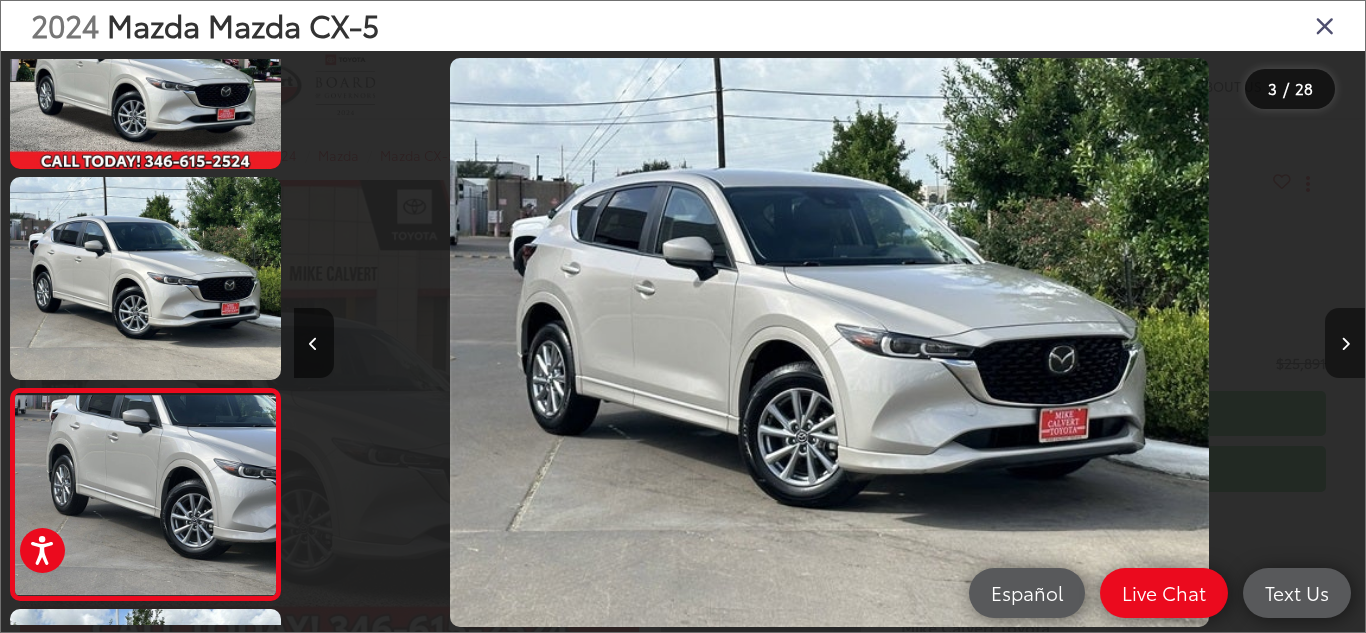 scroll, scrollTop: 0, scrollLeft: 1530, axis: horizontal 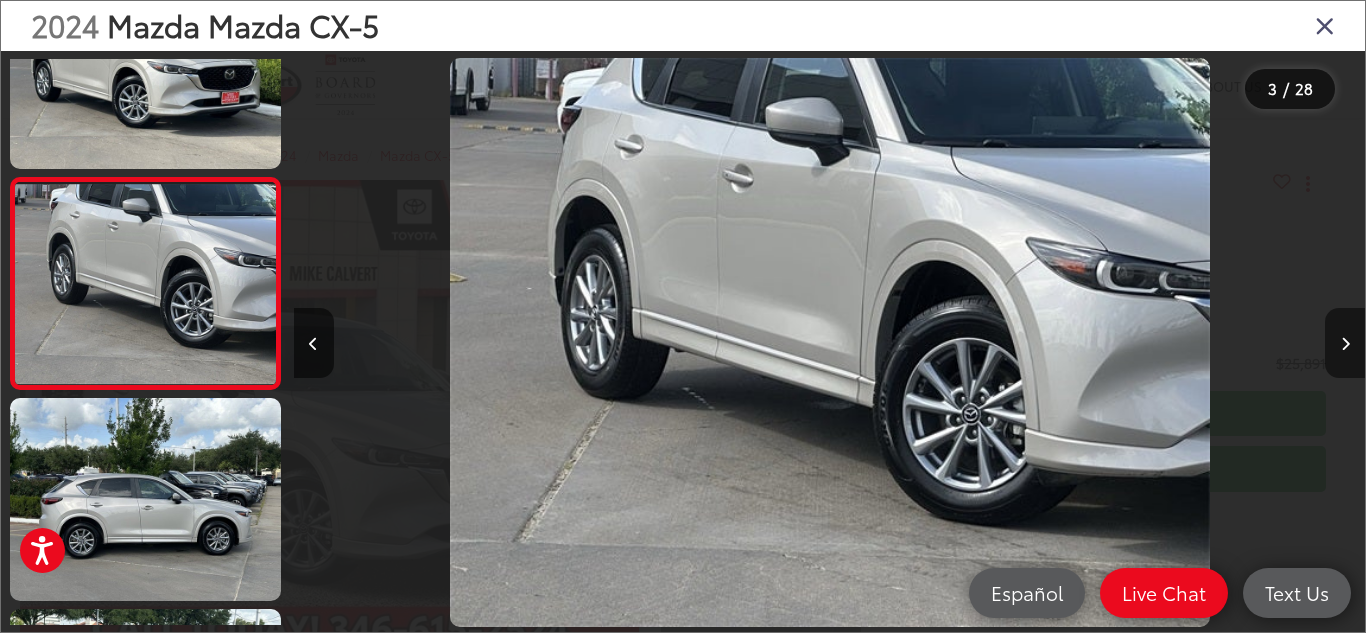 type 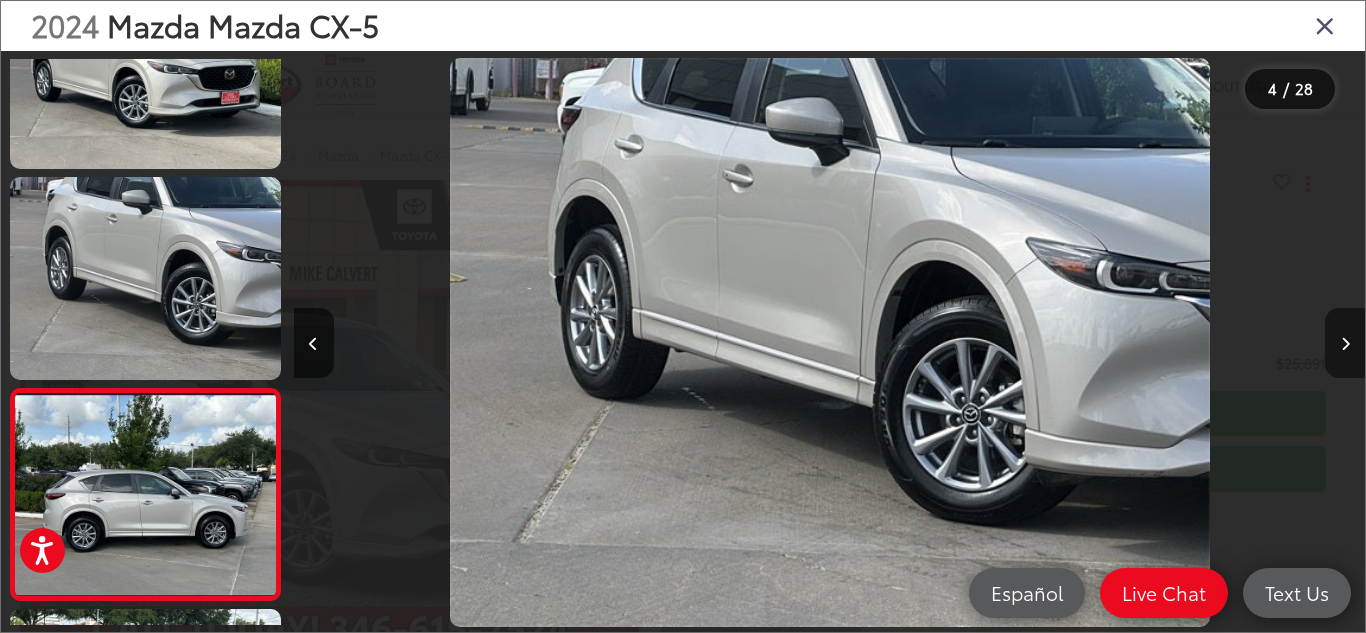 scroll, scrollTop: 0, scrollLeft: 2350, axis: horizontal 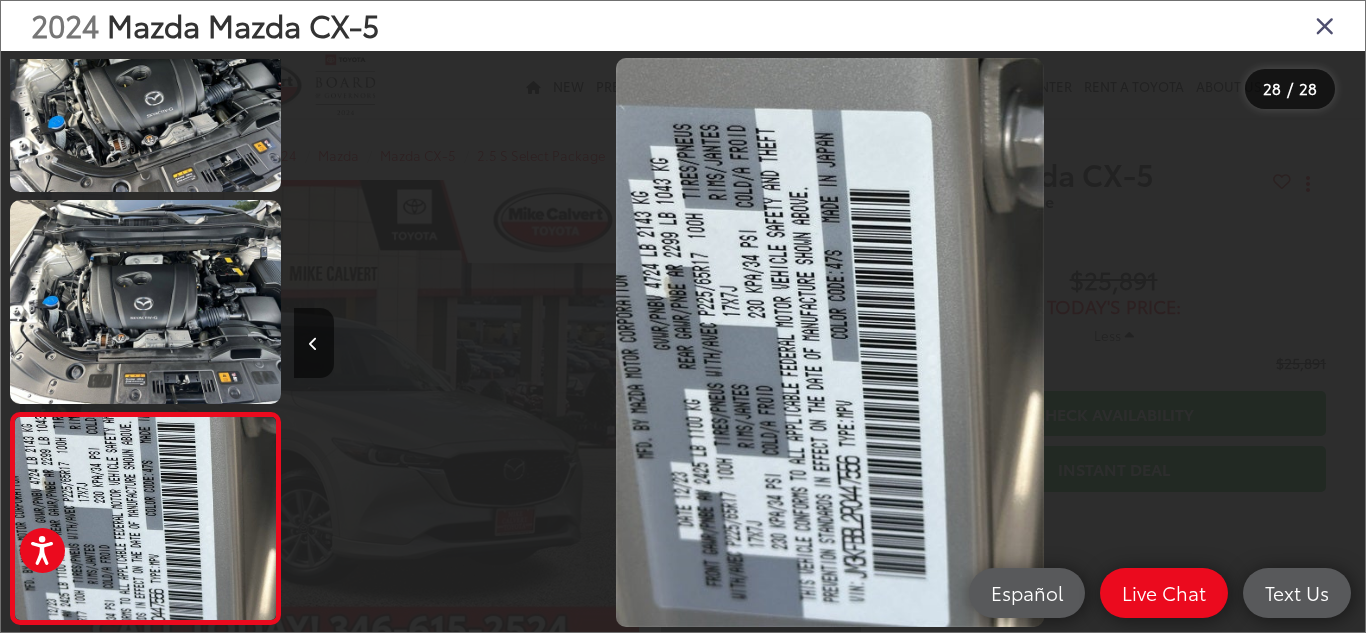 click at bounding box center [1325, 25] 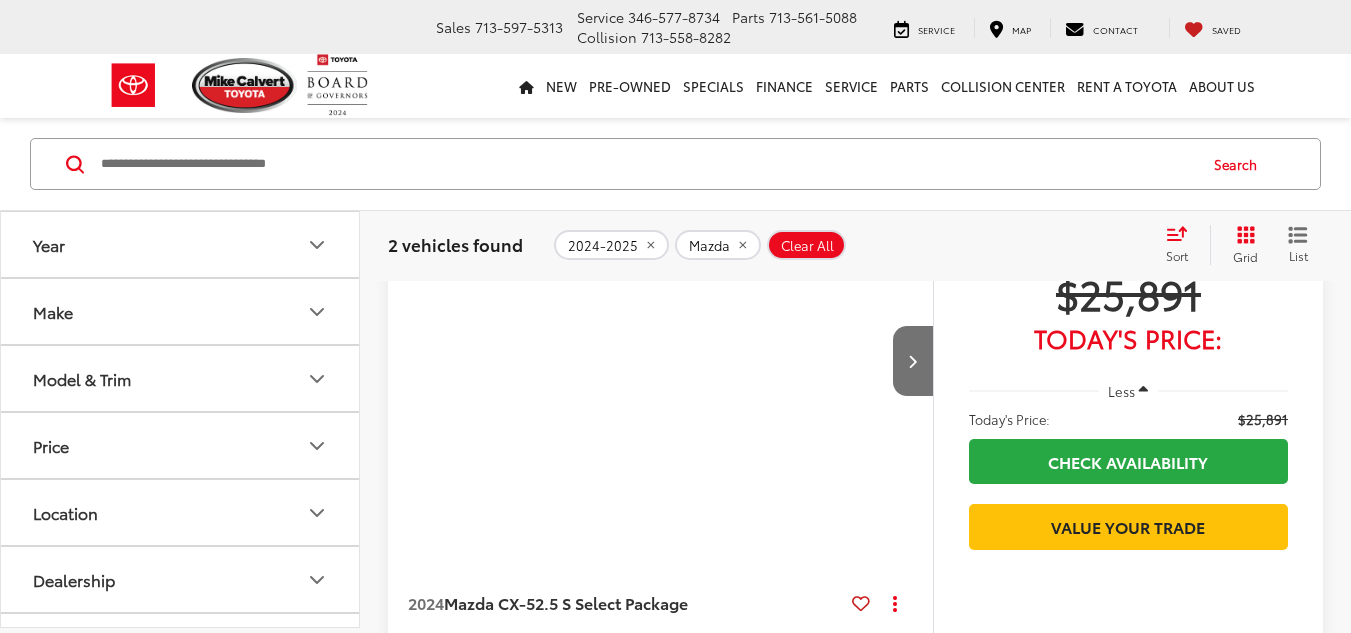 click on "Make" at bounding box center [181, 311] 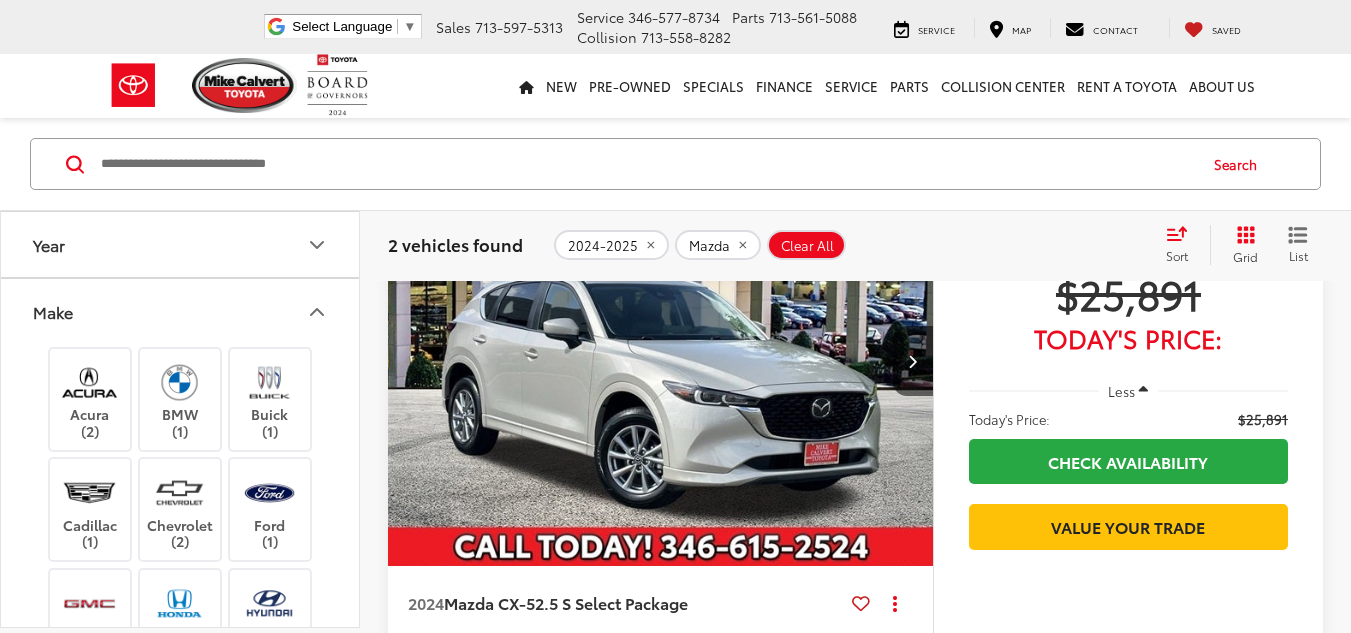 scroll, scrollTop: 257, scrollLeft: 0, axis: vertical 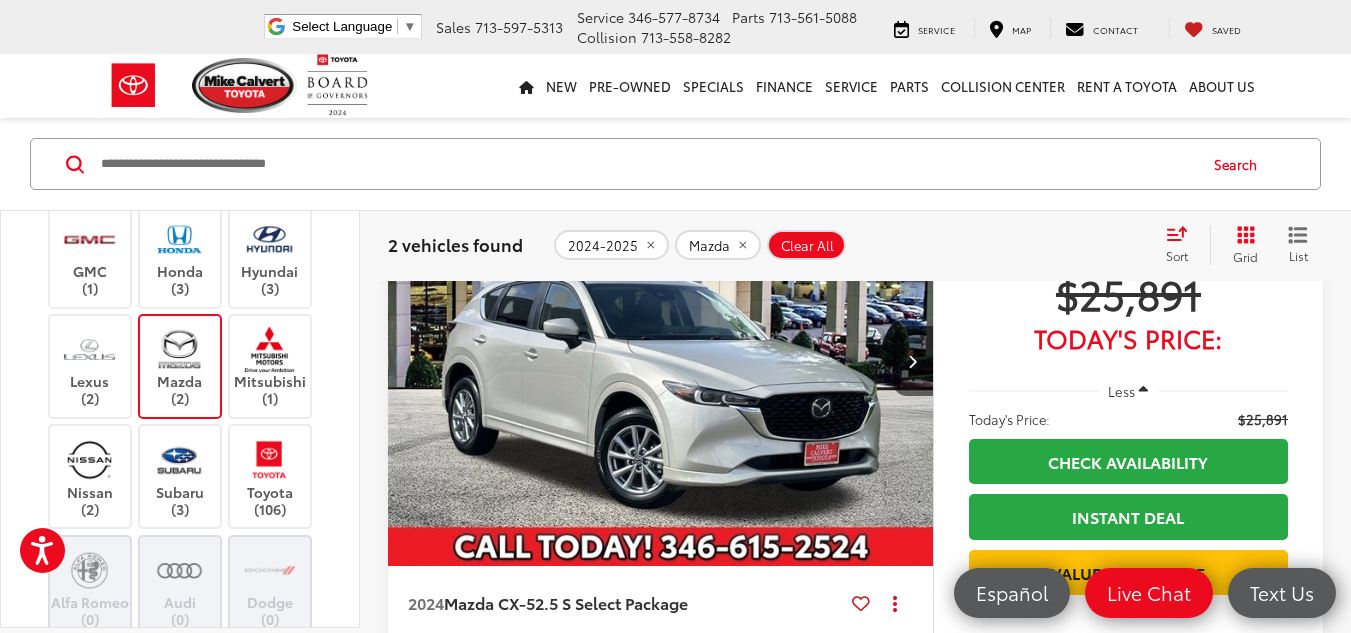 click at bounding box center (179, 349) 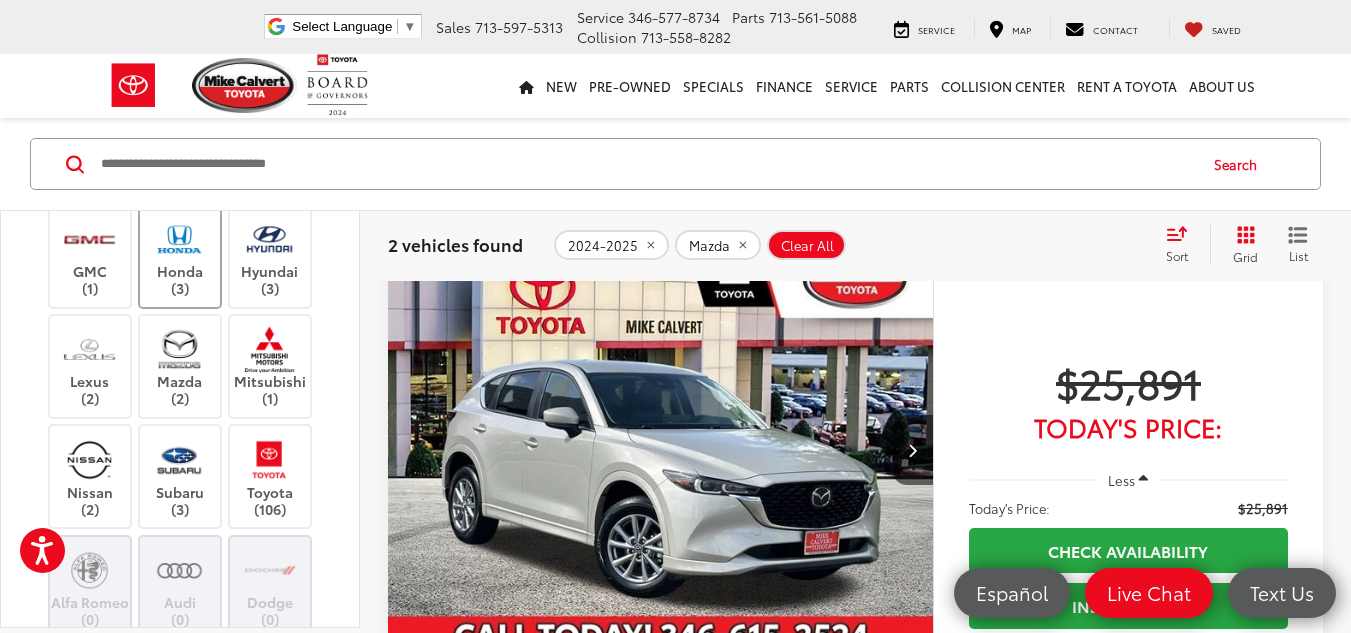 scroll, scrollTop: 129, scrollLeft: 0, axis: vertical 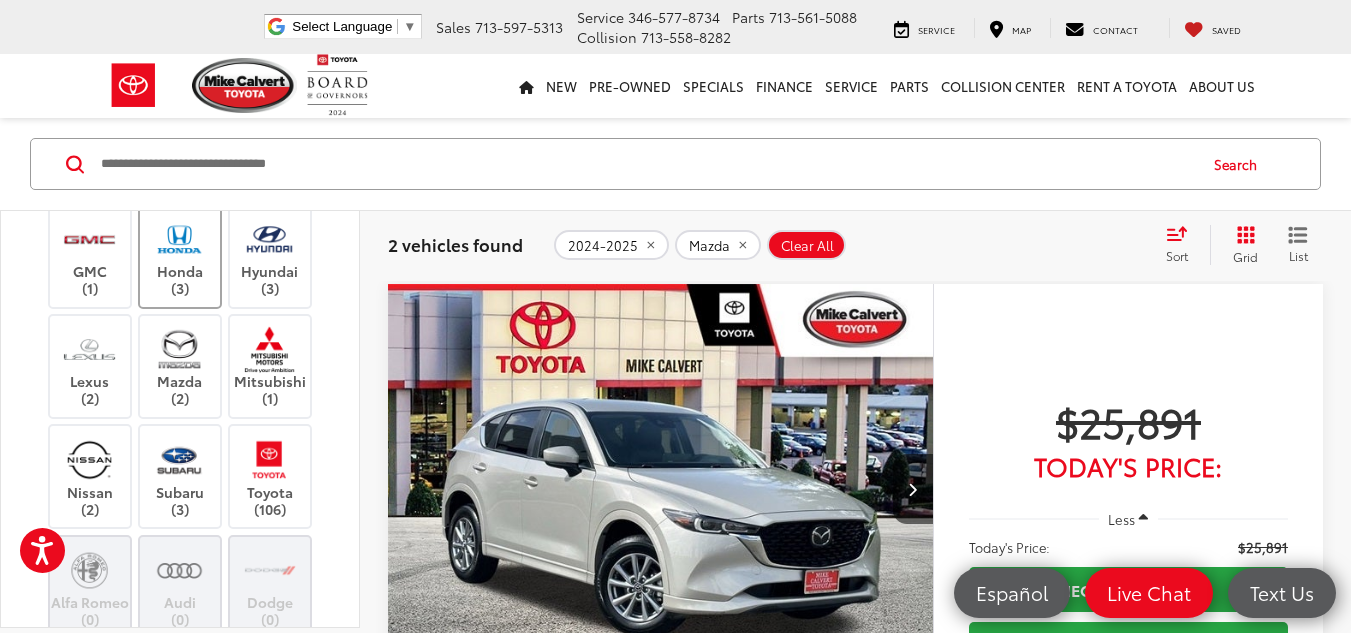 click on "Honda   (3)" at bounding box center [180, 256] 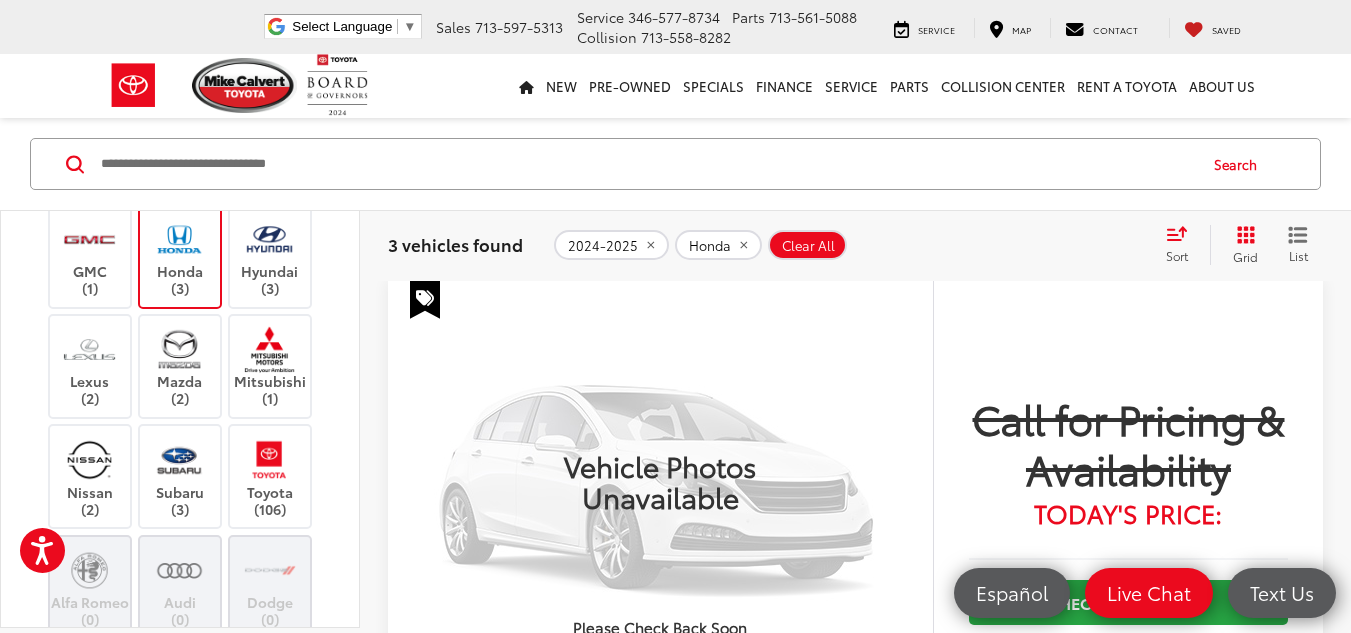 scroll, scrollTop: 1557, scrollLeft: 0, axis: vertical 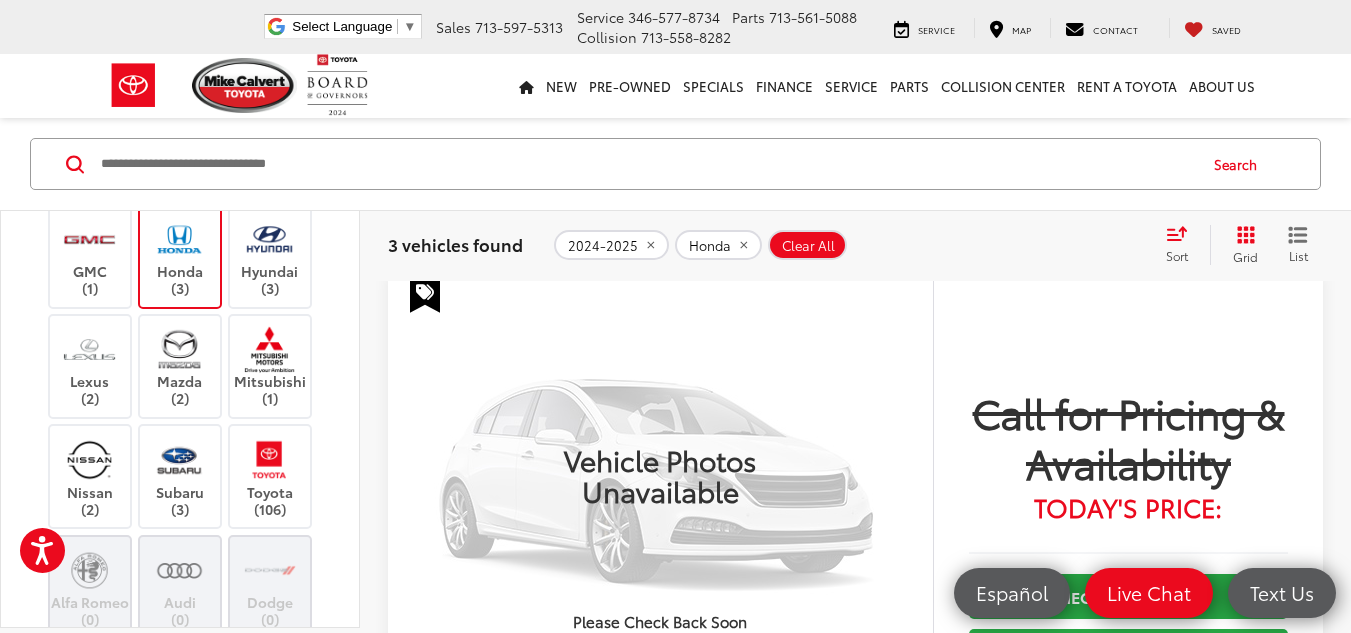 drag, startPoint x: 1344, startPoint y: 354, endPoint x: 1343, endPoint y: 387, distance: 33.01515 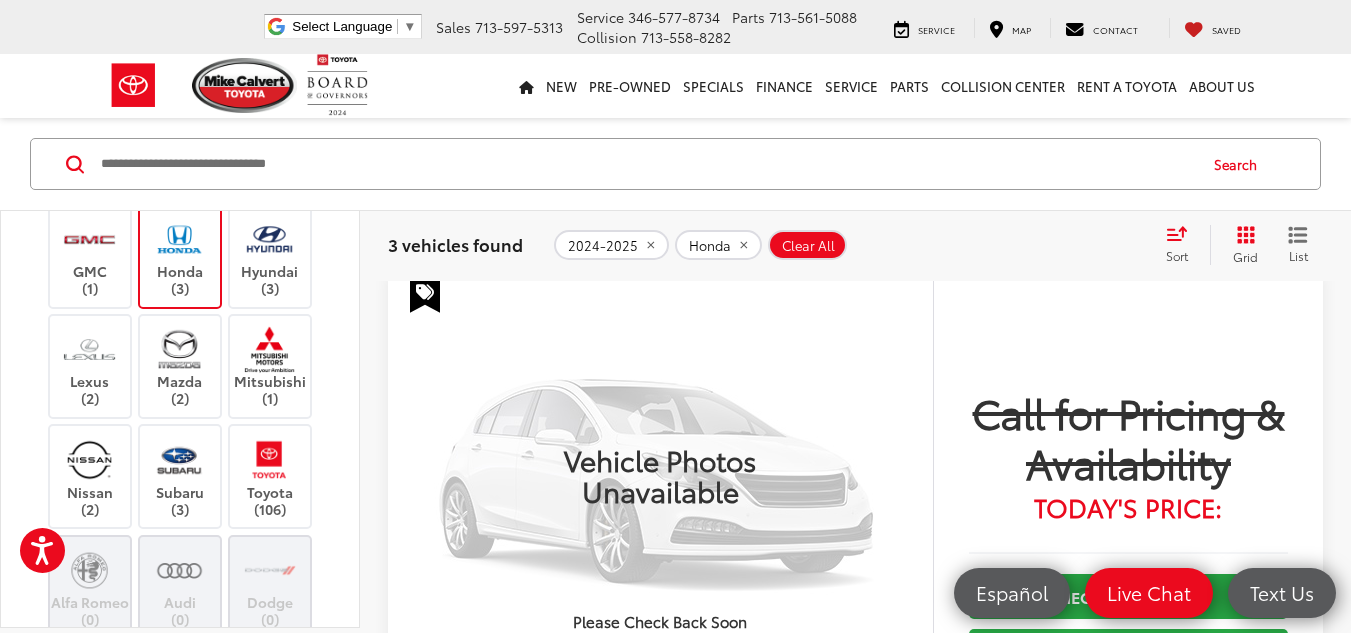 click at bounding box center (179, 238) 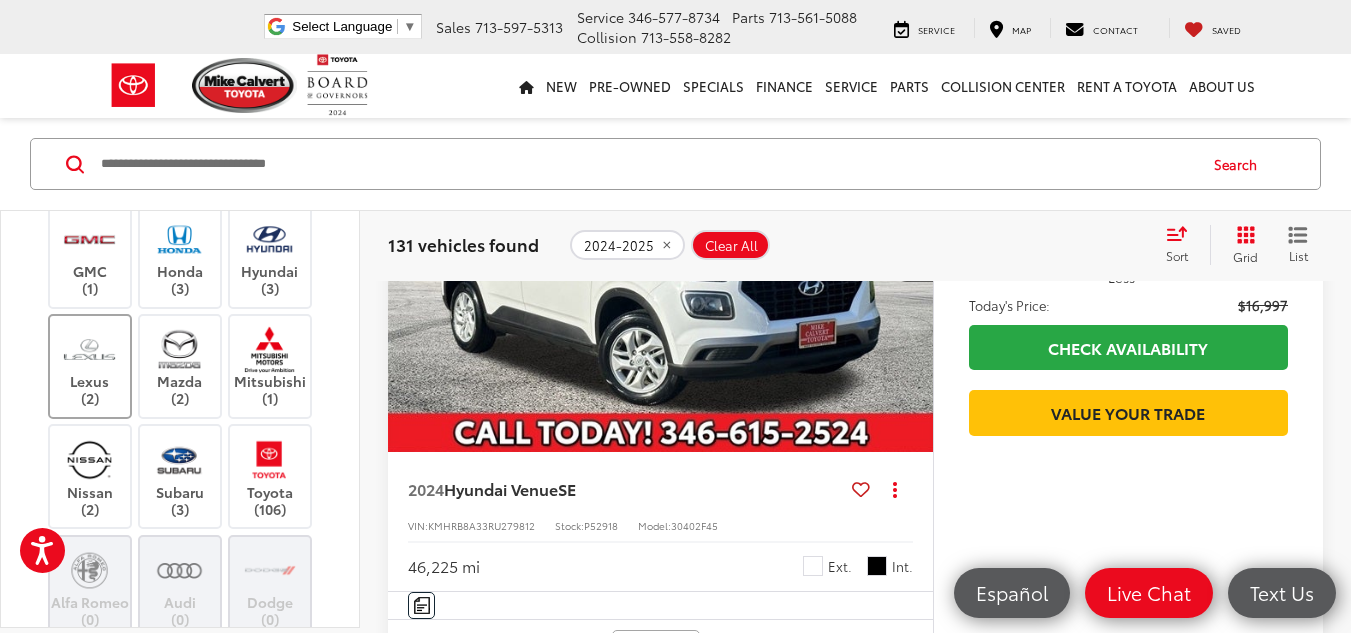 click at bounding box center (89, 349) 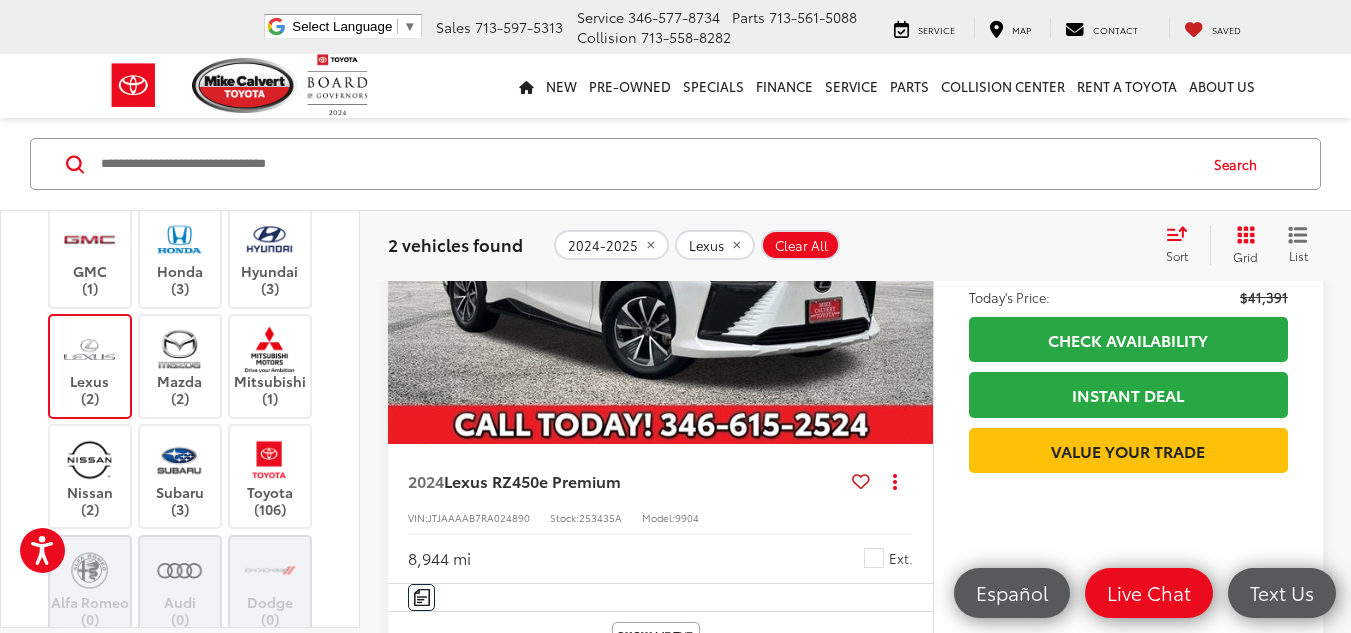 scroll, scrollTop: 326, scrollLeft: 0, axis: vertical 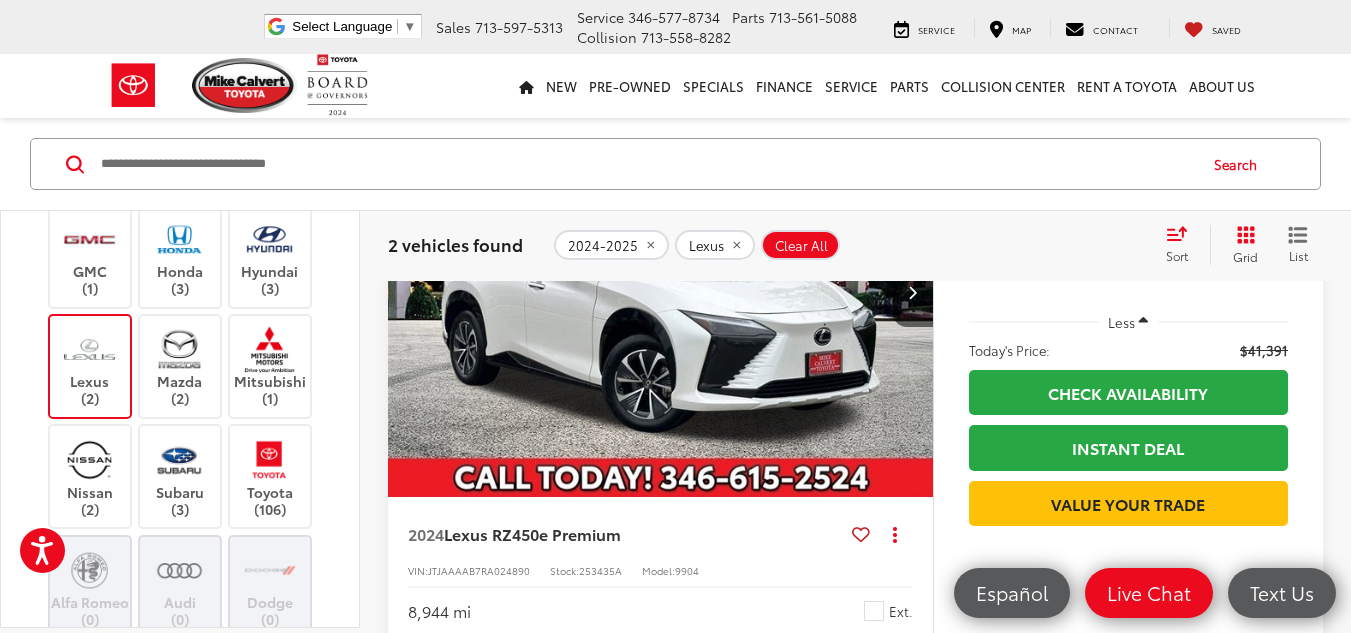 click on "Lexus   (2)" at bounding box center [90, 366] 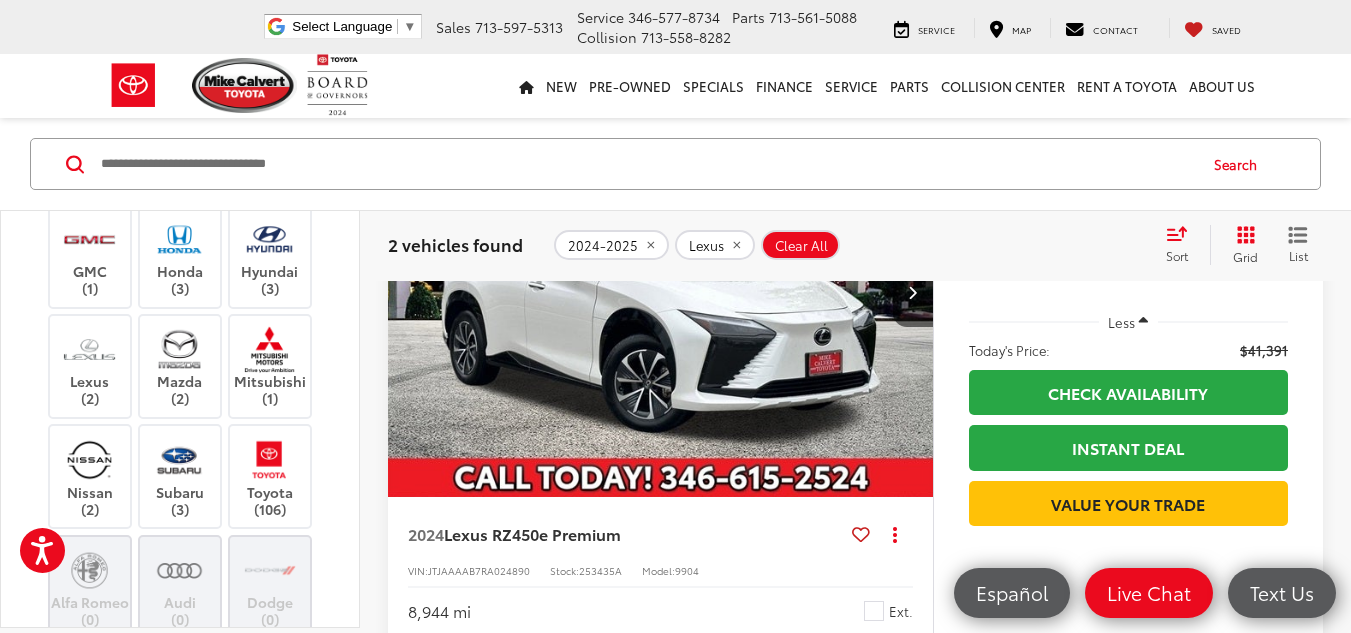 scroll, scrollTop: 129, scrollLeft: 0, axis: vertical 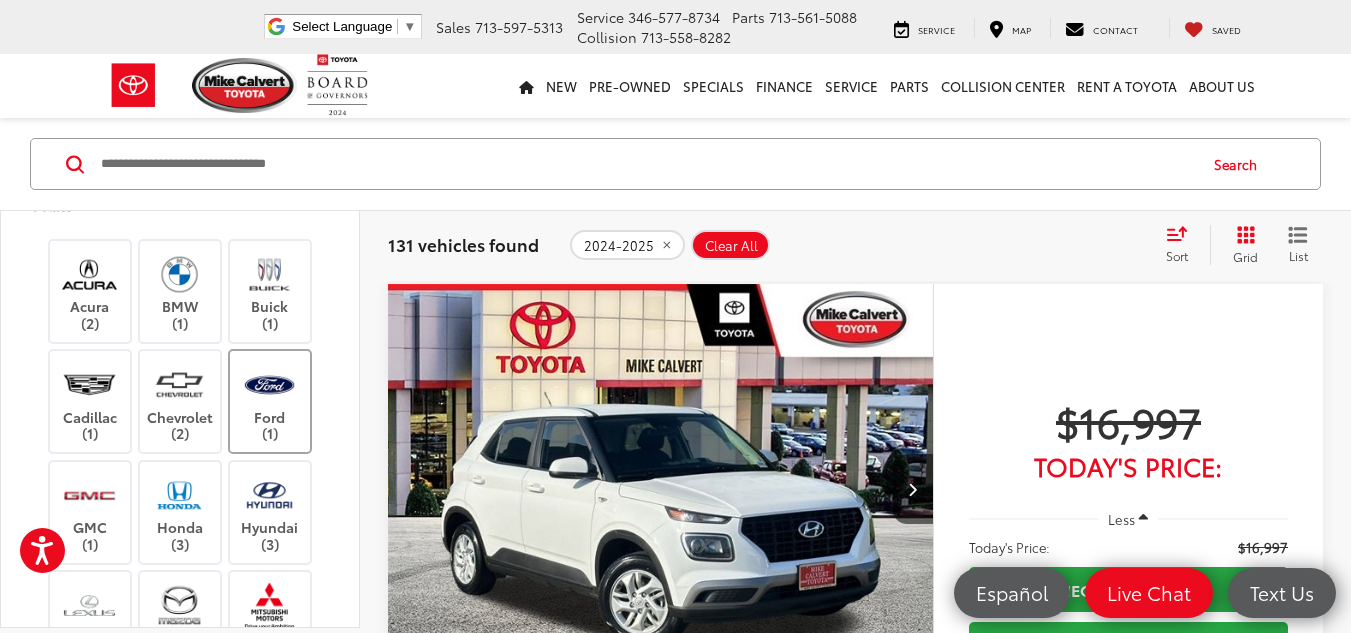 click at bounding box center (269, 384) 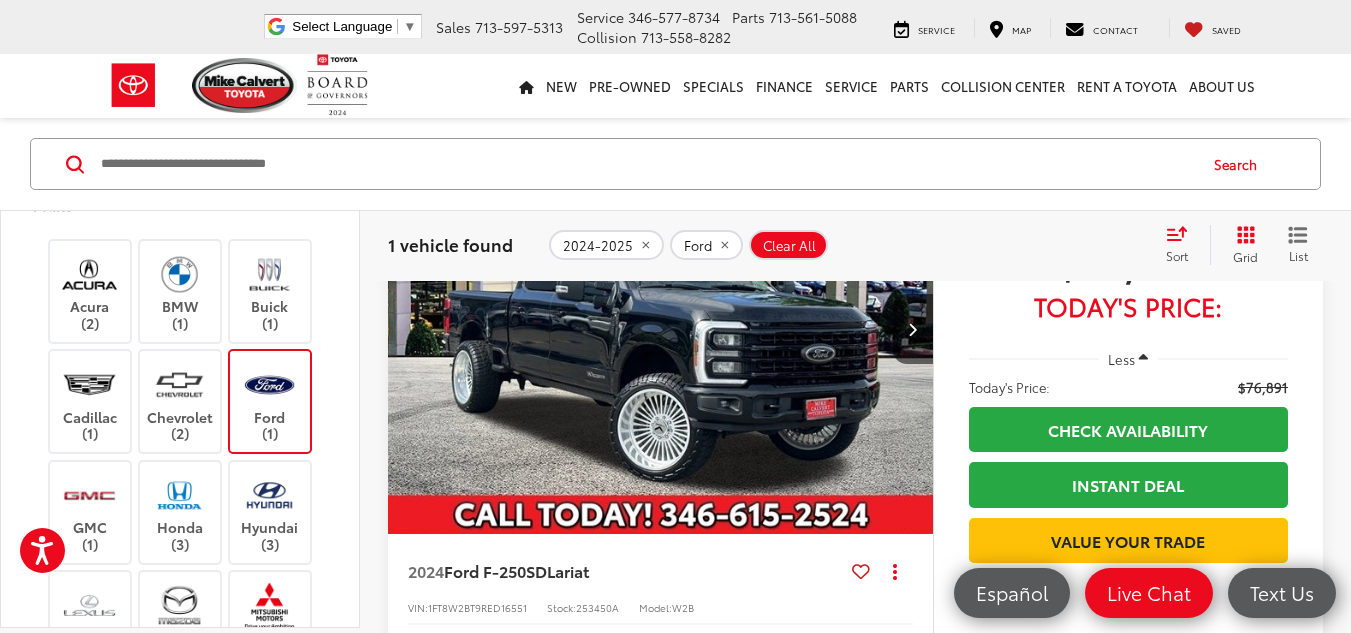 scroll, scrollTop: 267, scrollLeft: 0, axis: vertical 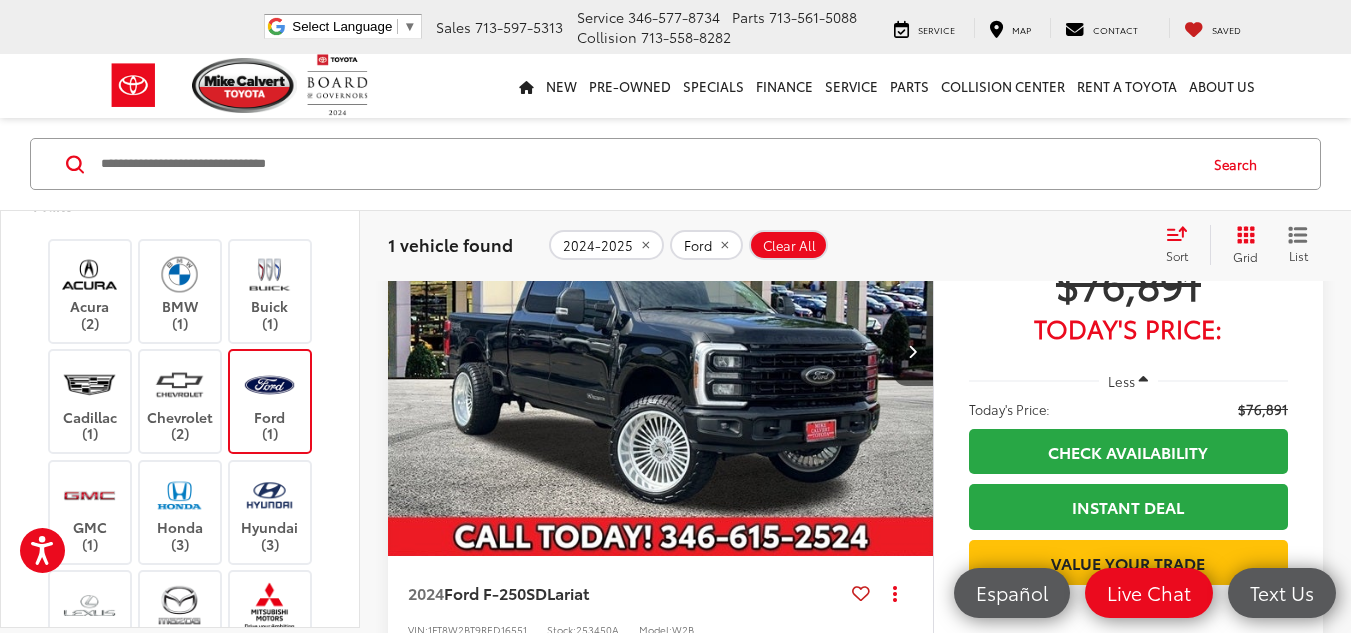 click at bounding box center [269, 384] 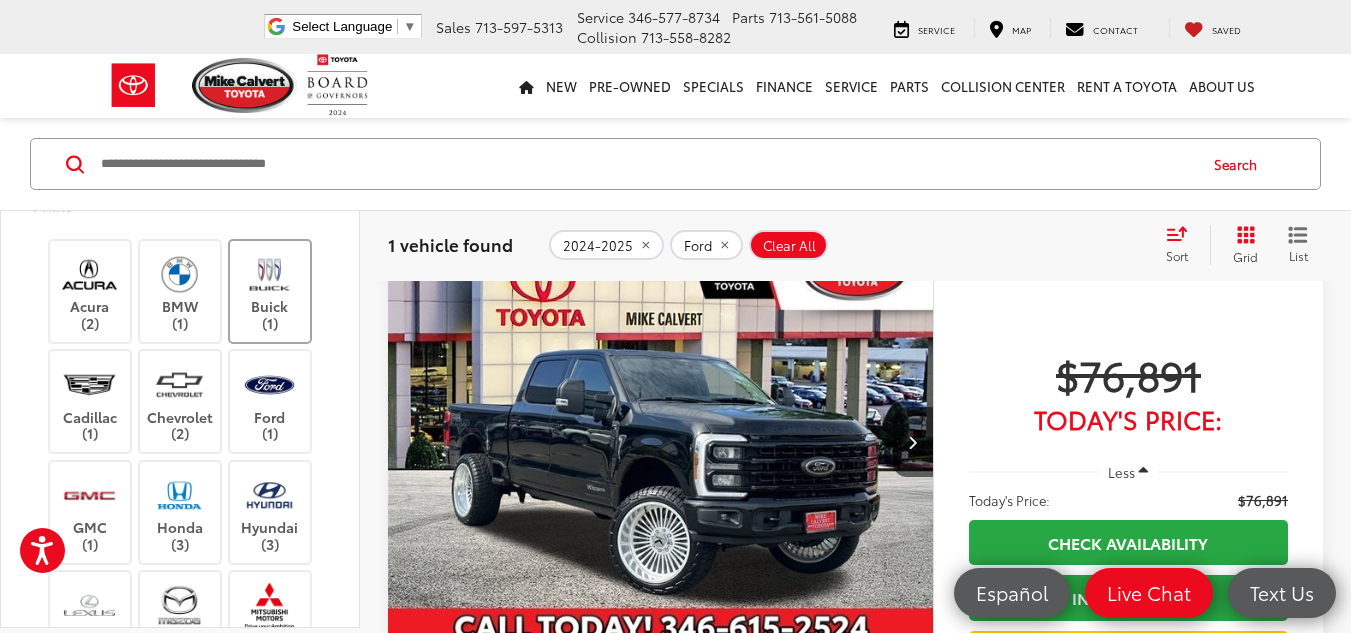 scroll, scrollTop: 129, scrollLeft: 0, axis: vertical 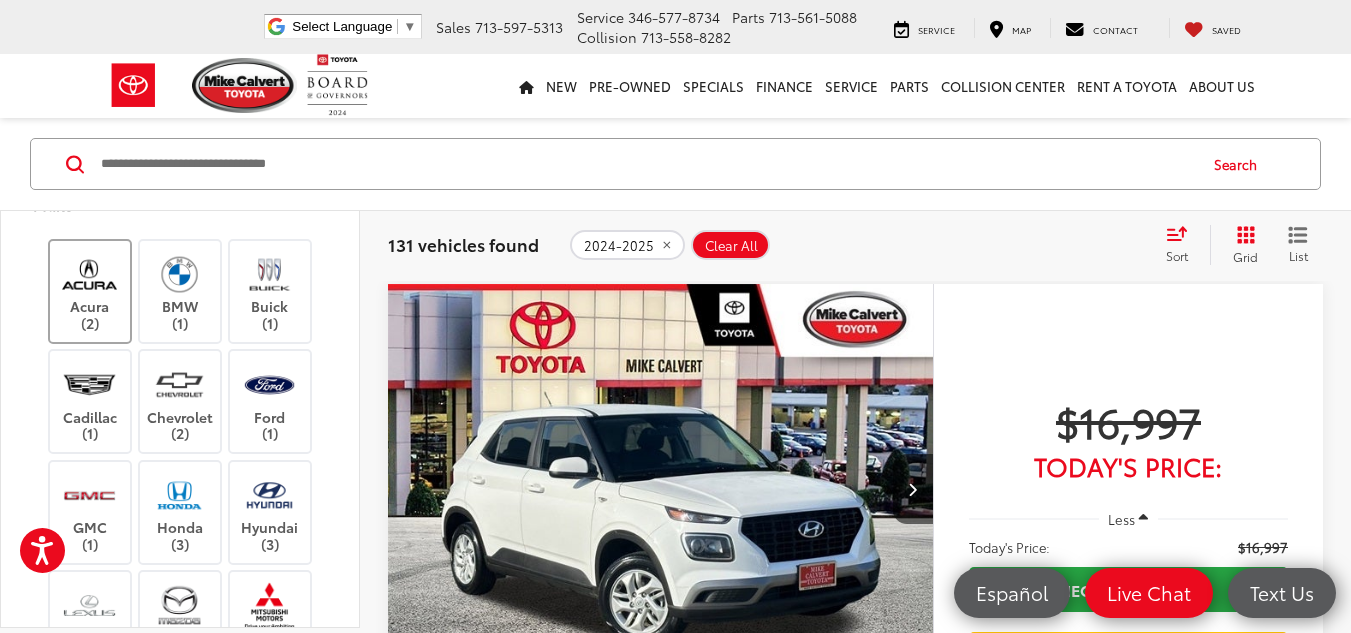 click at bounding box center [89, 274] 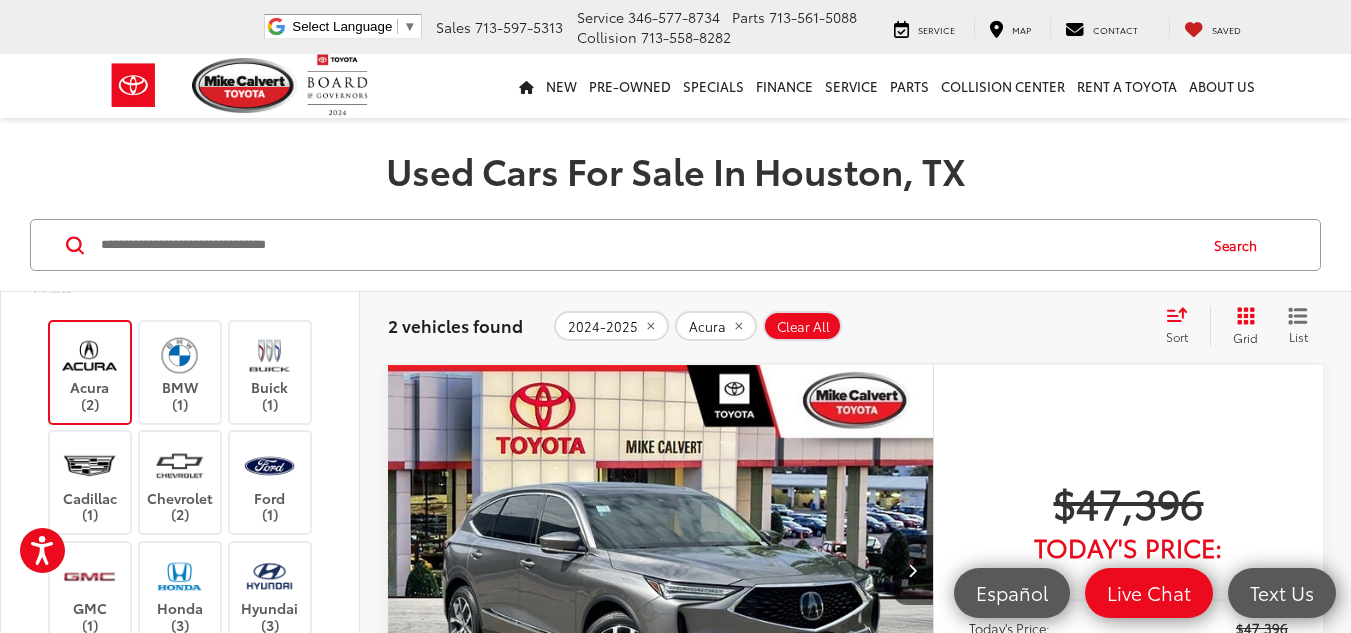 scroll, scrollTop: 43, scrollLeft: 0, axis: vertical 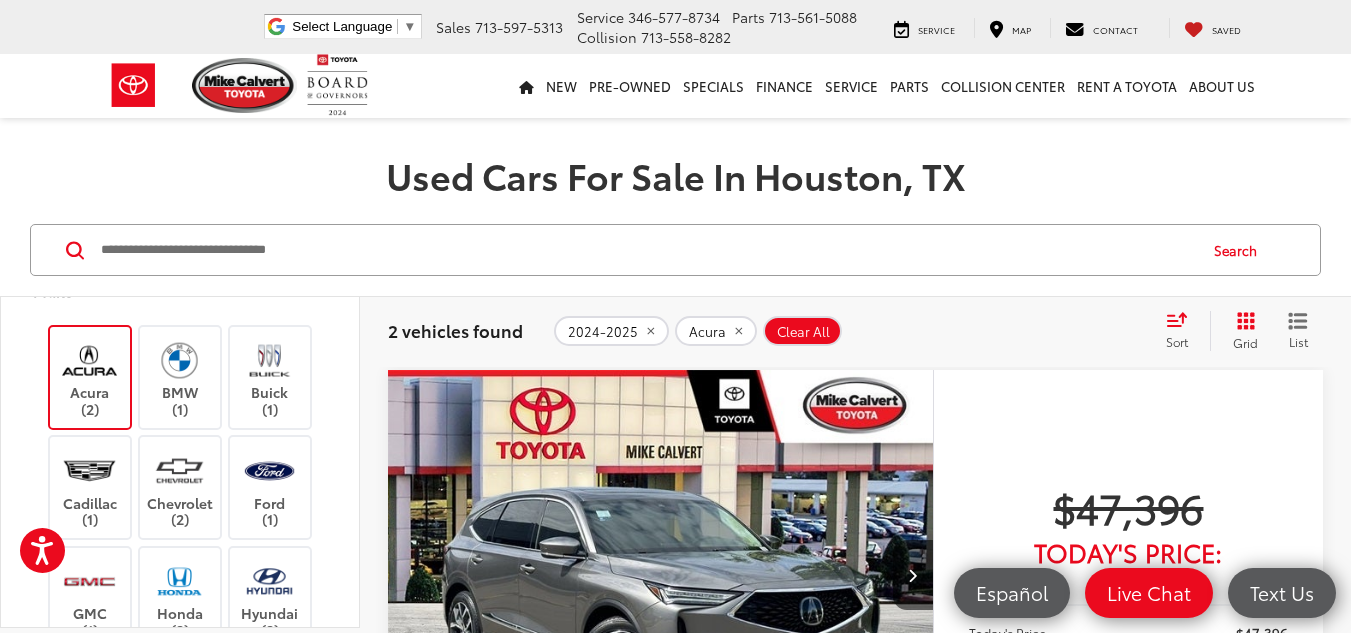 click at bounding box center (89, 360) 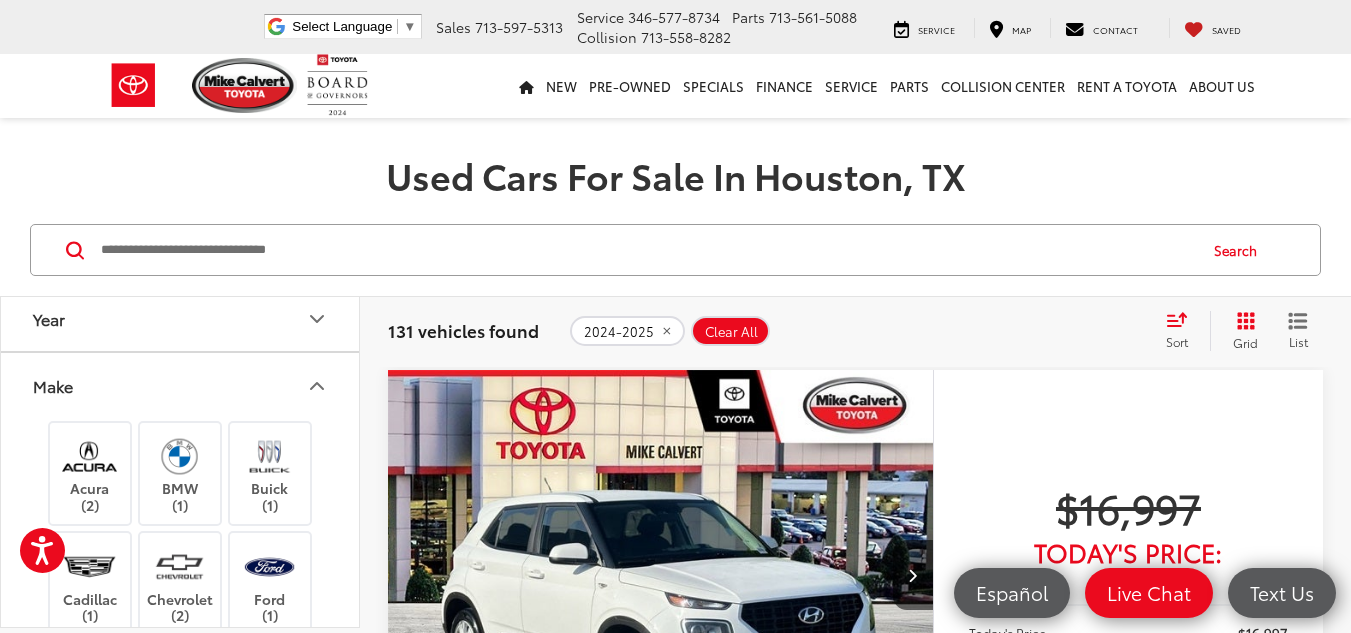 scroll, scrollTop: 0, scrollLeft: 0, axis: both 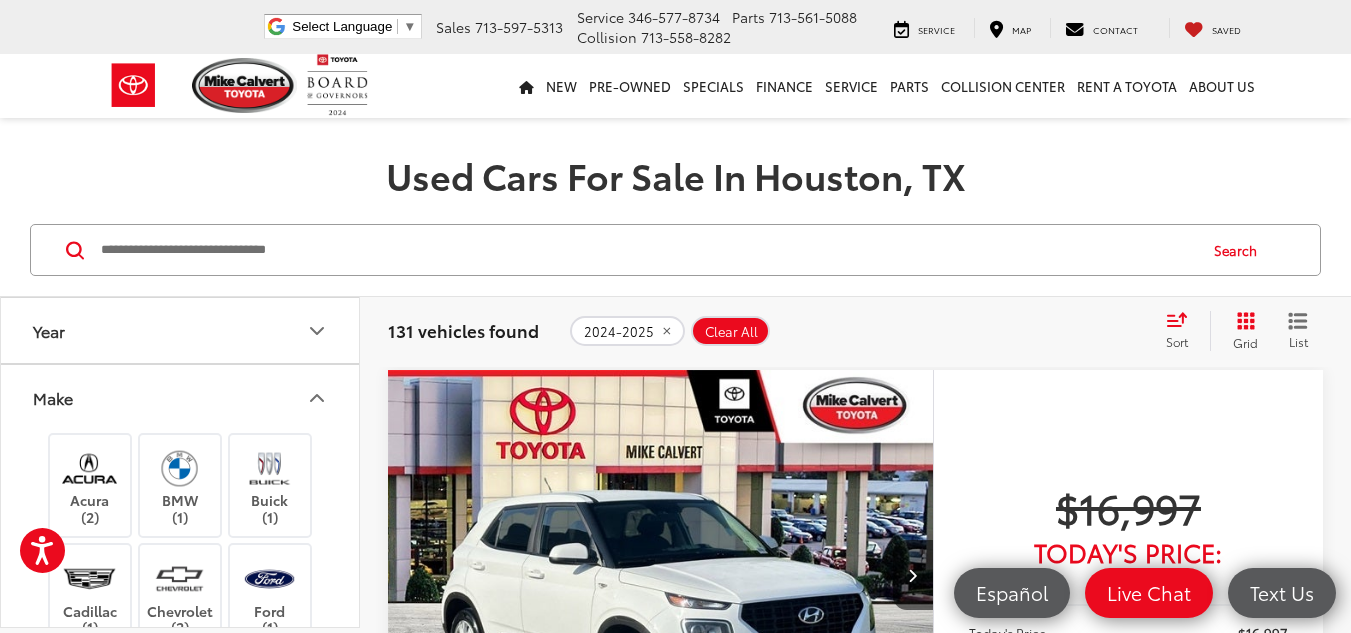 click 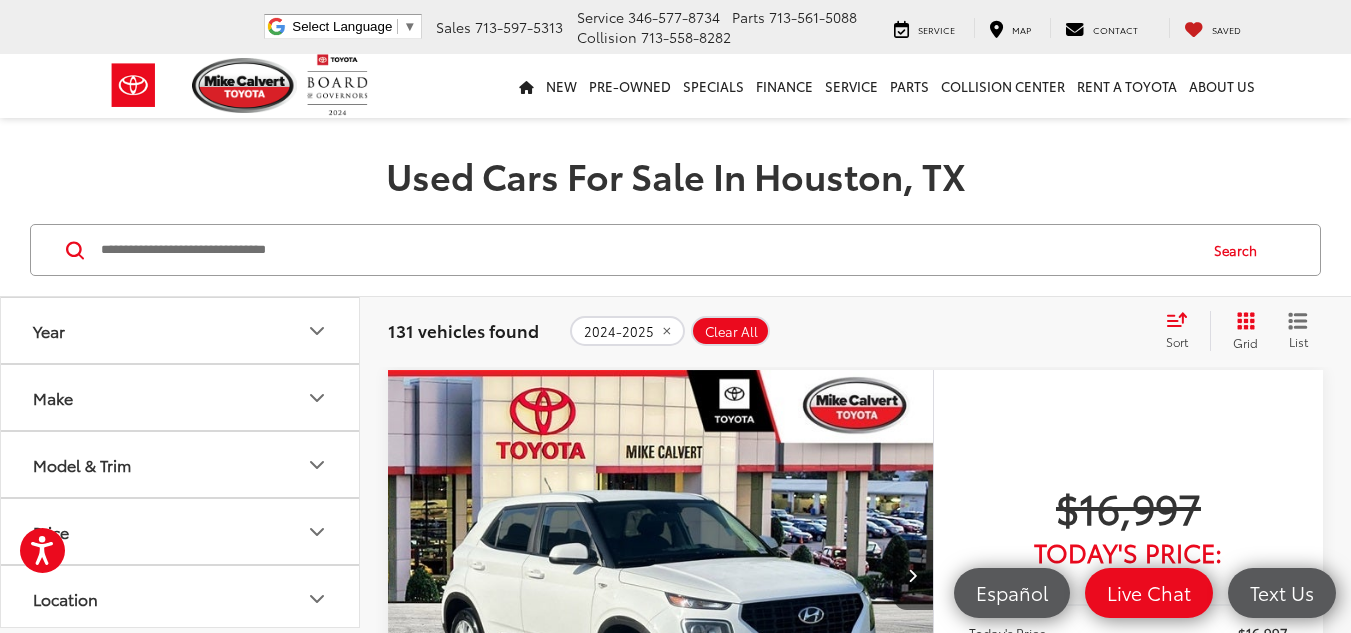 click 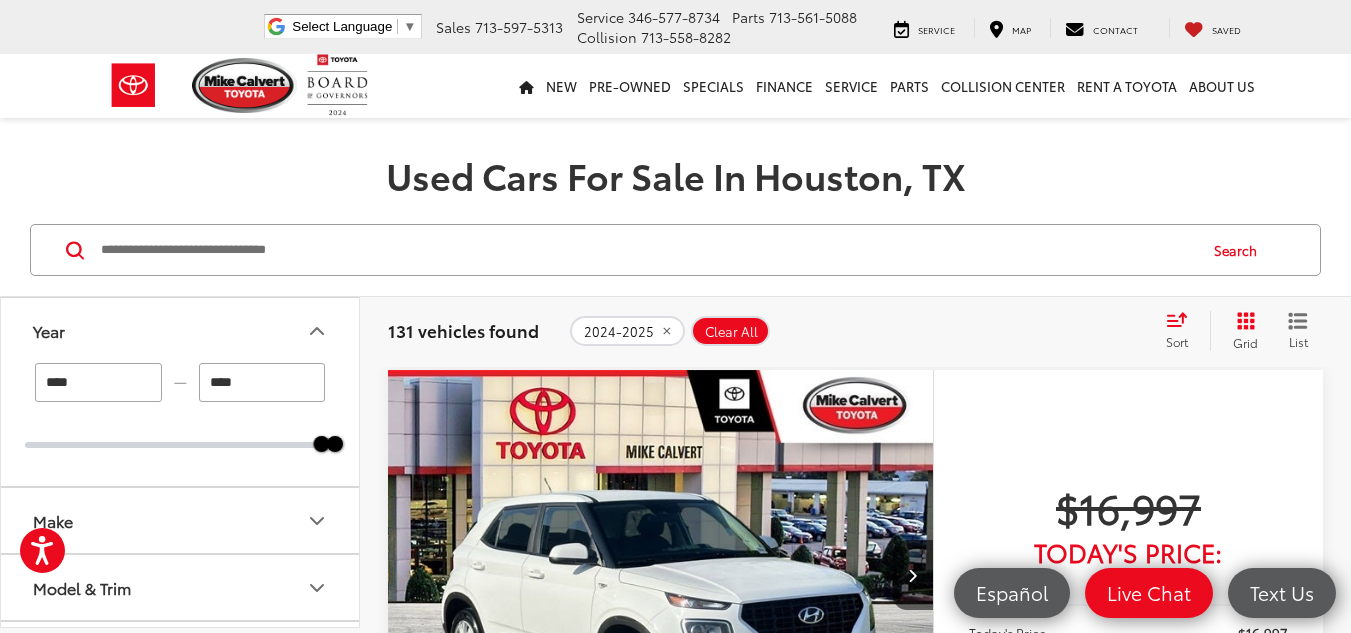 click 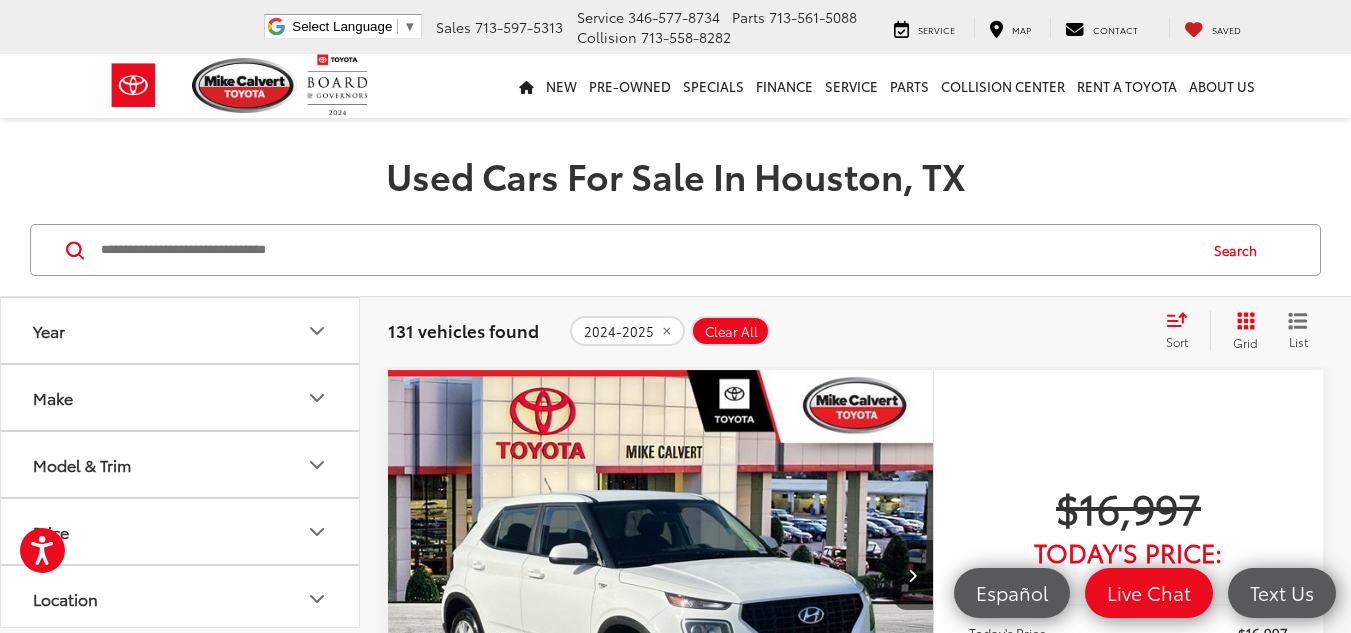click on "Make" at bounding box center (181, 397) 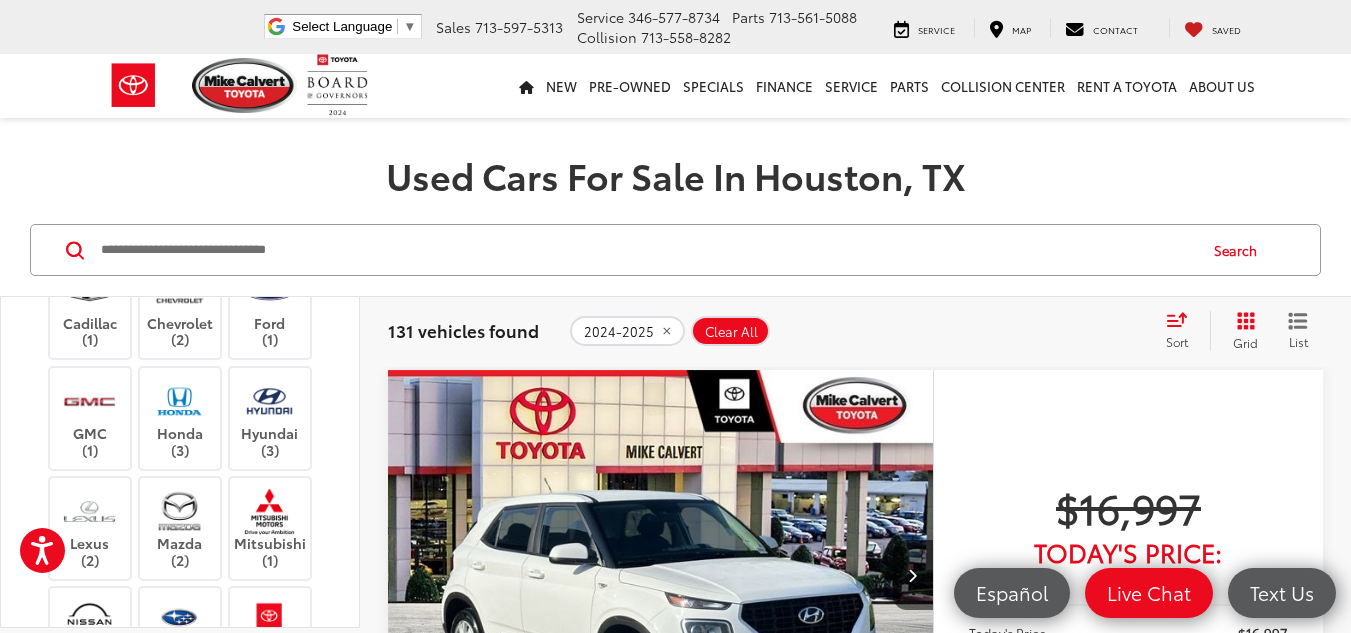 scroll, scrollTop: 576, scrollLeft: 0, axis: vertical 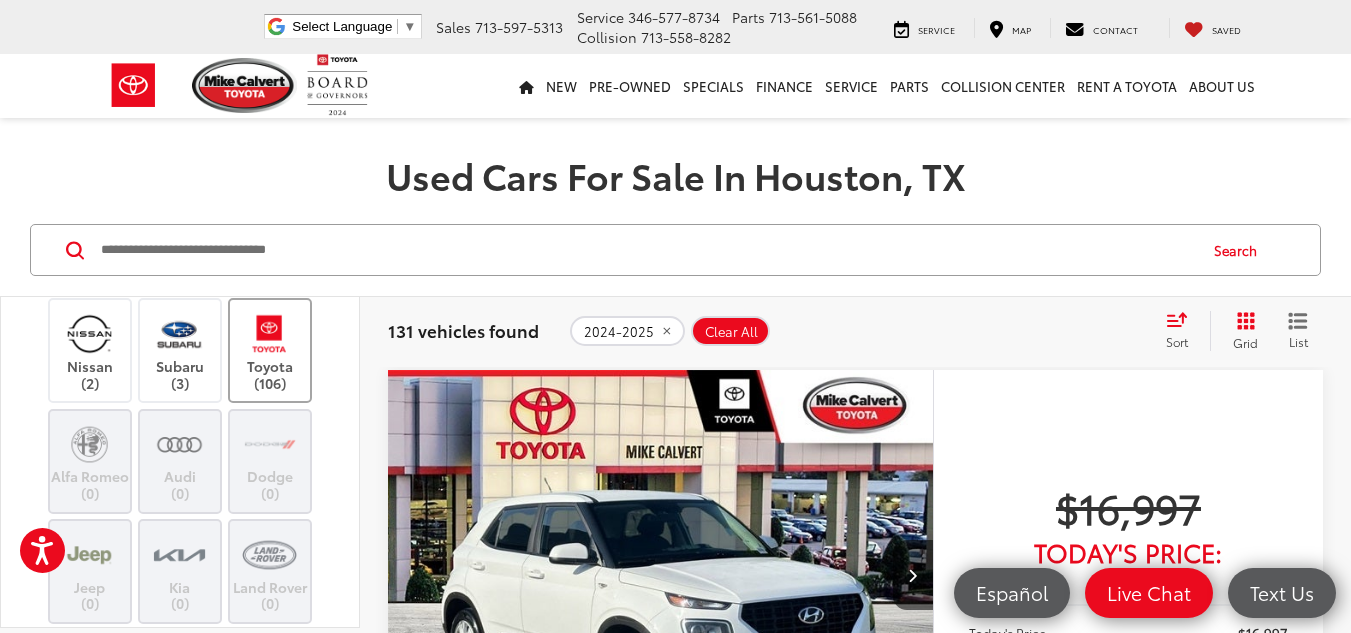 click on "Toyota   (106)" at bounding box center [270, 350] 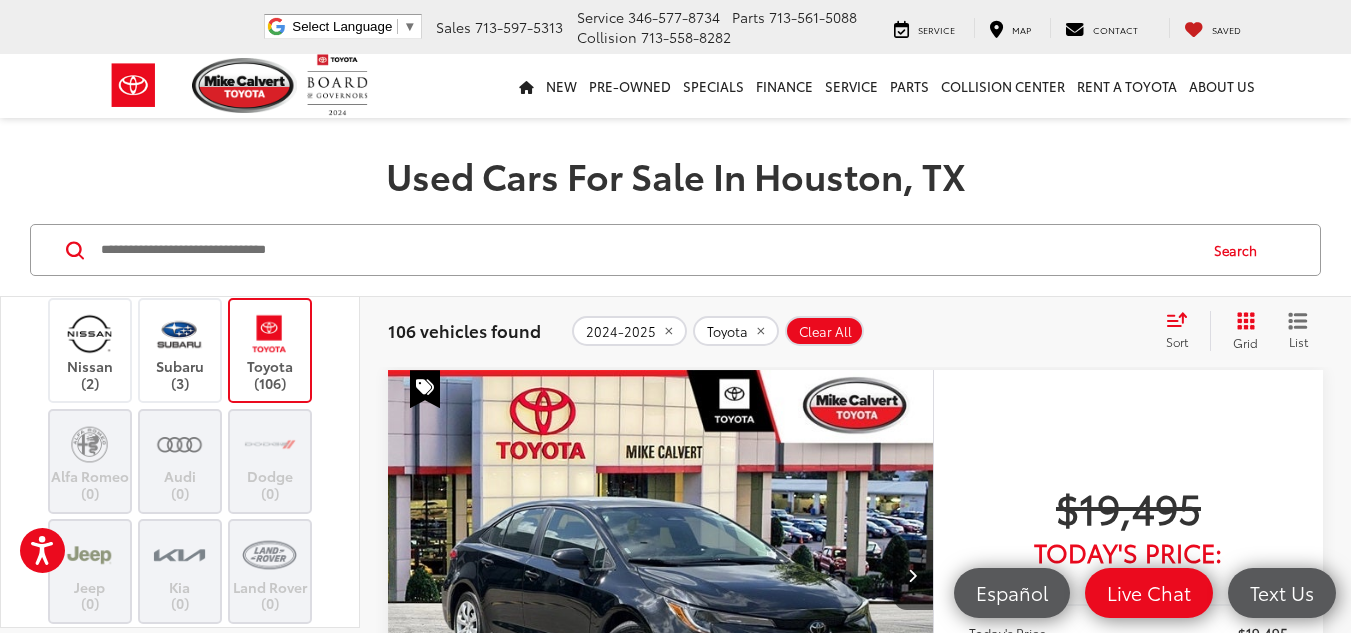 scroll, scrollTop: 1134, scrollLeft: 0, axis: vertical 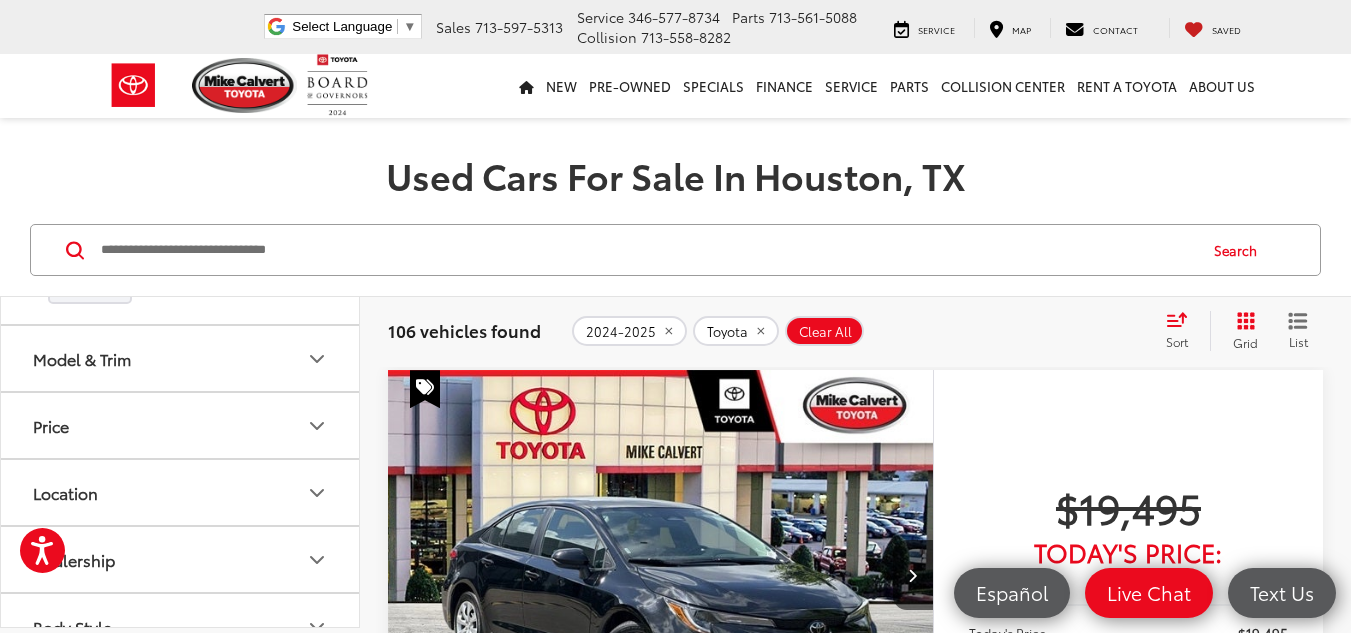 click on "Model & Trim" at bounding box center [181, 358] 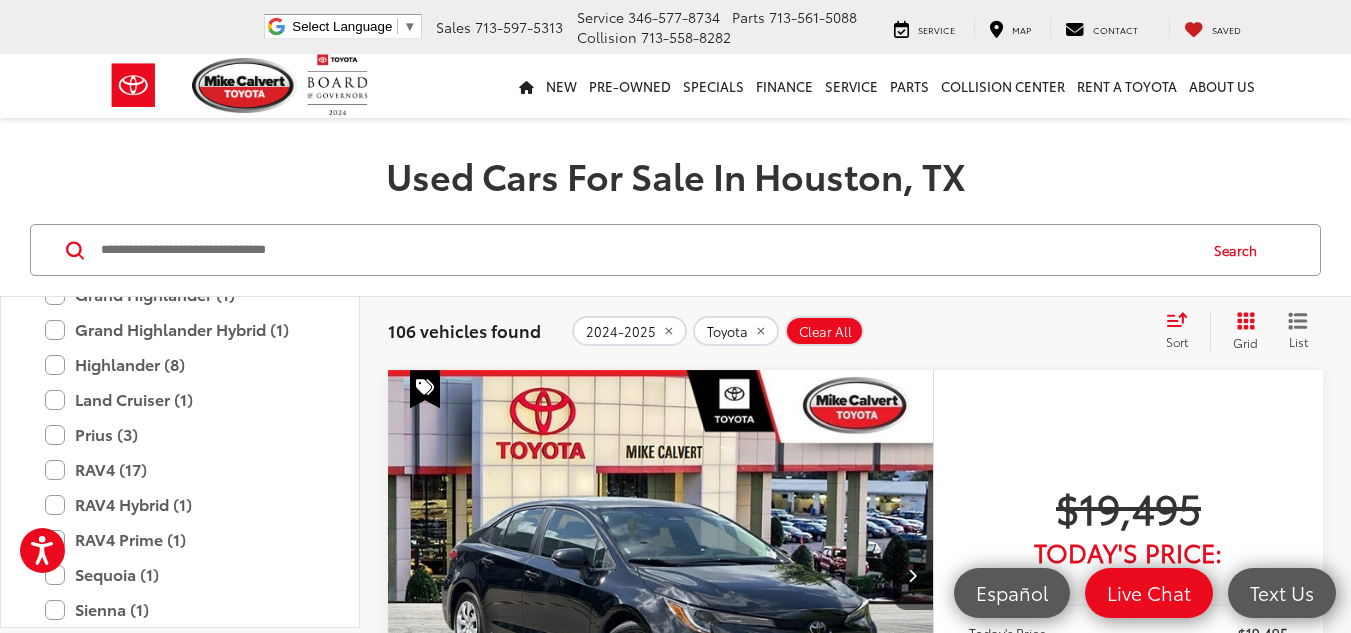scroll, scrollTop: 1529, scrollLeft: 0, axis: vertical 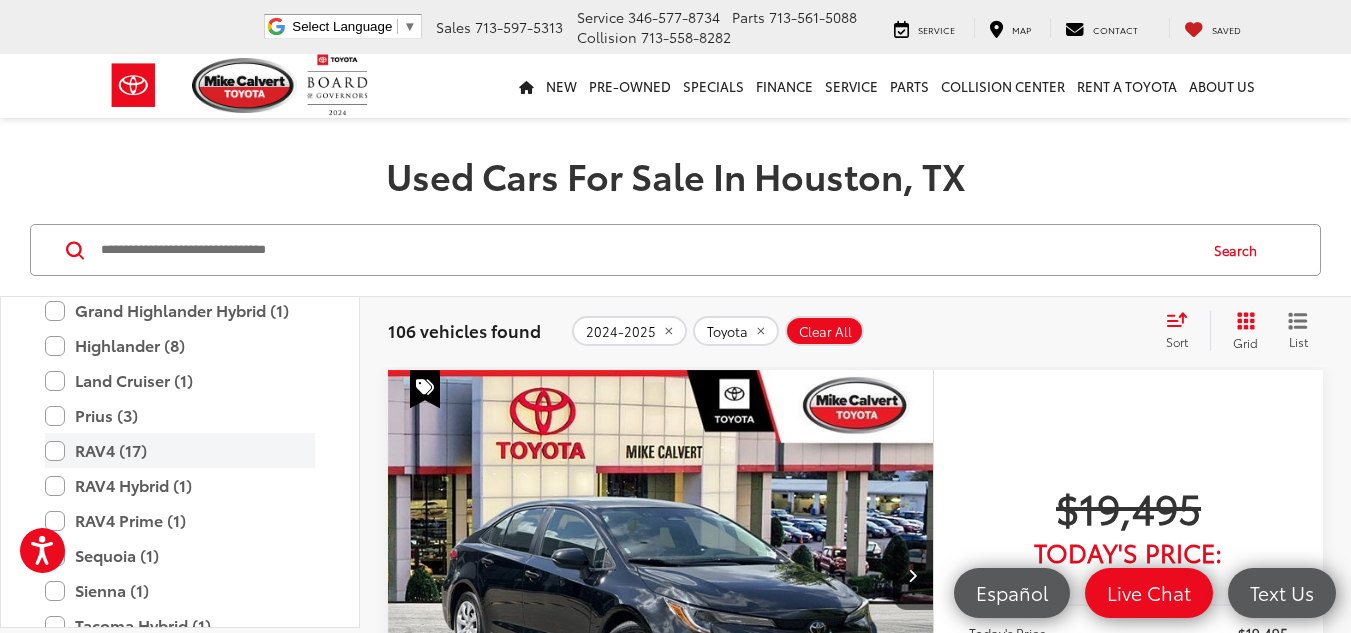 click on "RAV4 (17)" at bounding box center (180, 450) 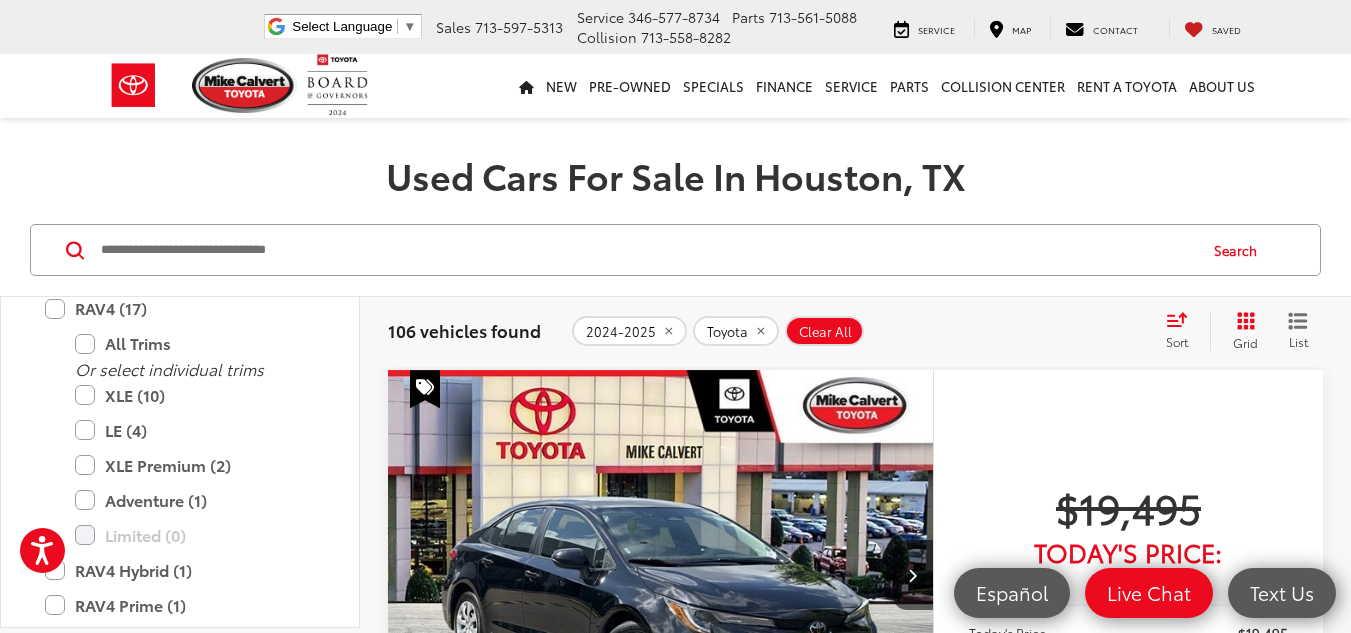 drag, startPoint x: 356, startPoint y: 482, endPoint x: 354, endPoint y: 497, distance: 15.132746 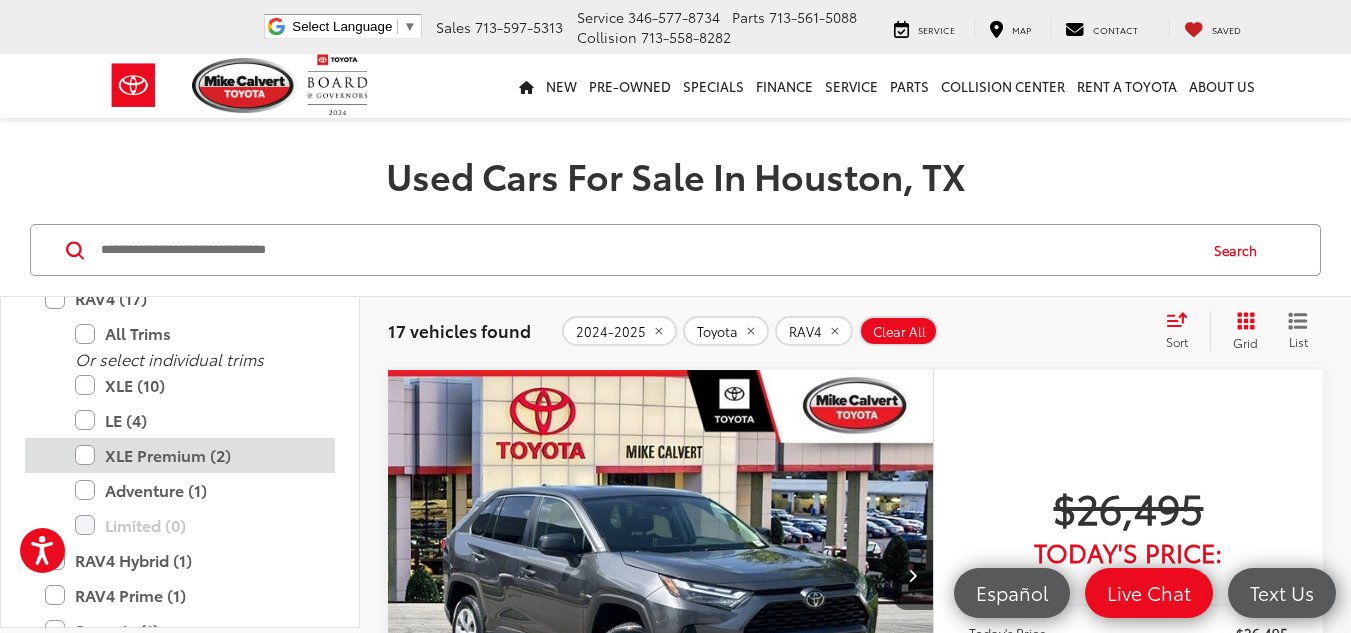 click on "XLE Premium (2)" at bounding box center (195, 455) 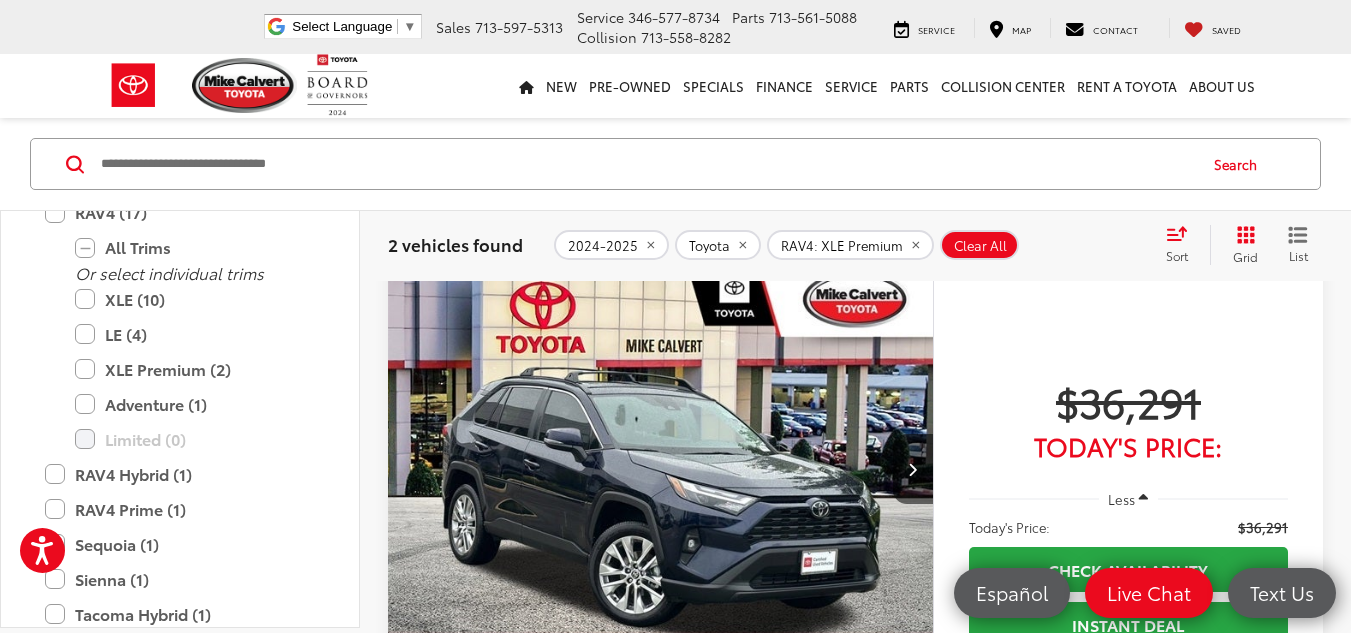 scroll, scrollTop: 169, scrollLeft: 0, axis: vertical 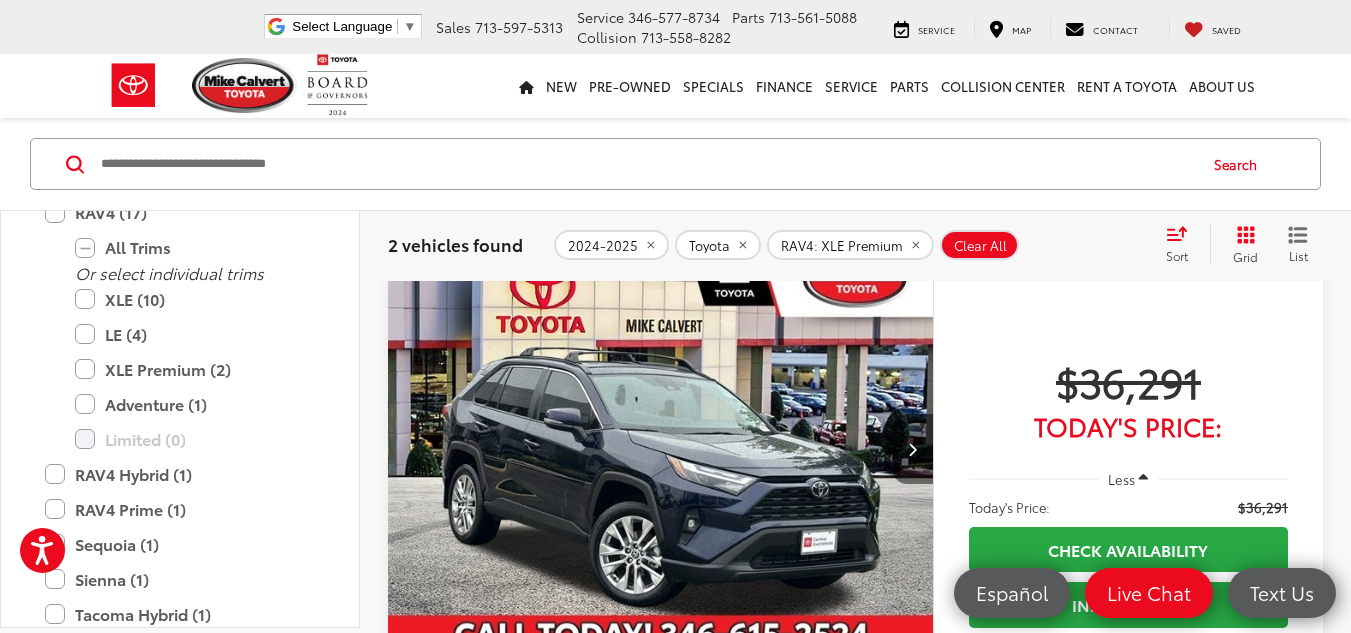 click at bounding box center [912, 449] 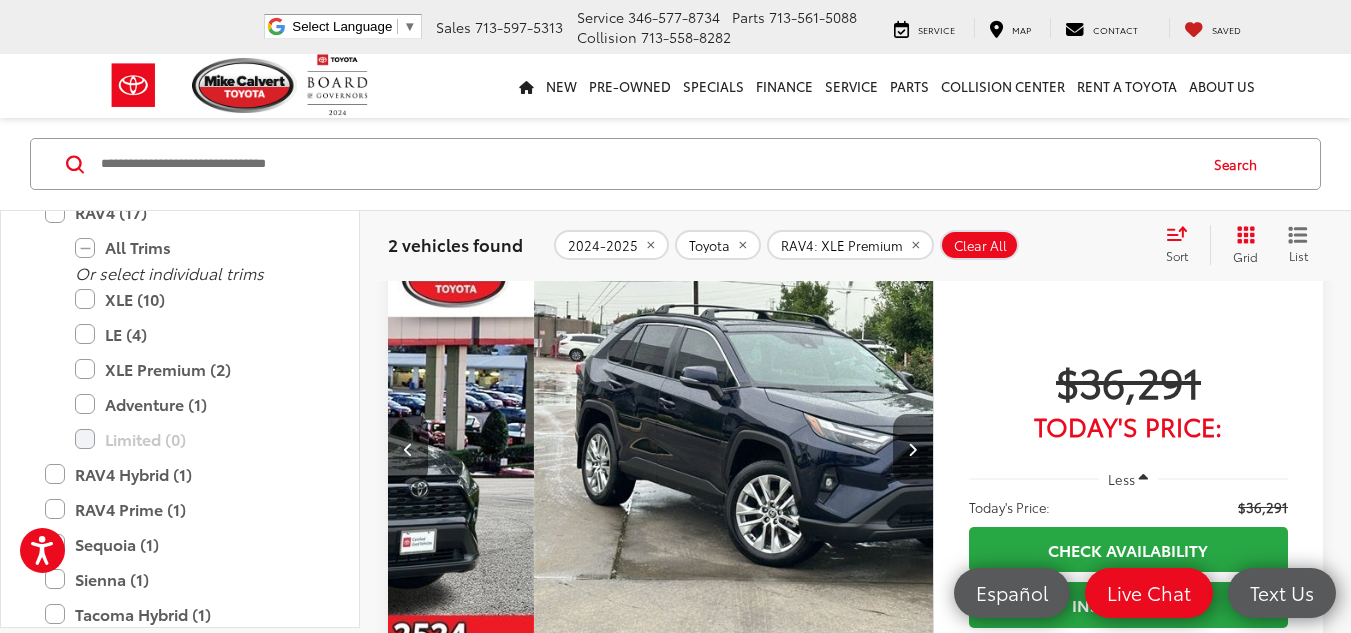 scroll, scrollTop: 0, scrollLeft: 548, axis: horizontal 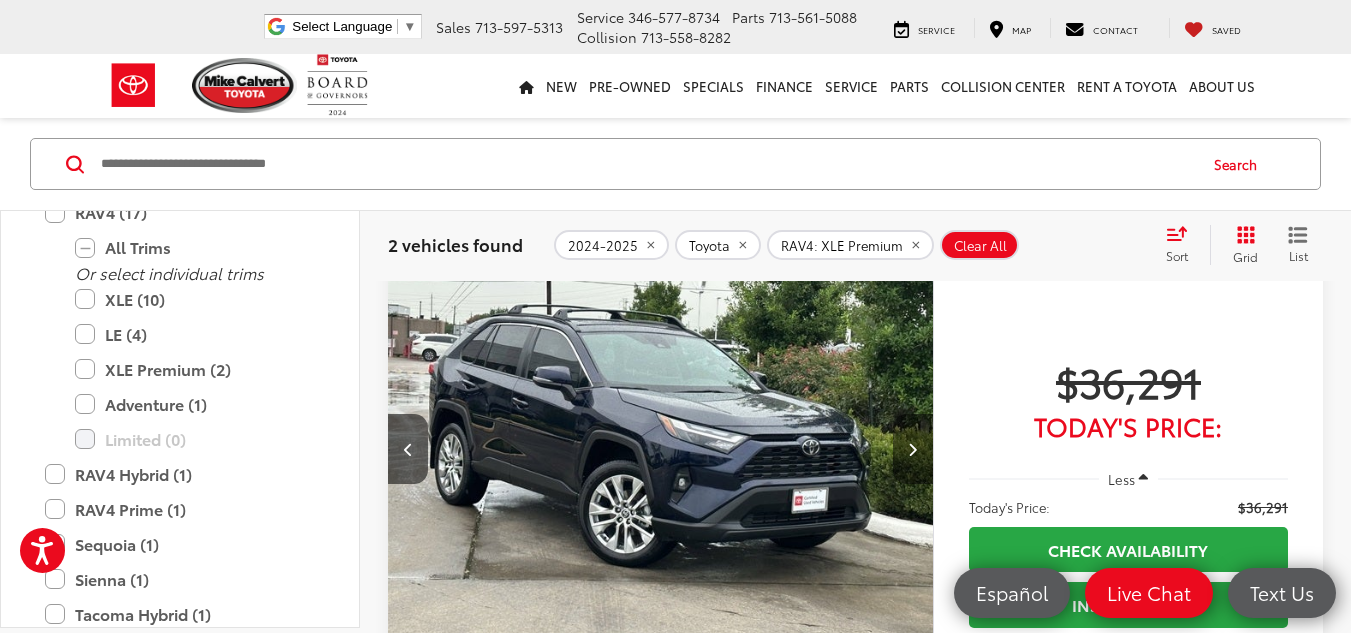 click at bounding box center (912, 449) 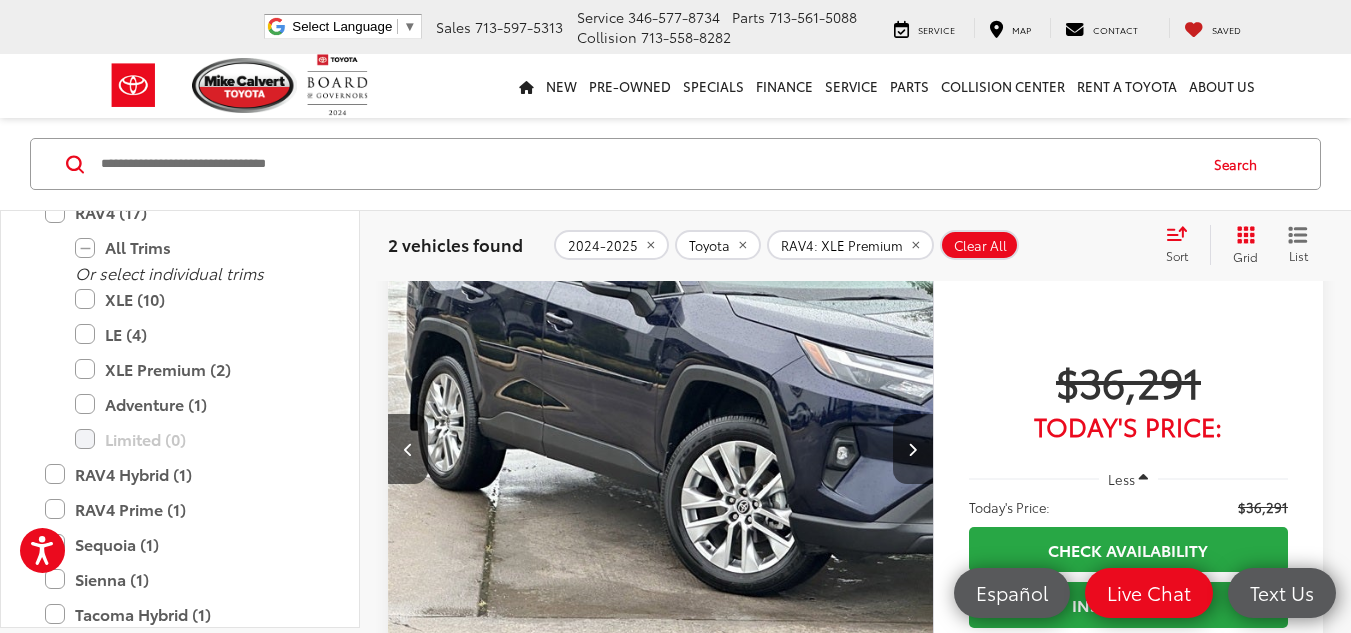 click at bounding box center [912, 449] 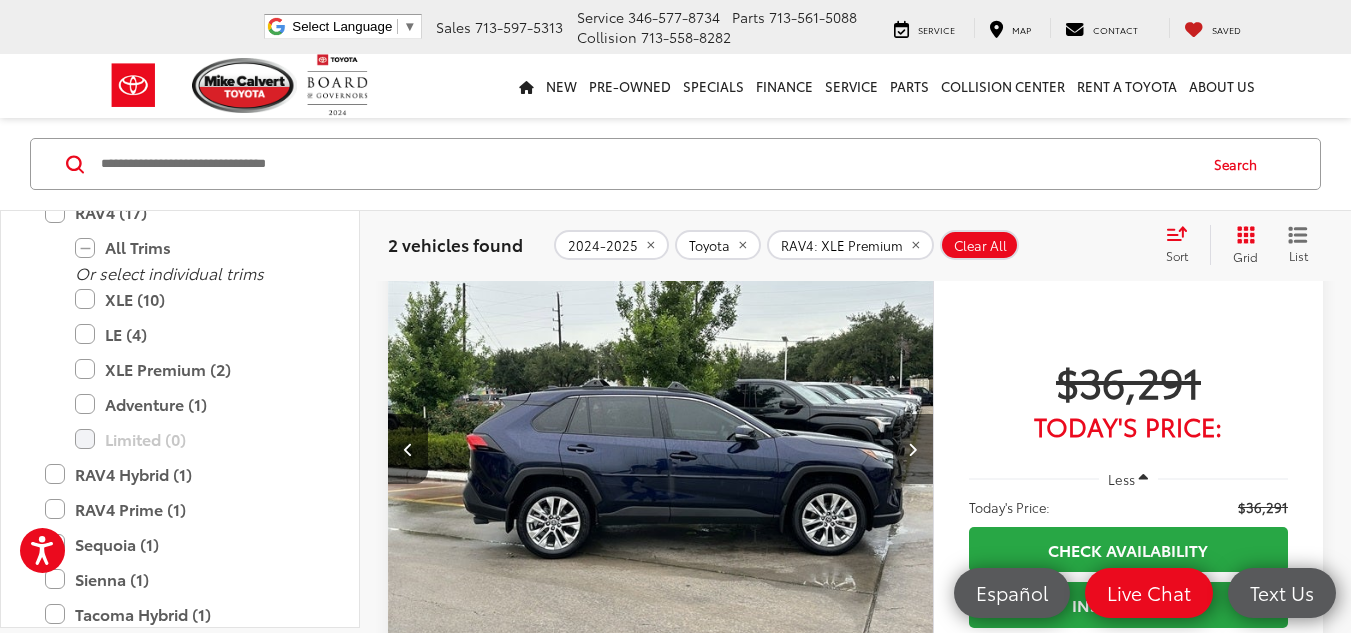 click at bounding box center (912, 449) 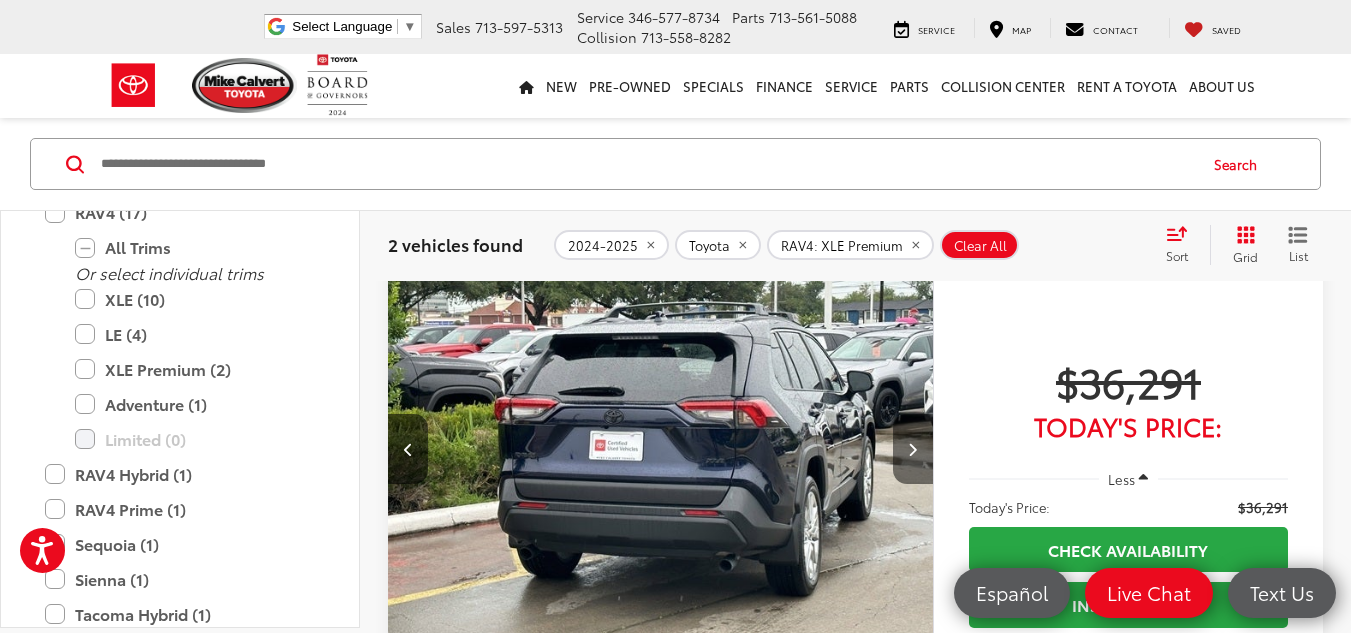 click at bounding box center [912, 449] 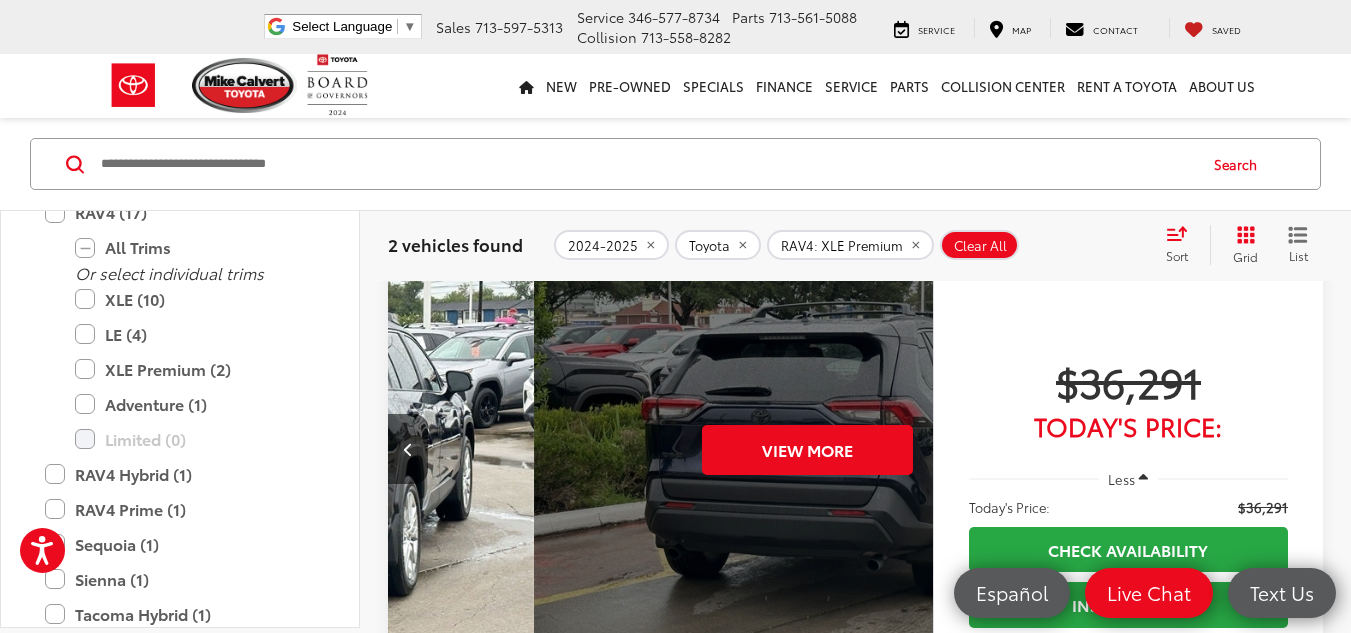 scroll, scrollTop: 0, scrollLeft: 2740, axis: horizontal 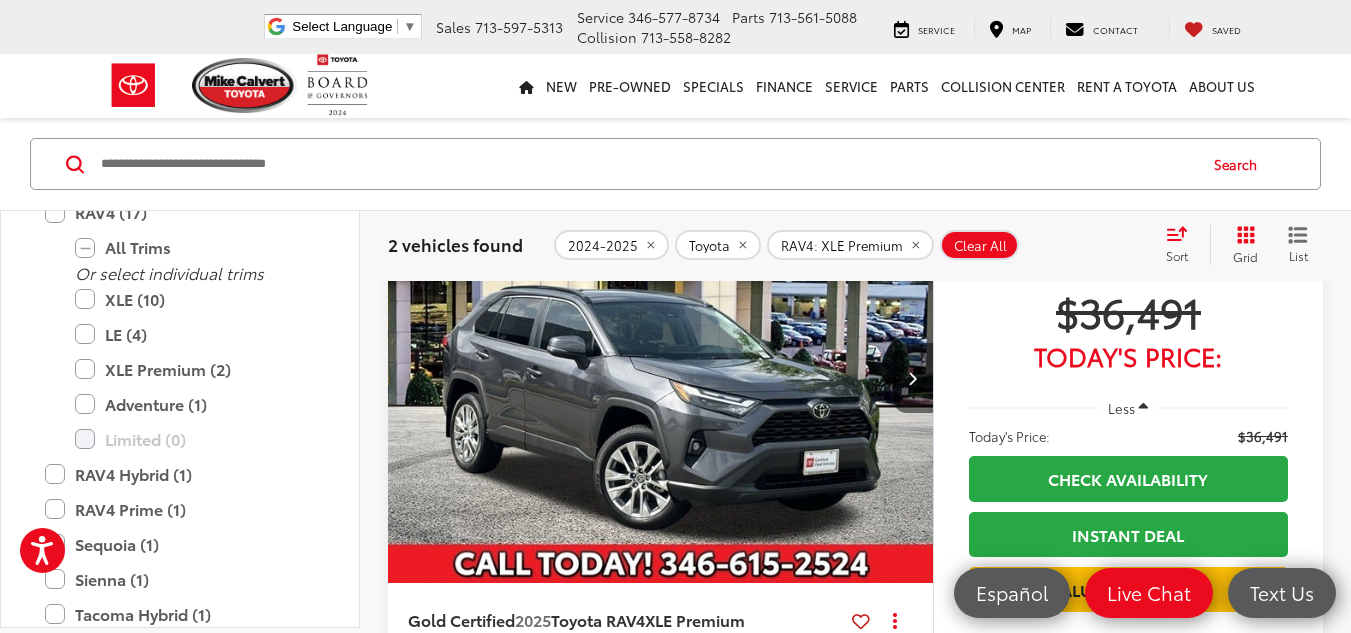 click at bounding box center (913, 378) 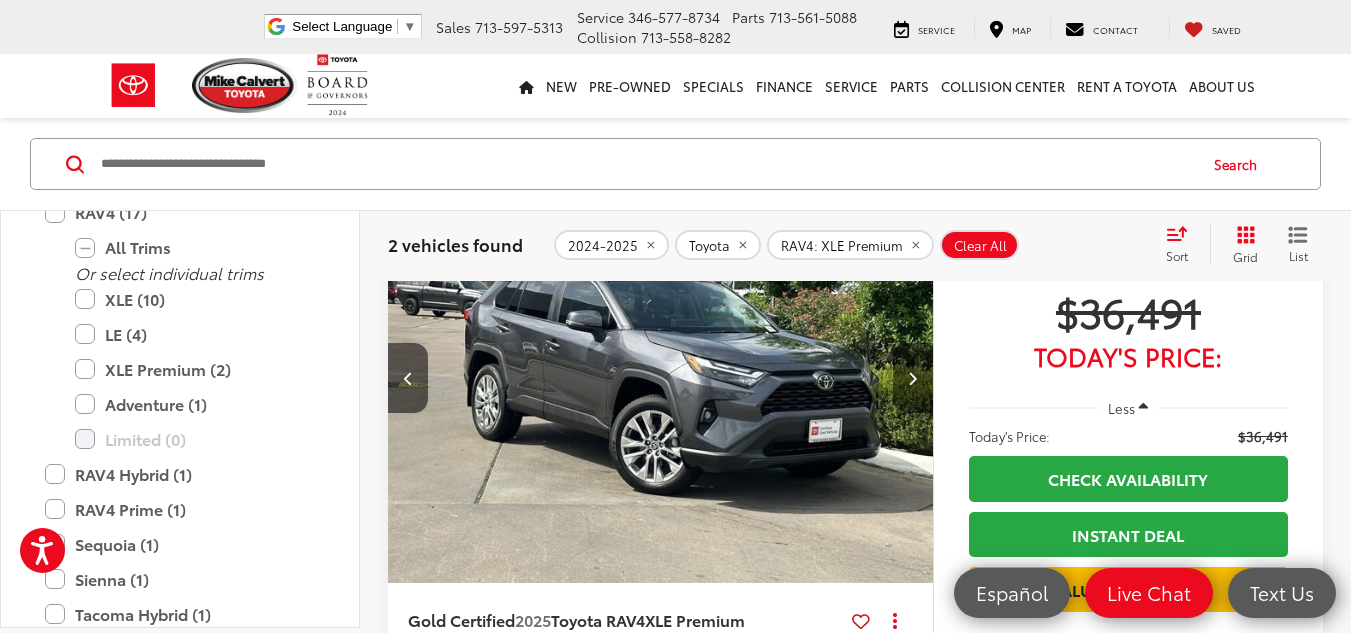 click at bounding box center [913, 378] 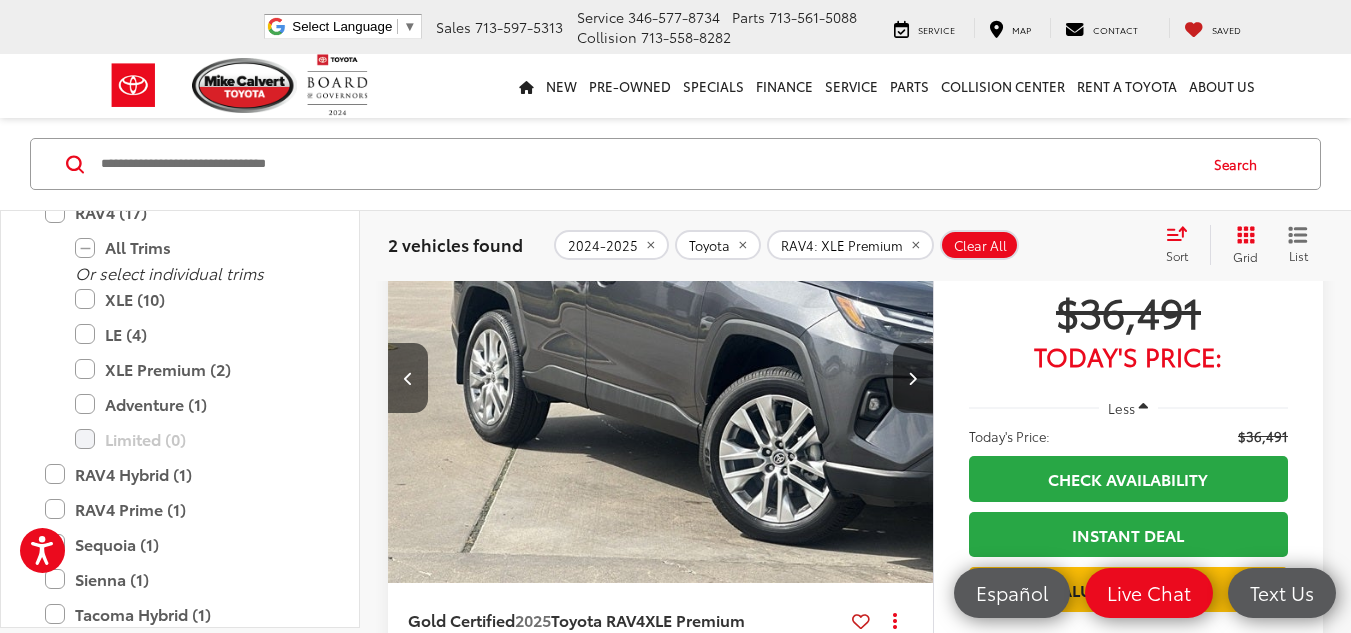 click at bounding box center [913, 378] 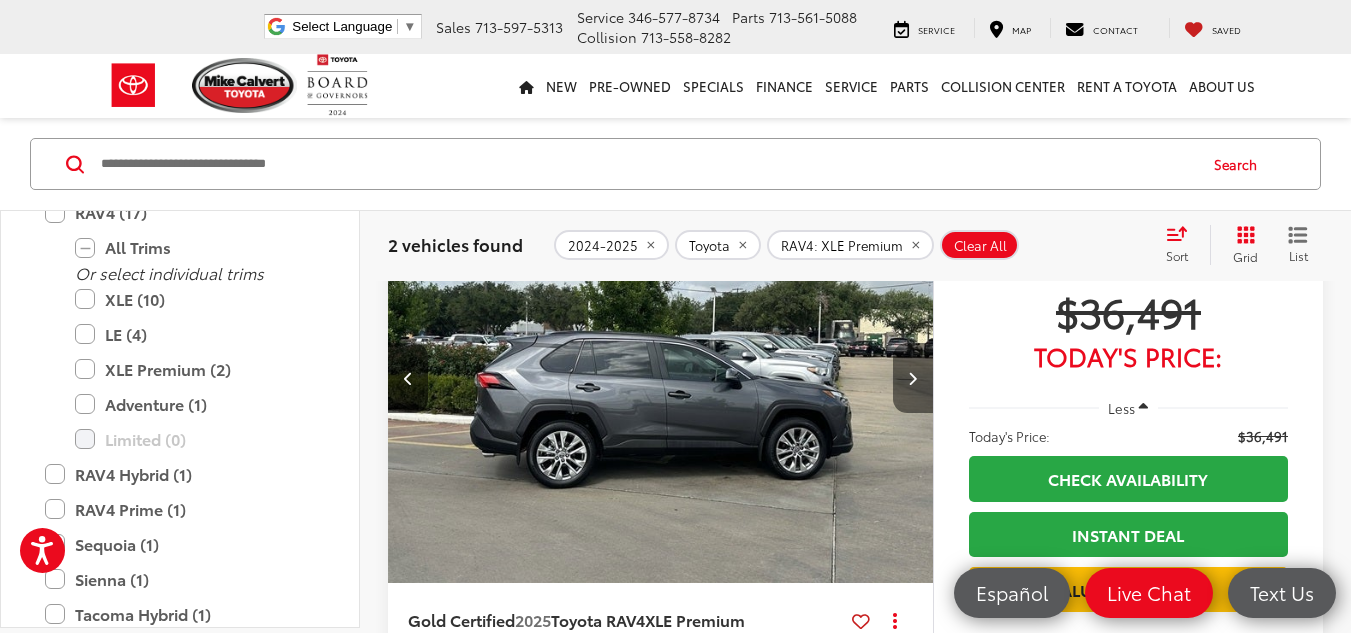 click at bounding box center (913, 378) 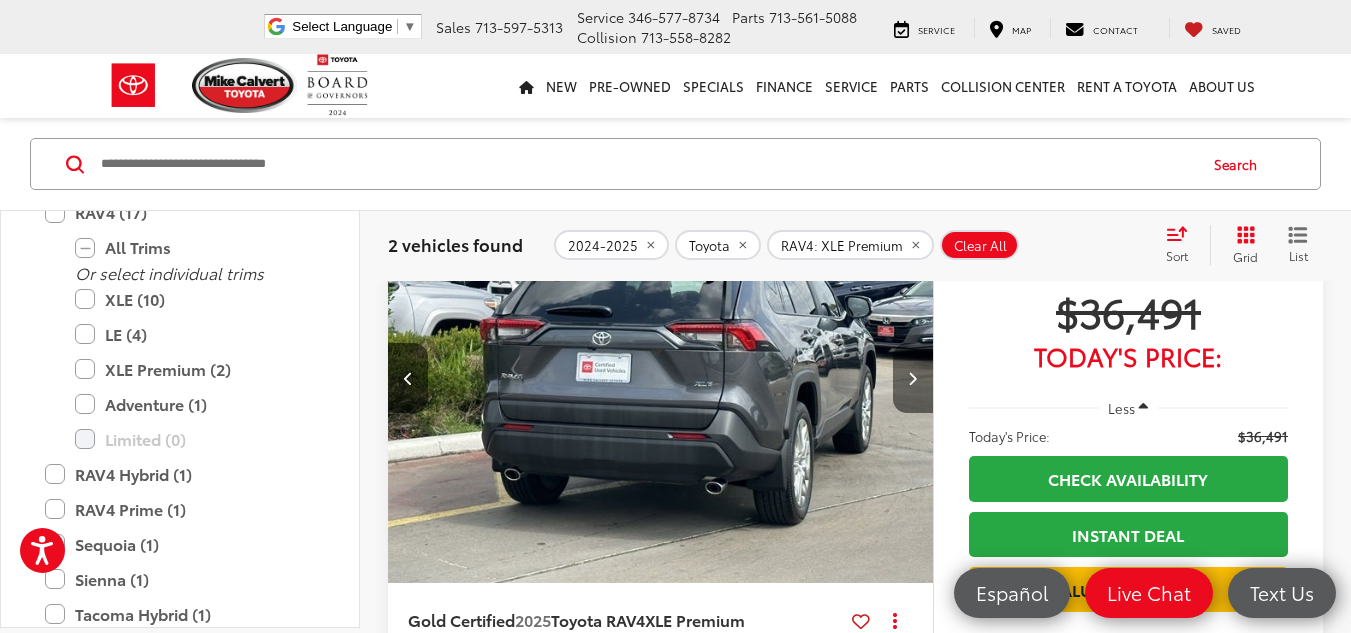 click at bounding box center (913, 378) 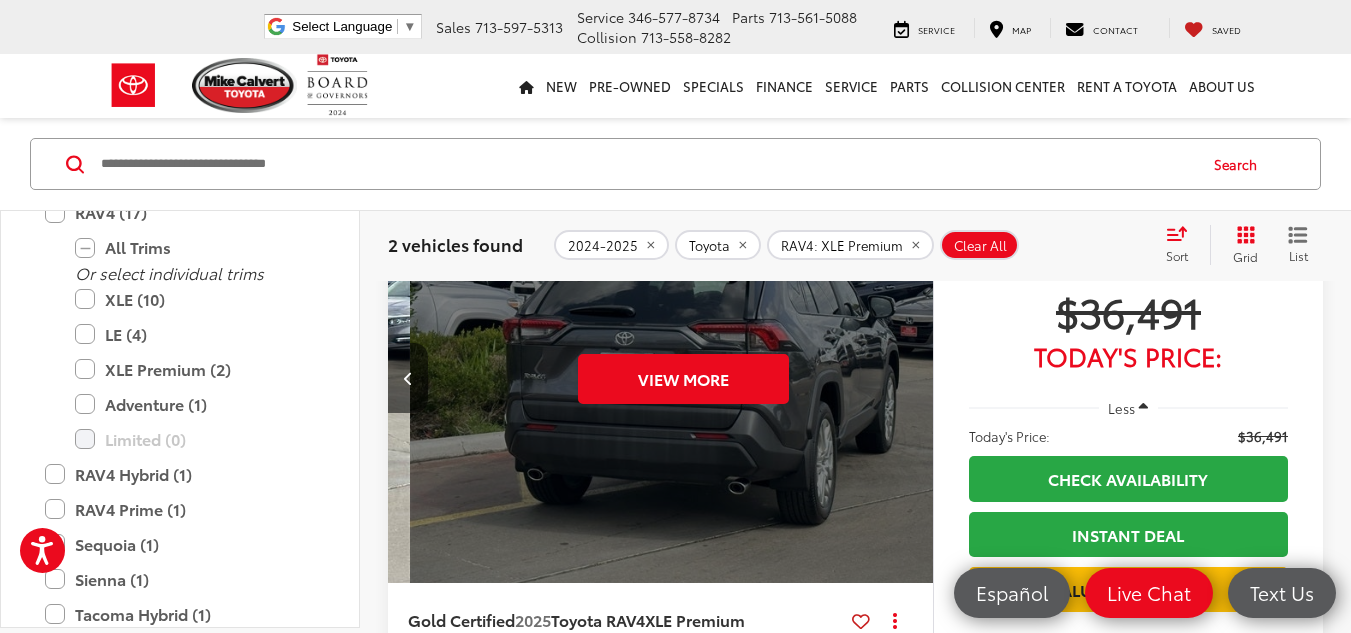 scroll, scrollTop: 0, scrollLeft: 2740, axis: horizontal 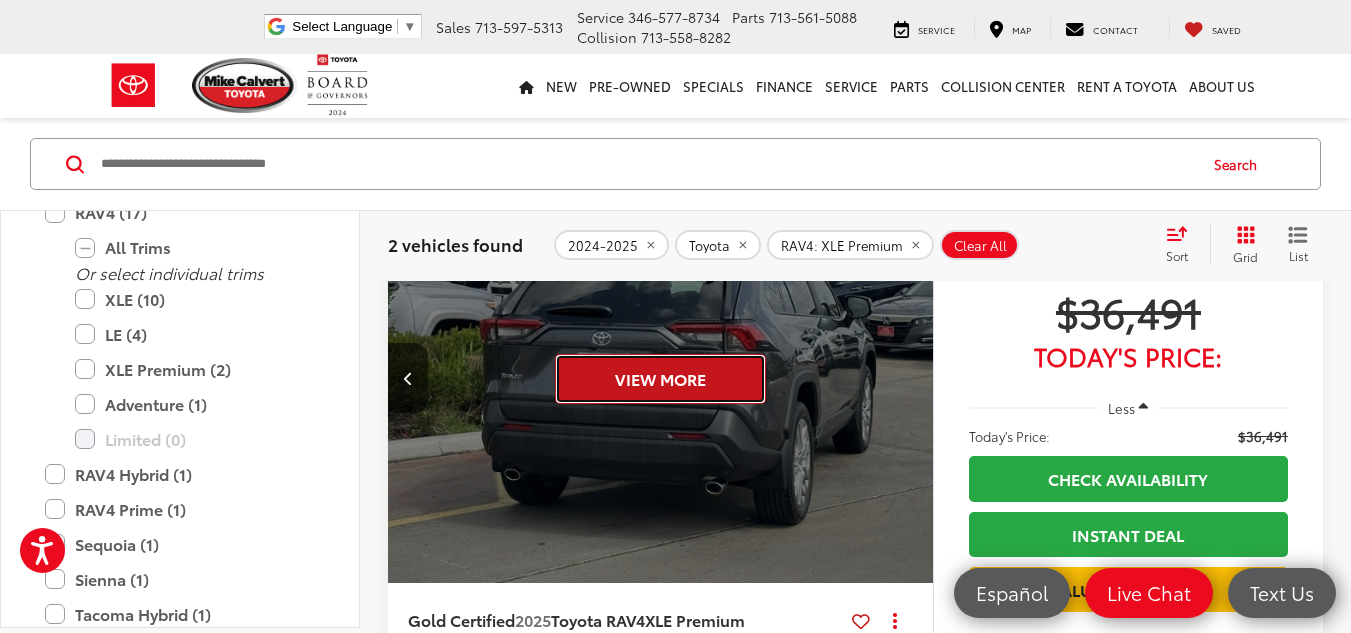 click on "View More" at bounding box center (660, 379) 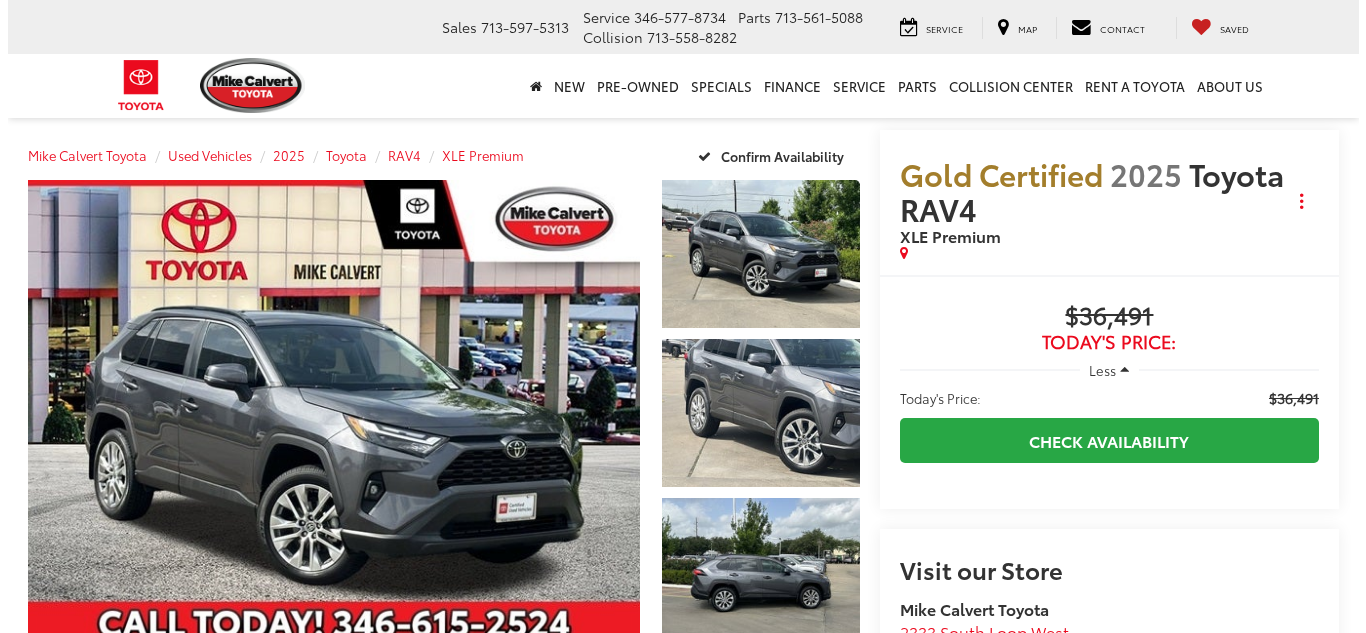 scroll, scrollTop: 0, scrollLeft: 0, axis: both 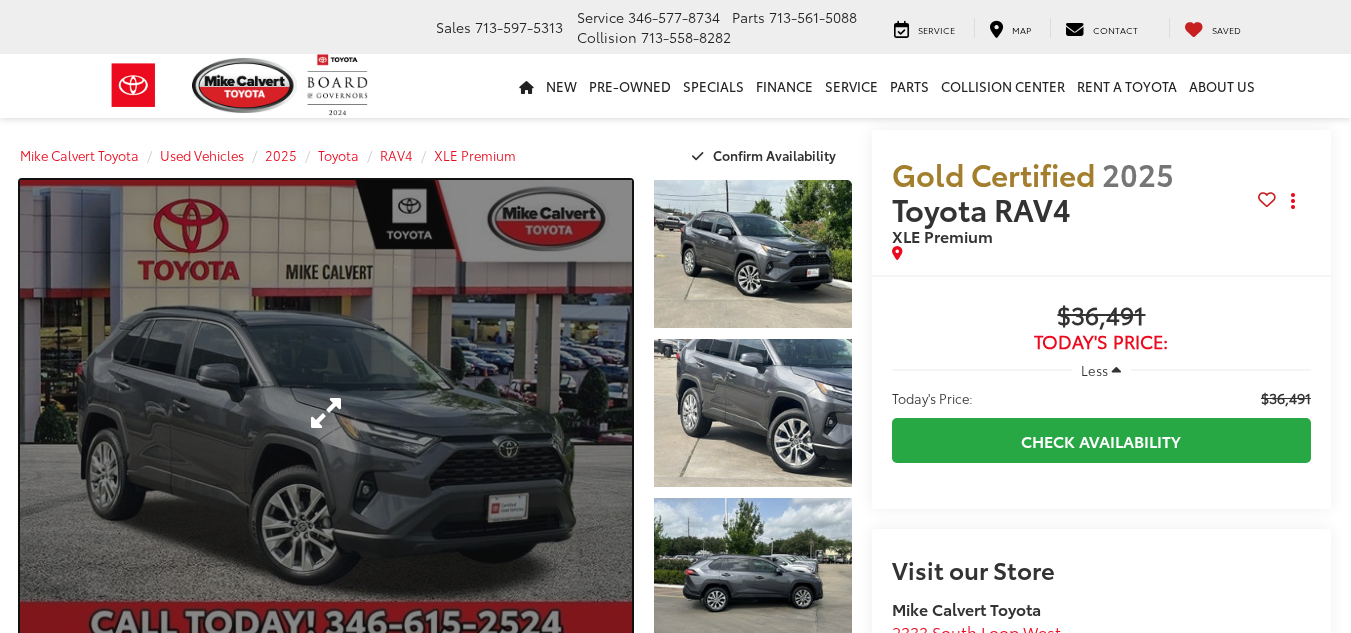 click at bounding box center (326, 413) 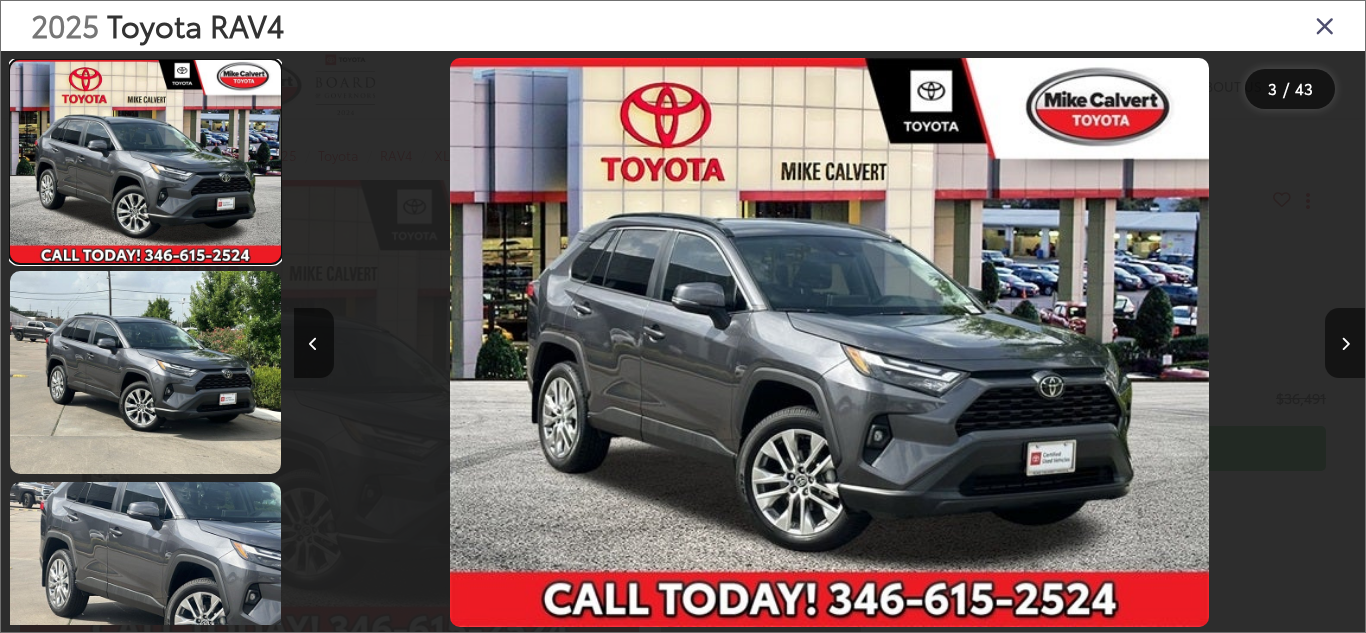 scroll, scrollTop: 0, scrollLeft: 0, axis: both 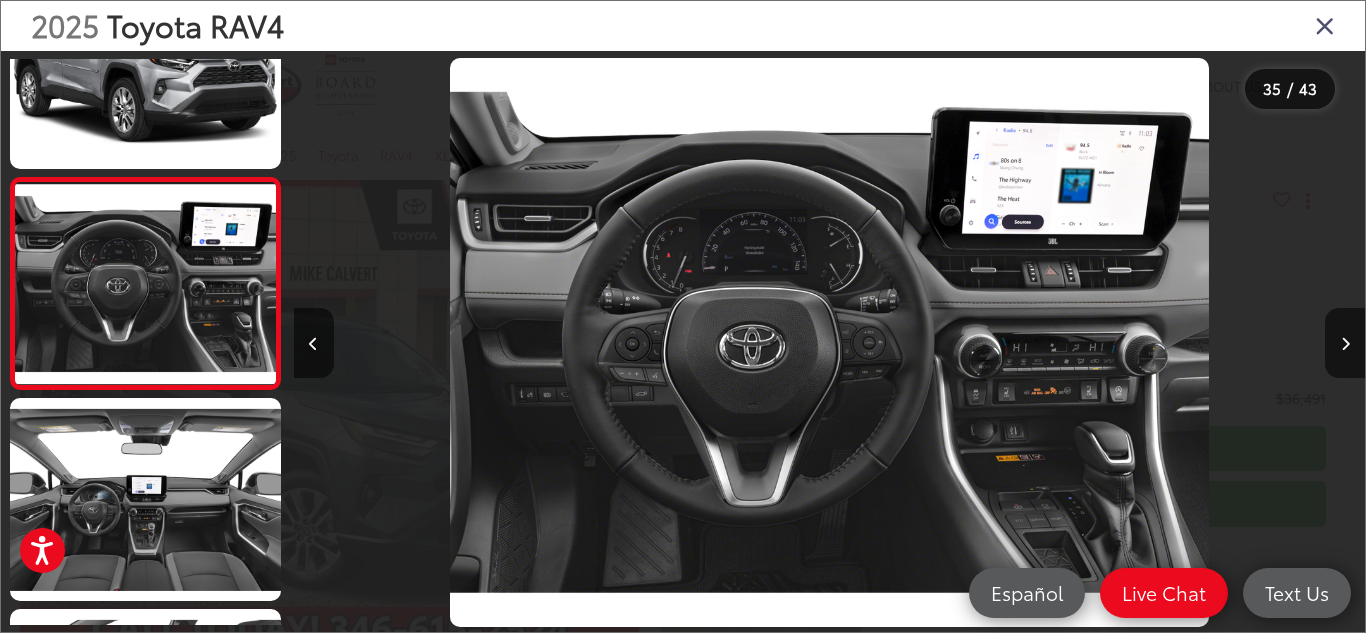 click at bounding box center [1325, 25] 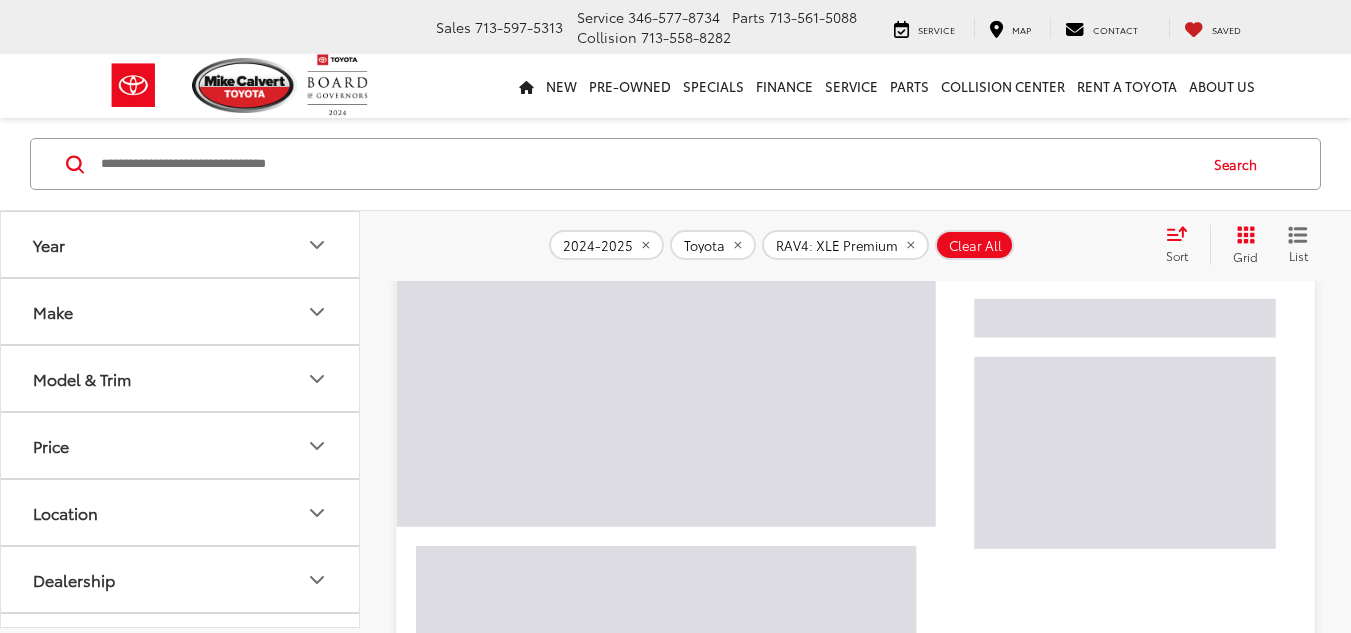 scroll, scrollTop: 928, scrollLeft: 0, axis: vertical 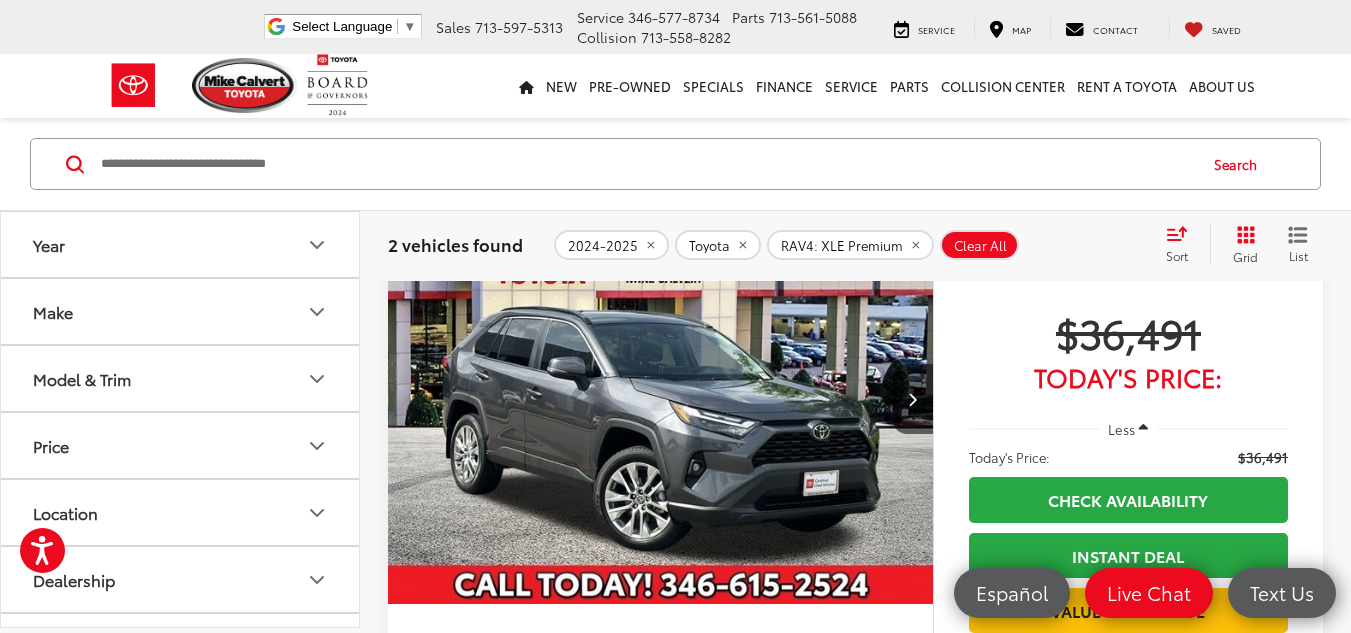 click on "Model & Trim" at bounding box center [181, 378] 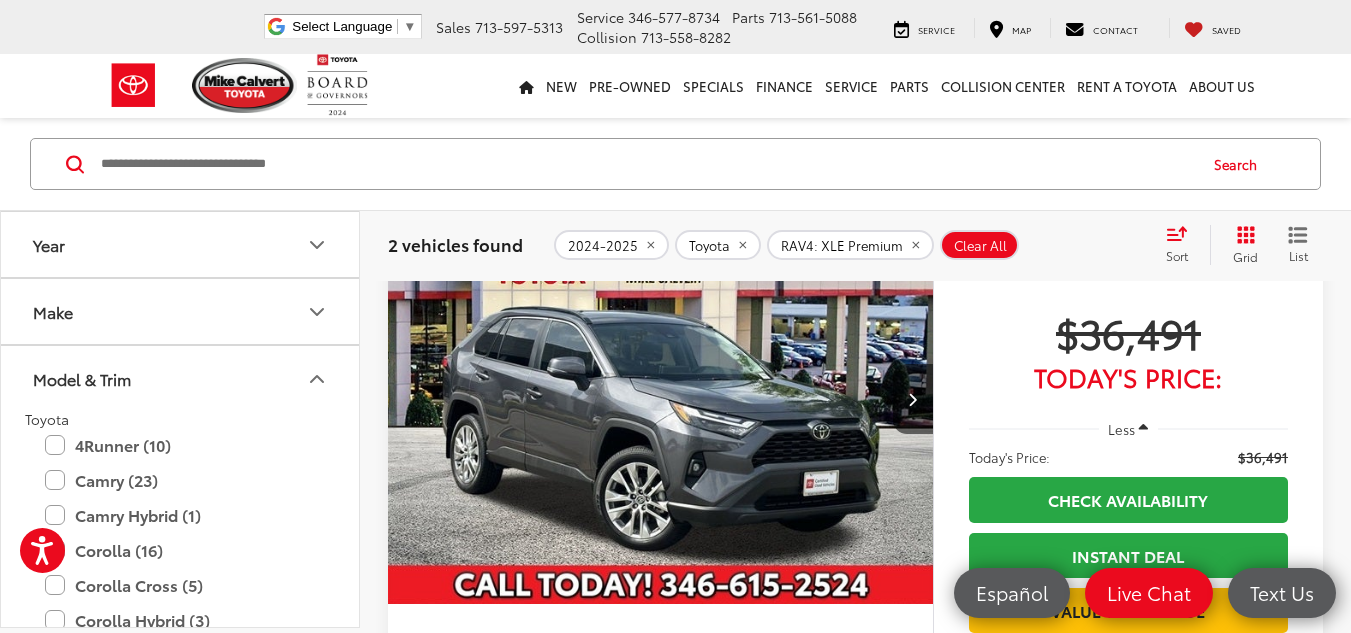 scroll, scrollTop: 949, scrollLeft: 0, axis: vertical 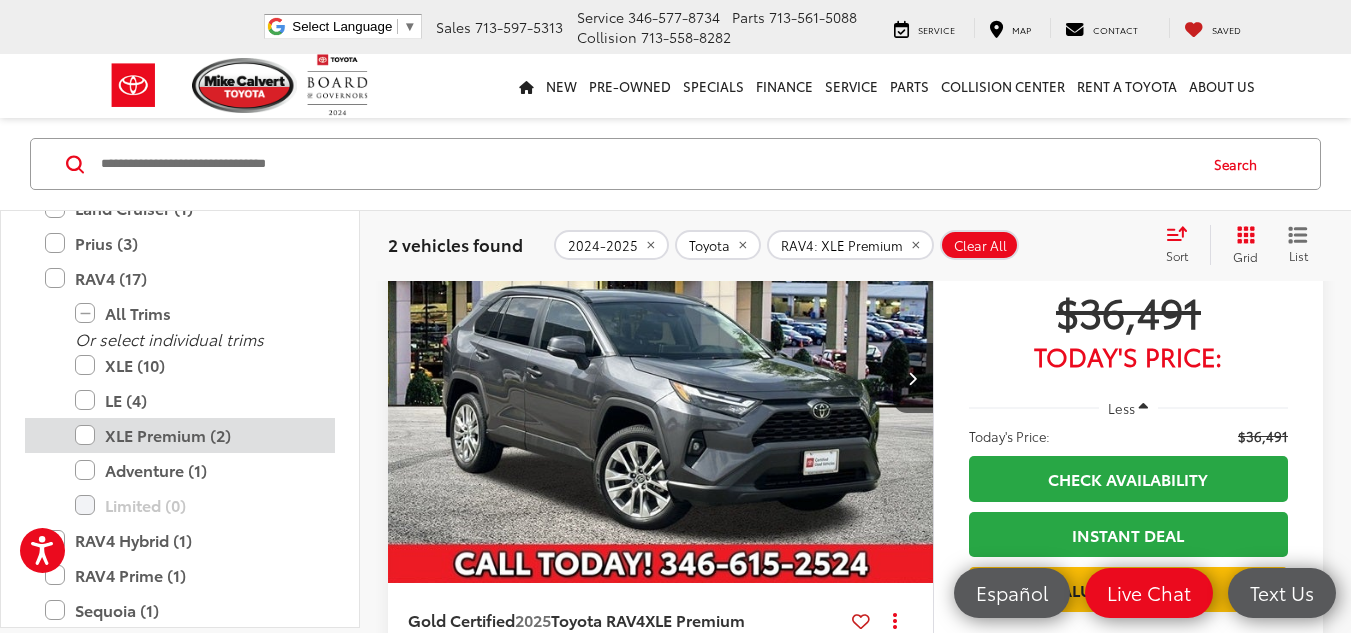 click on "XLE Premium (2)" at bounding box center (195, 435) 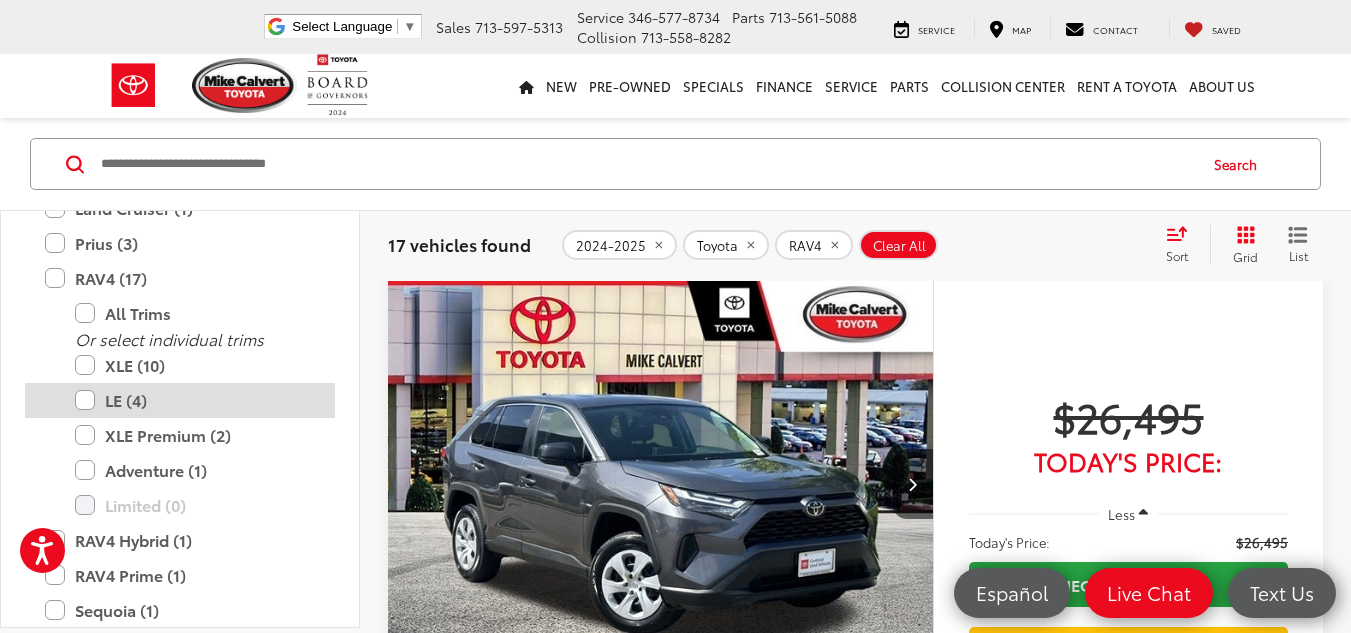 scroll, scrollTop: 129, scrollLeft: 0, axis: vertical 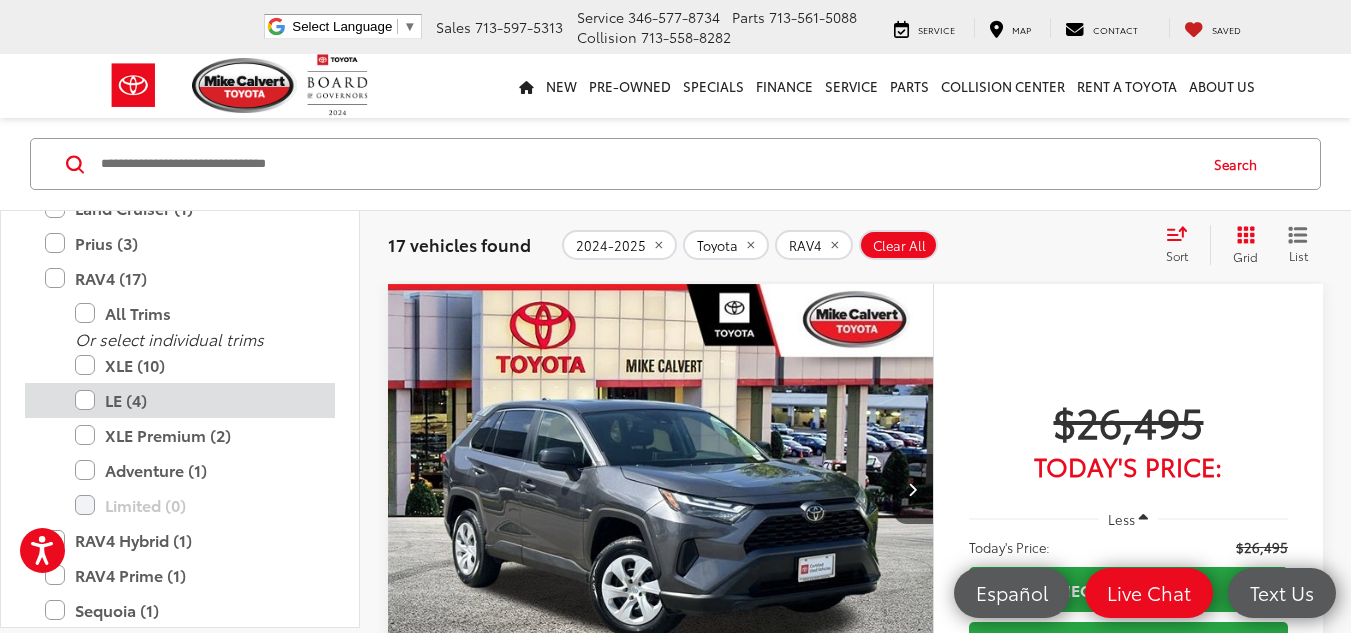 click on "LE (4)" at bounding box center (195, 400) 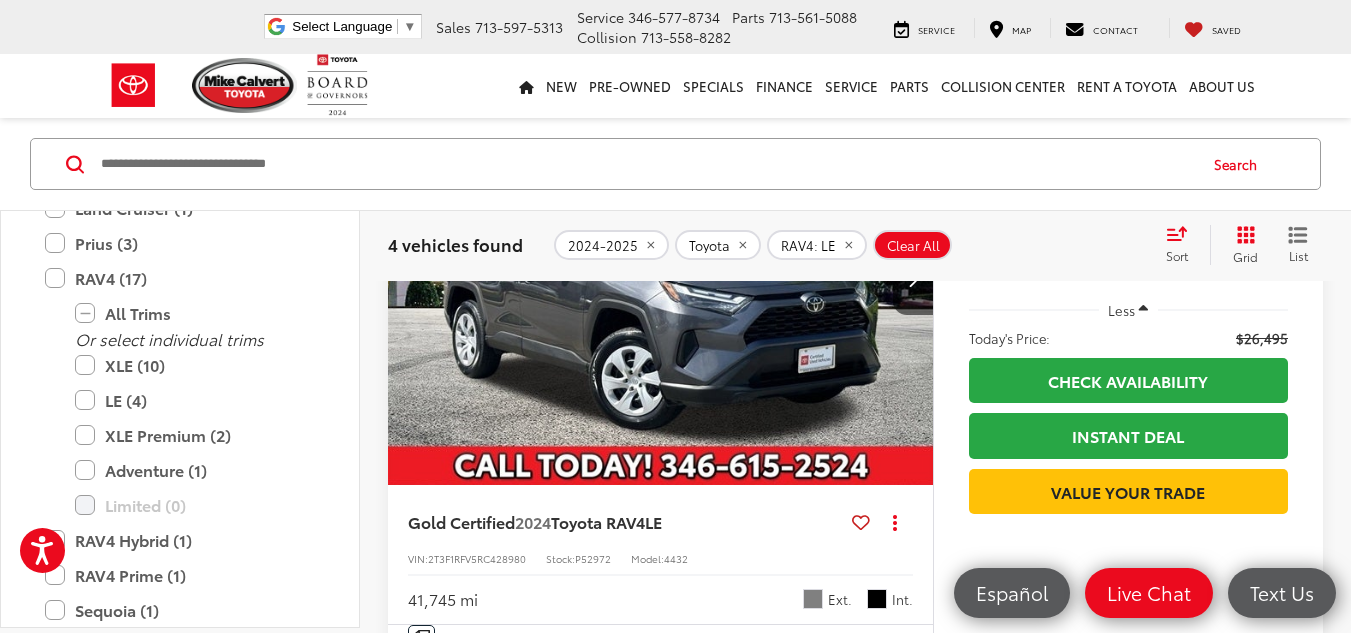 scroll, scrollTop: 366, scrollLeft: 0, axis: vertical 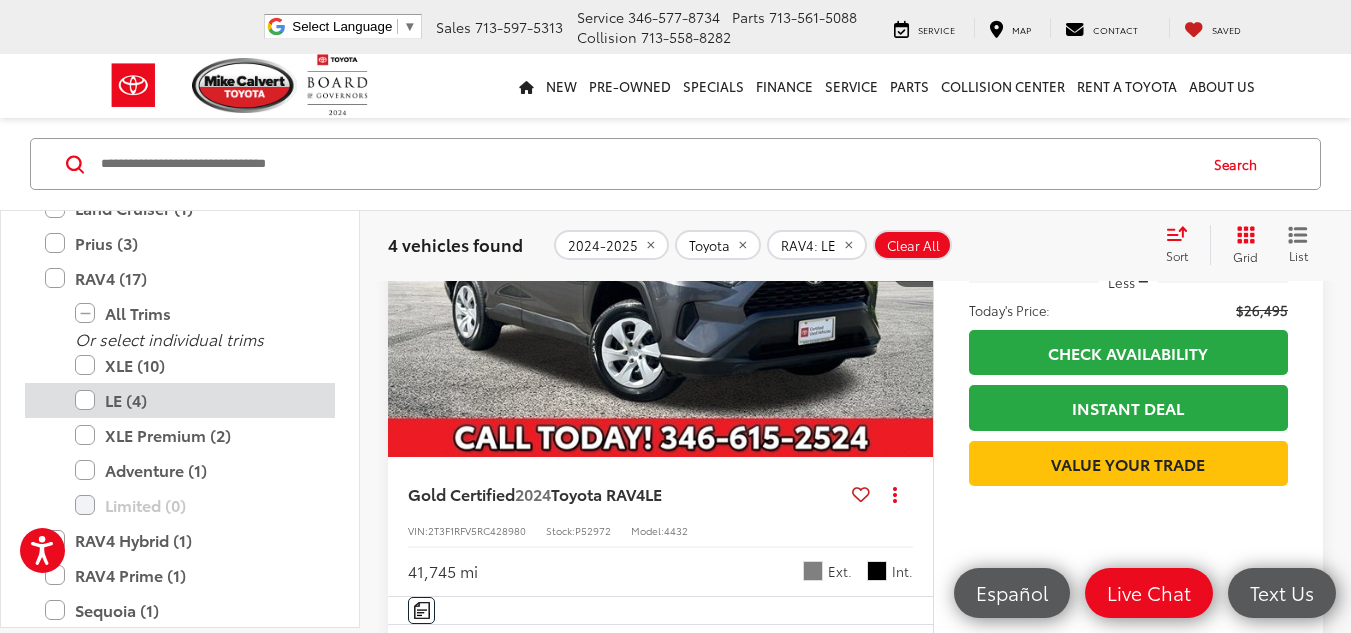 click on "LE (4)" at bounding box center [195, 400] 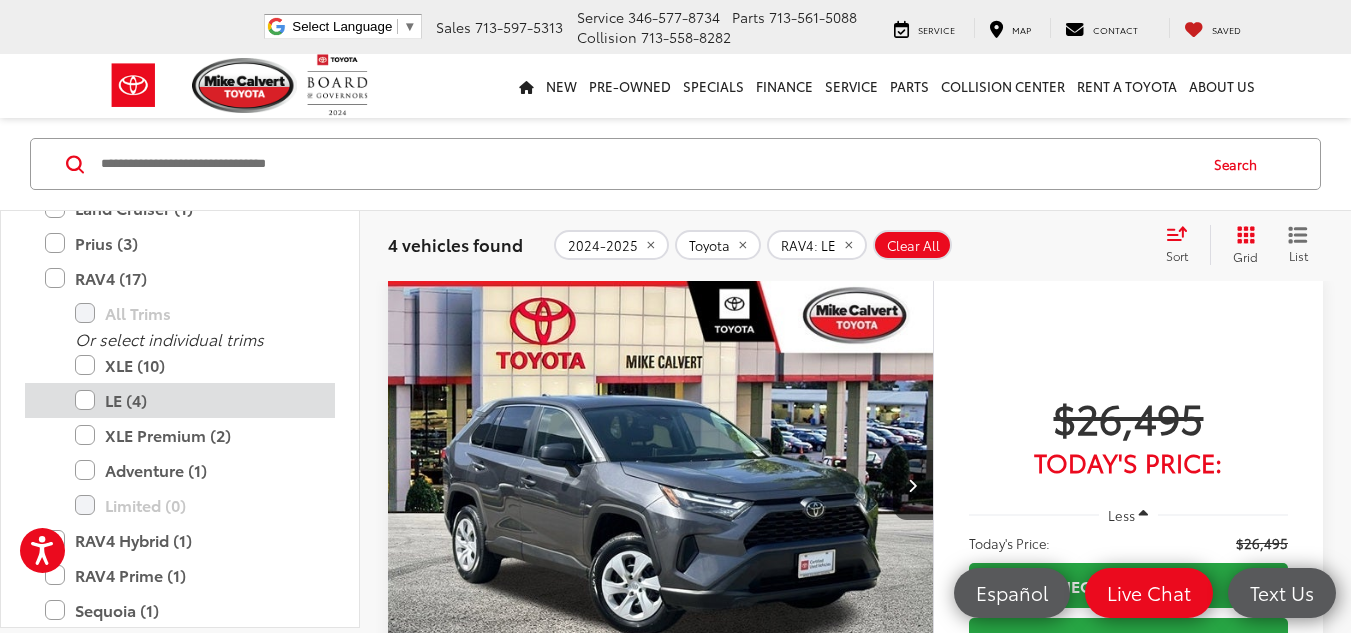 scroll, scrollTop: 129, scrollLeft: 0, axis: vertical 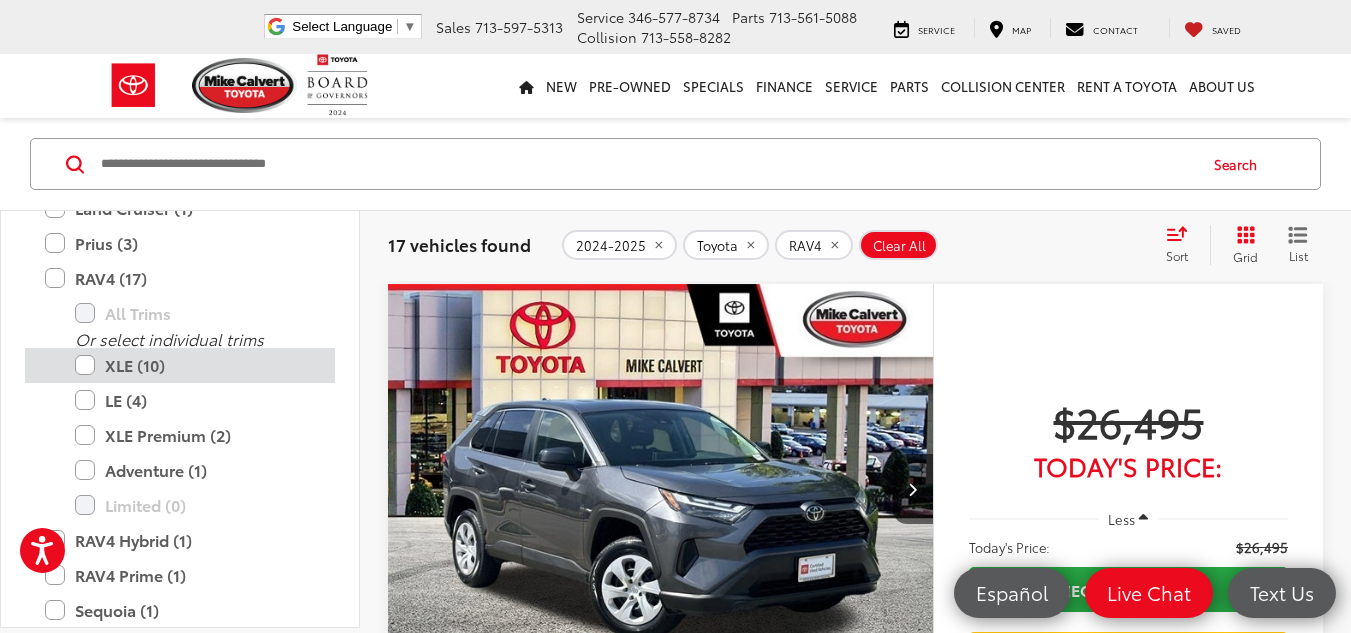 click on "XLE (10)" at bounding box center (195, 365) 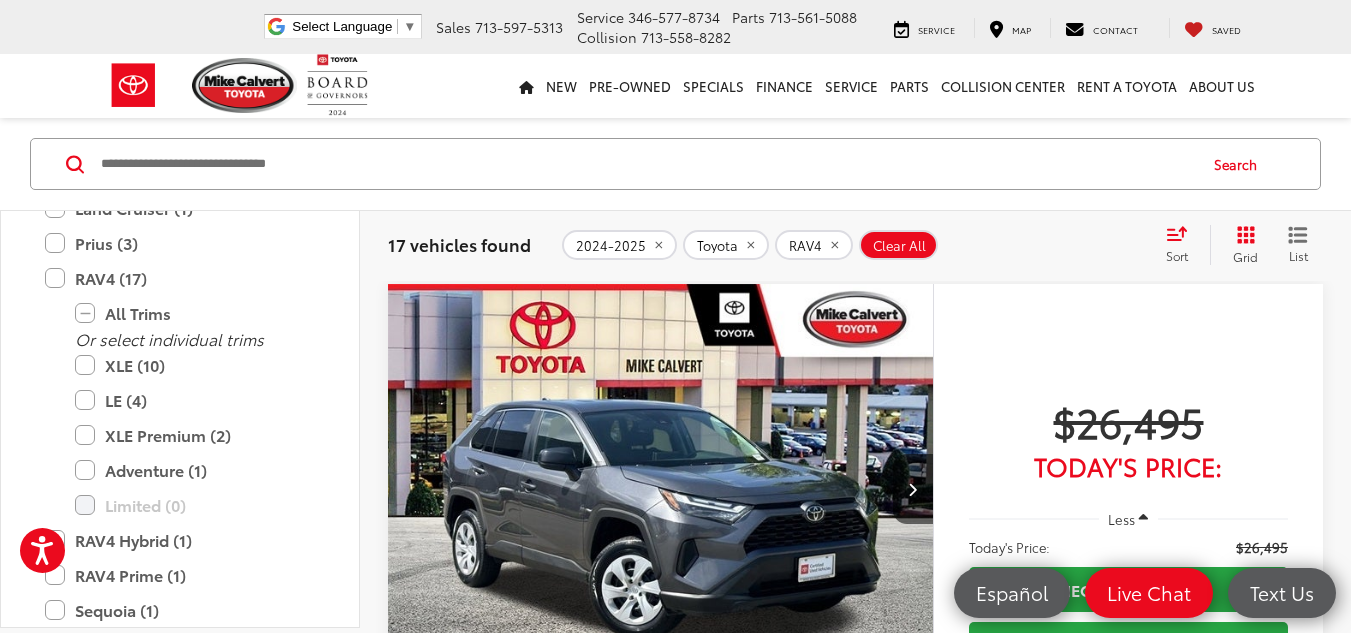 scroll, scrollTop: 60, scrollLeft: 0, axis: vertical 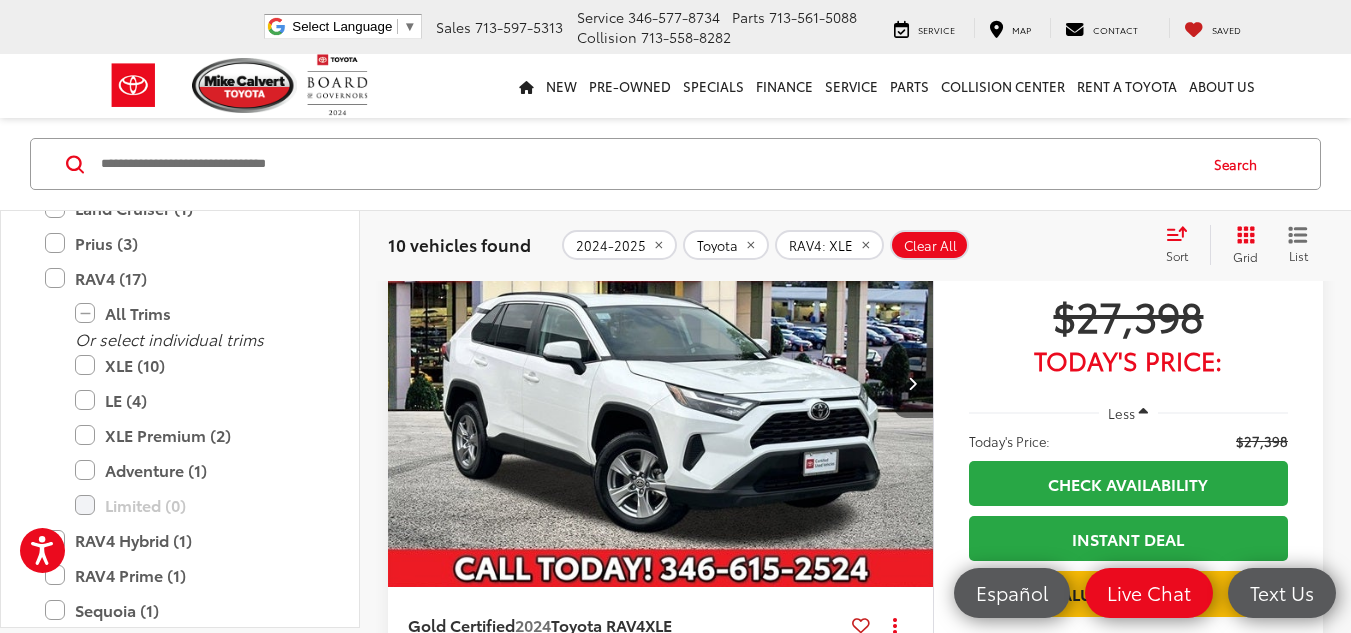 click at bounding box center [913, 383] 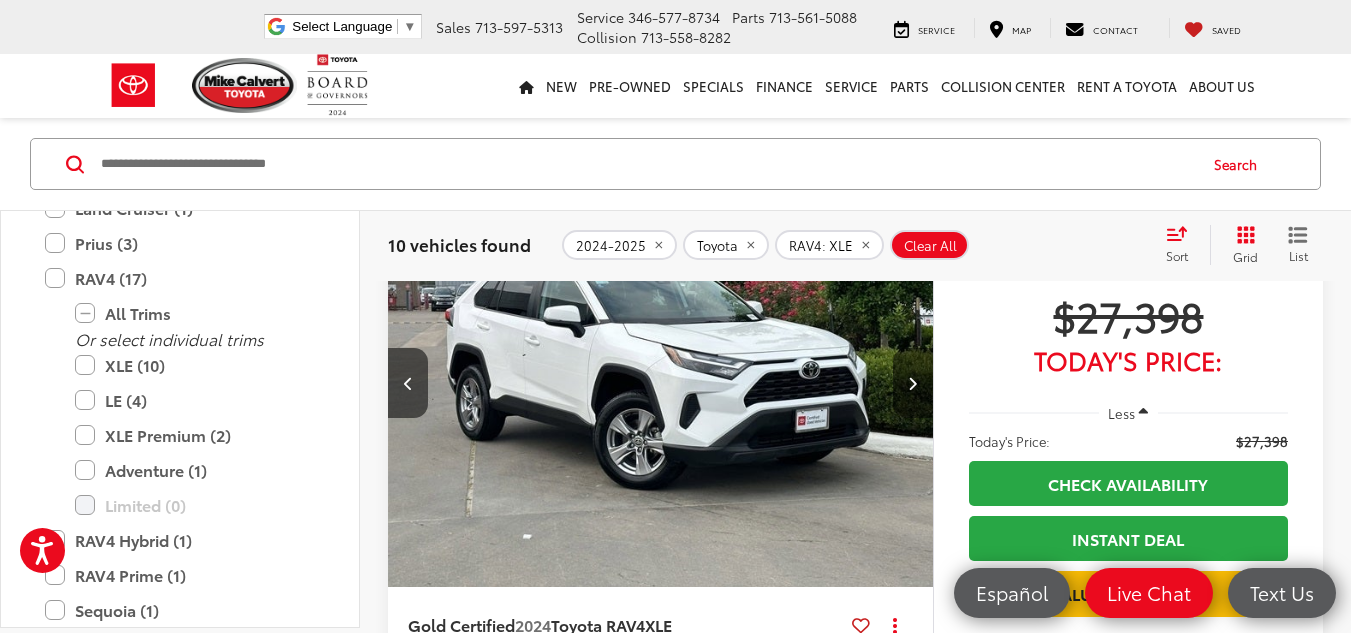 click at bounding box center [913, 383] 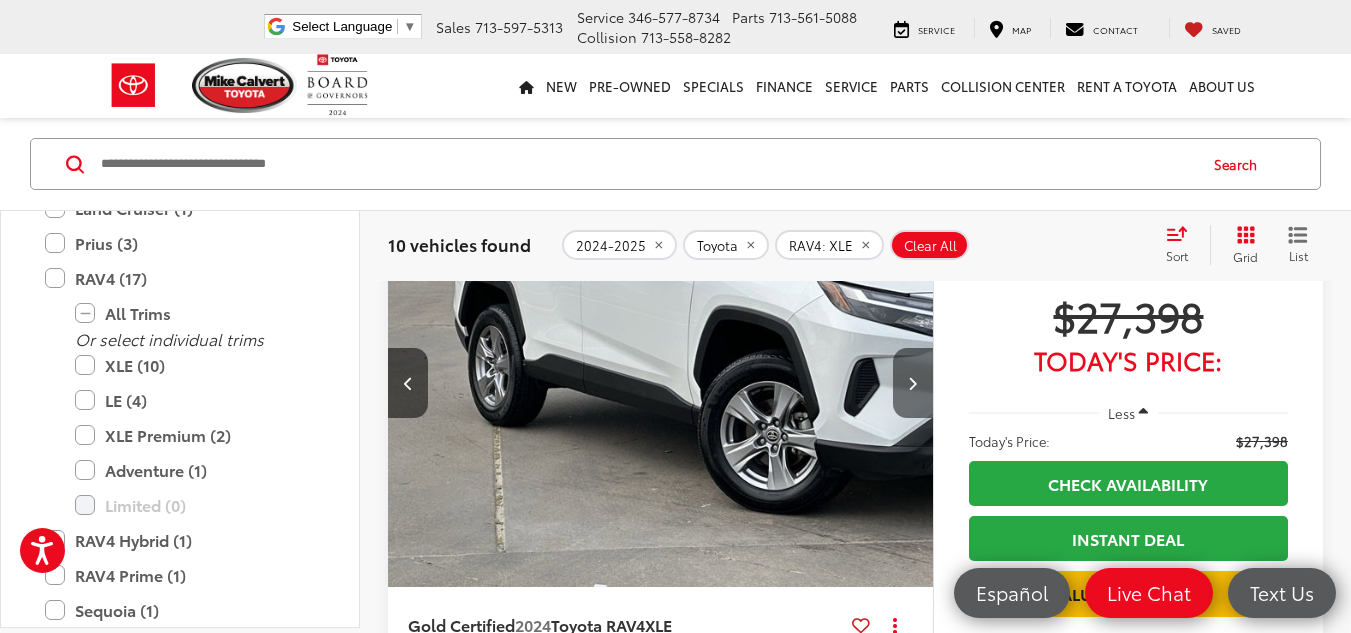 click at bounding box center [913, 383] 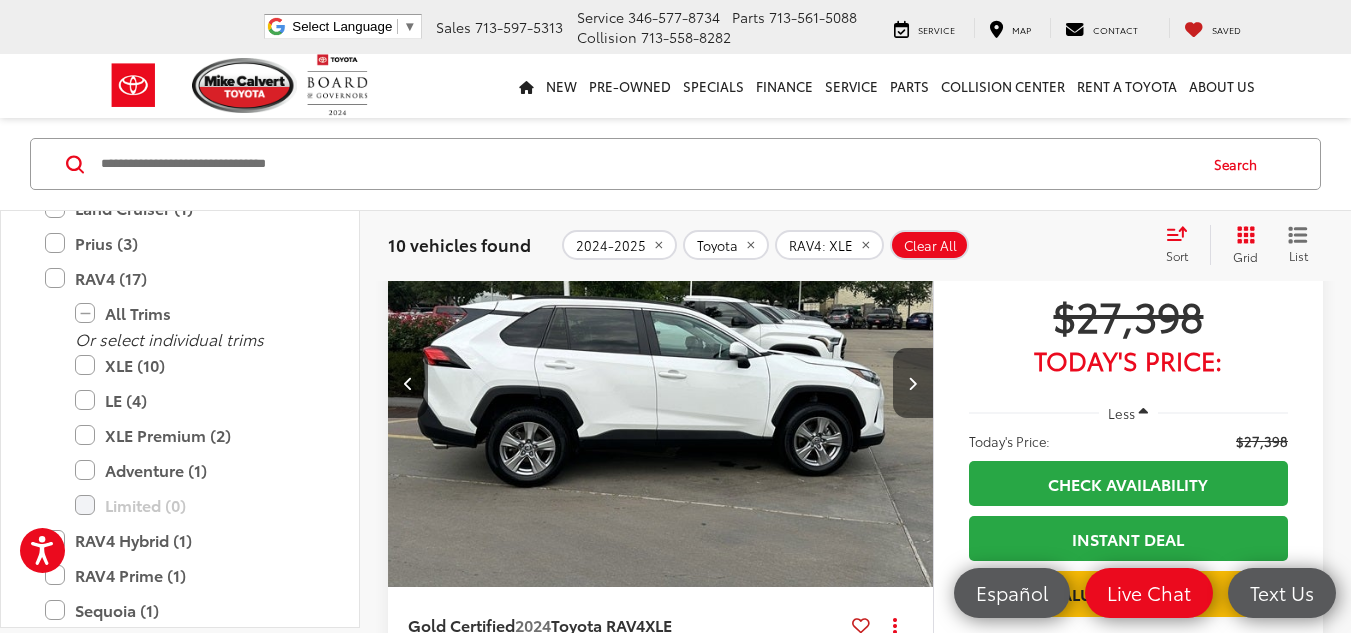 click at bounding box center [913, 383] 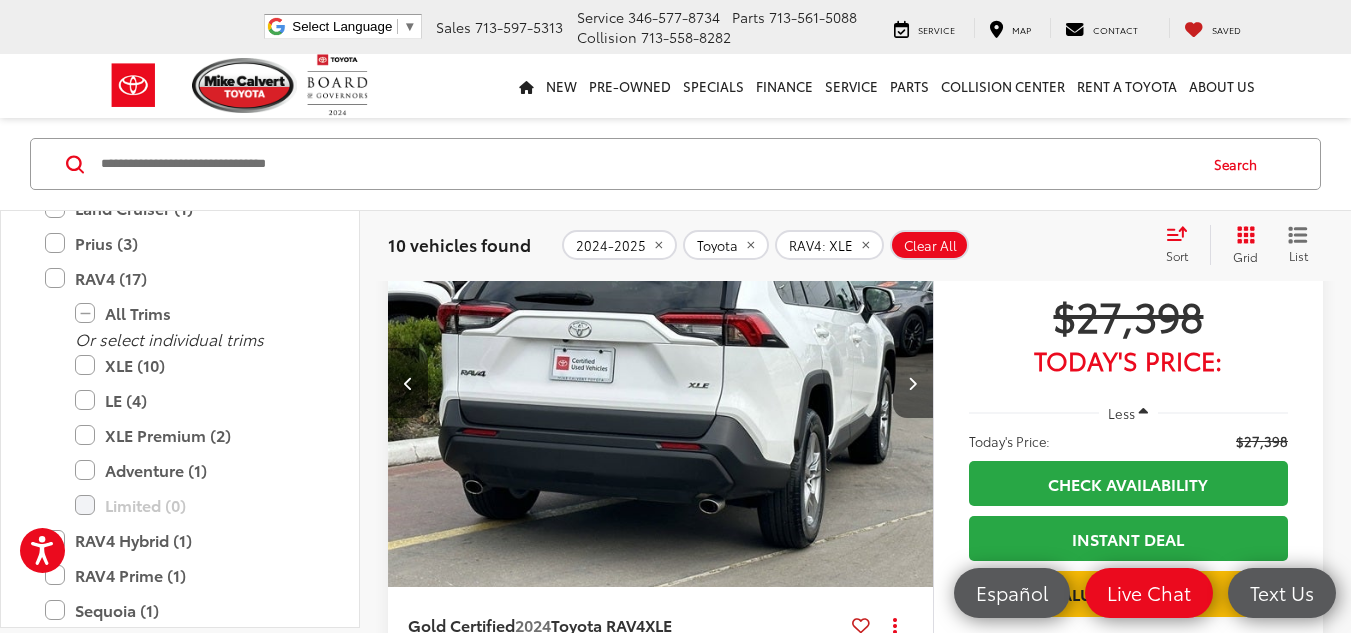 click at bounding box center (913, 383) 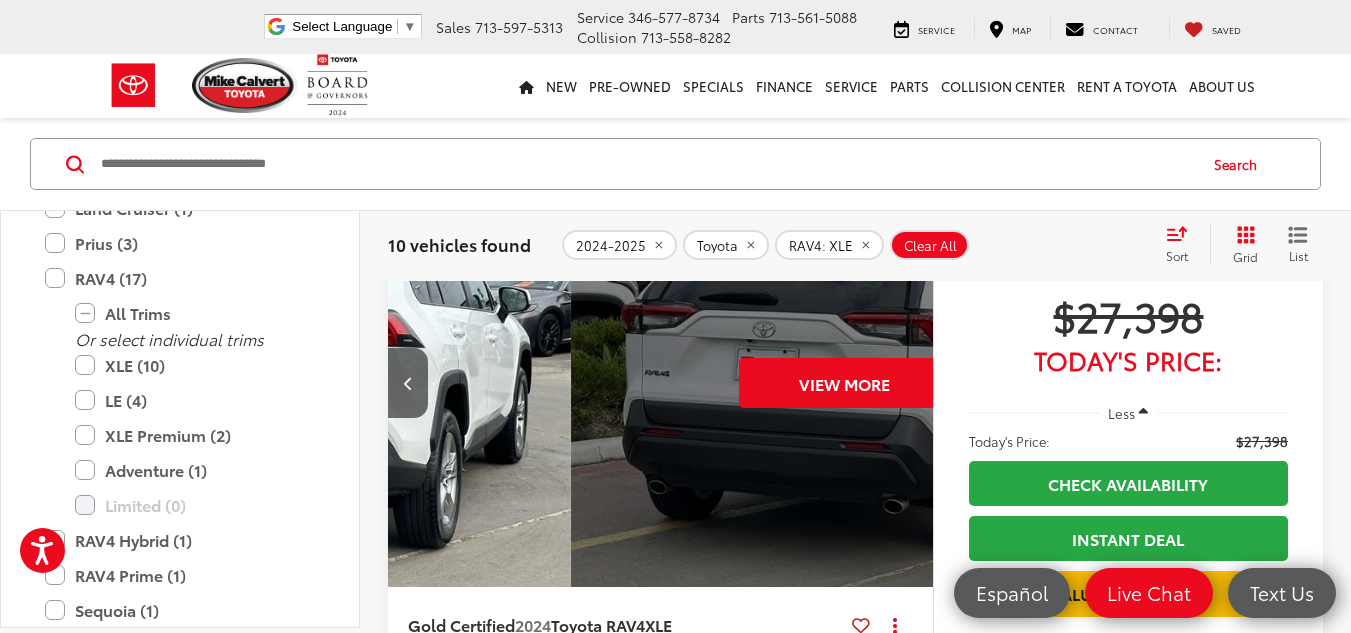 scroll, scrollTop: 0, scrollLeft: 2740, axis: horizontal 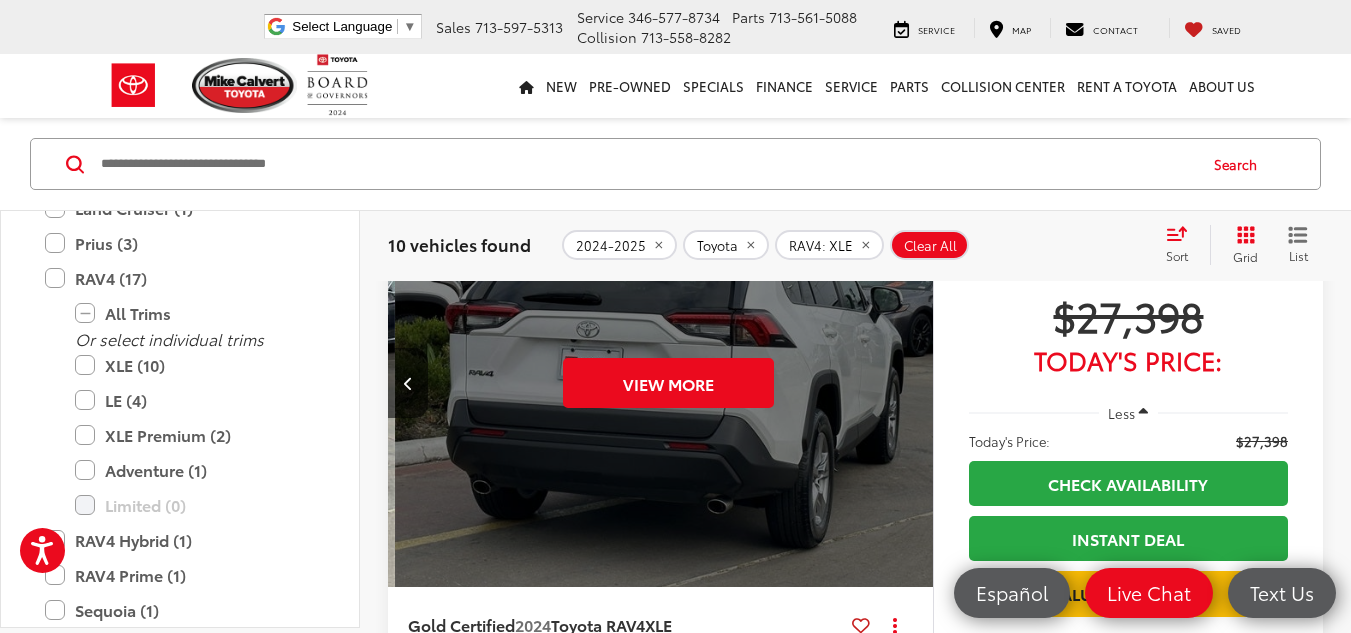 click on "View More" at bounding box center (669, 383) 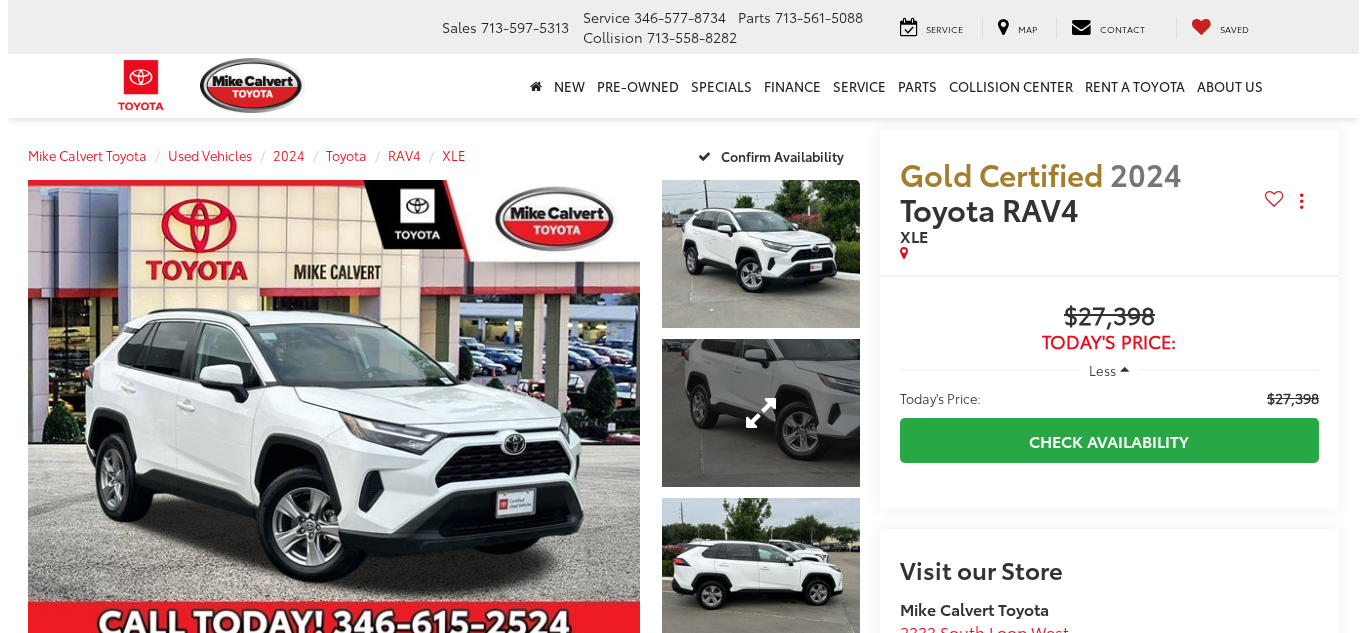 scroll, scrollTop: 0, scrollLeft: 0, axis: both 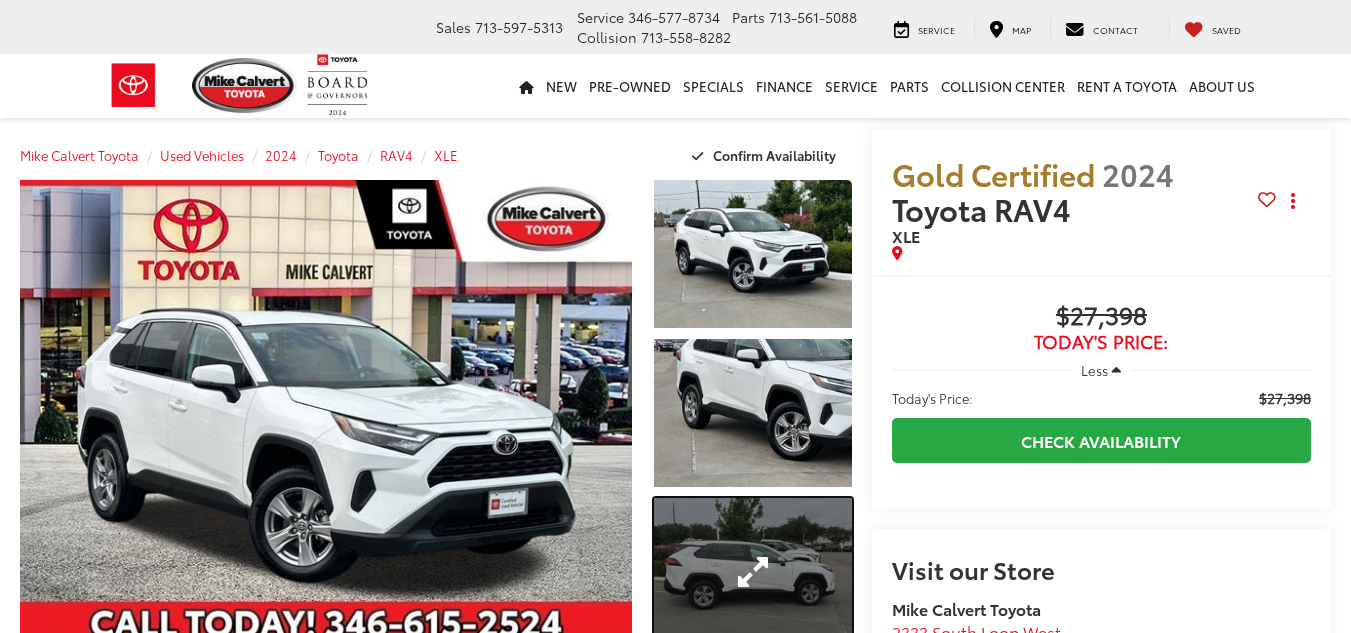 click at bounding box center (752, 572) 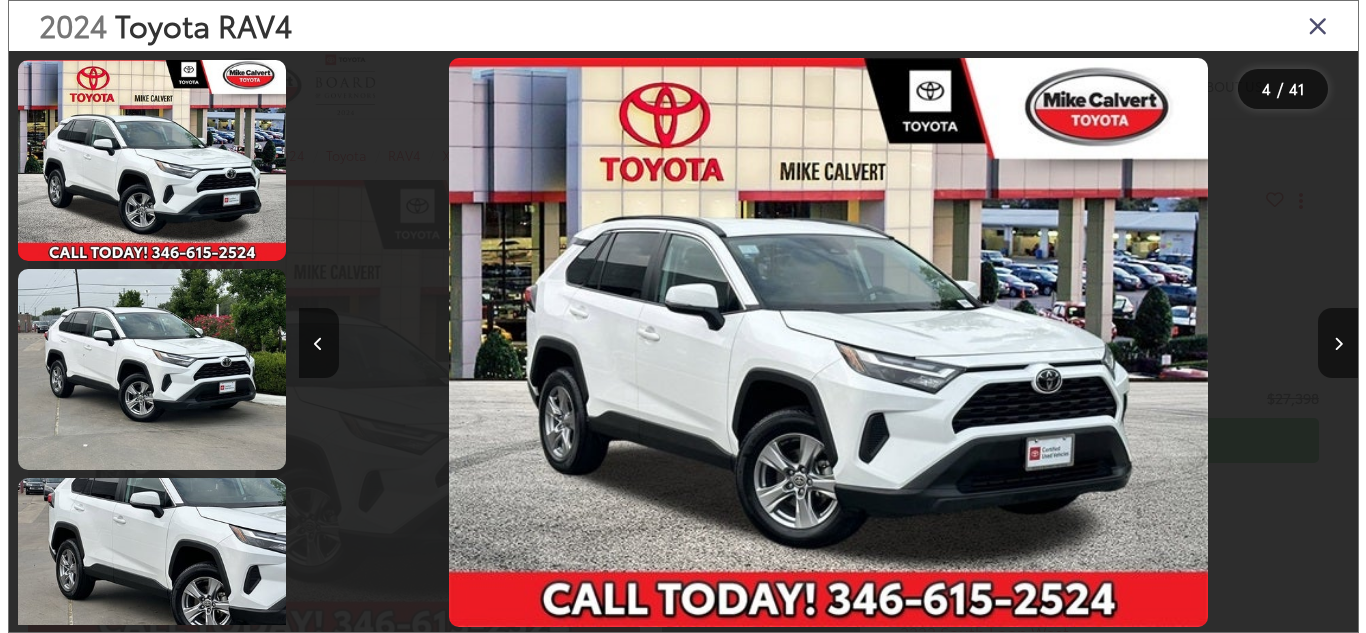 scroll, scrollTop: 516, scrollLeft: 0, axis: vertical 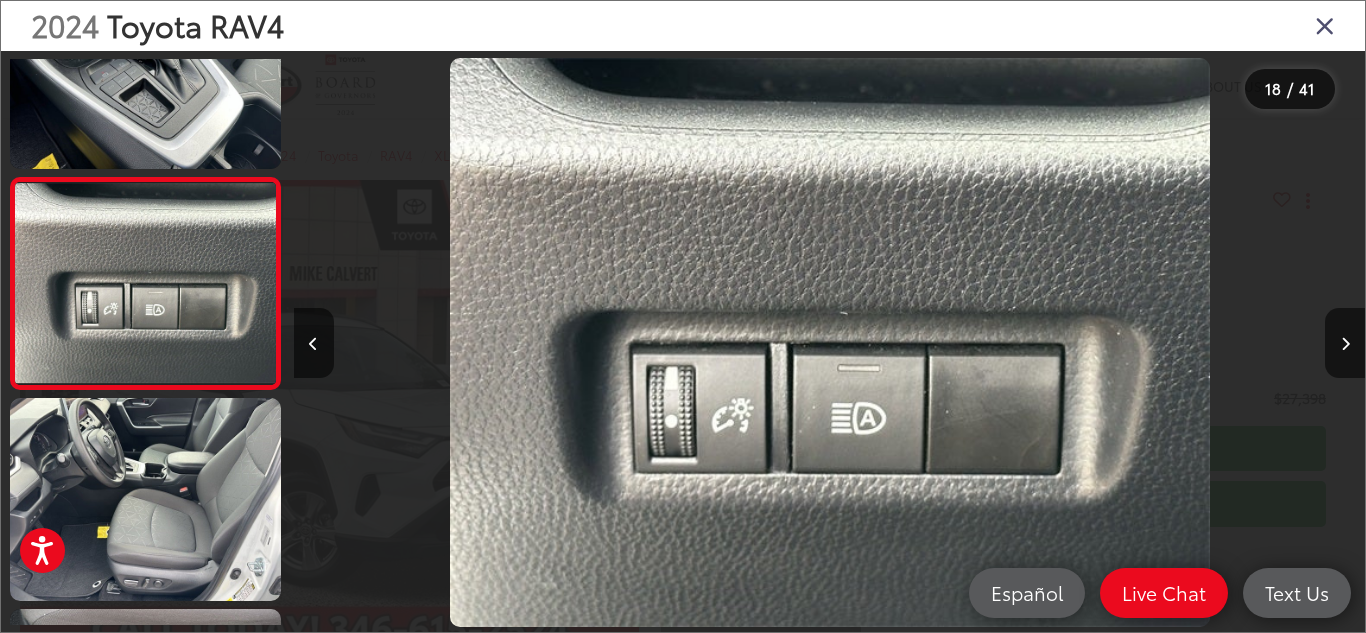 click on "2024   Toyota RAV4" at bounding box center [683, 26] 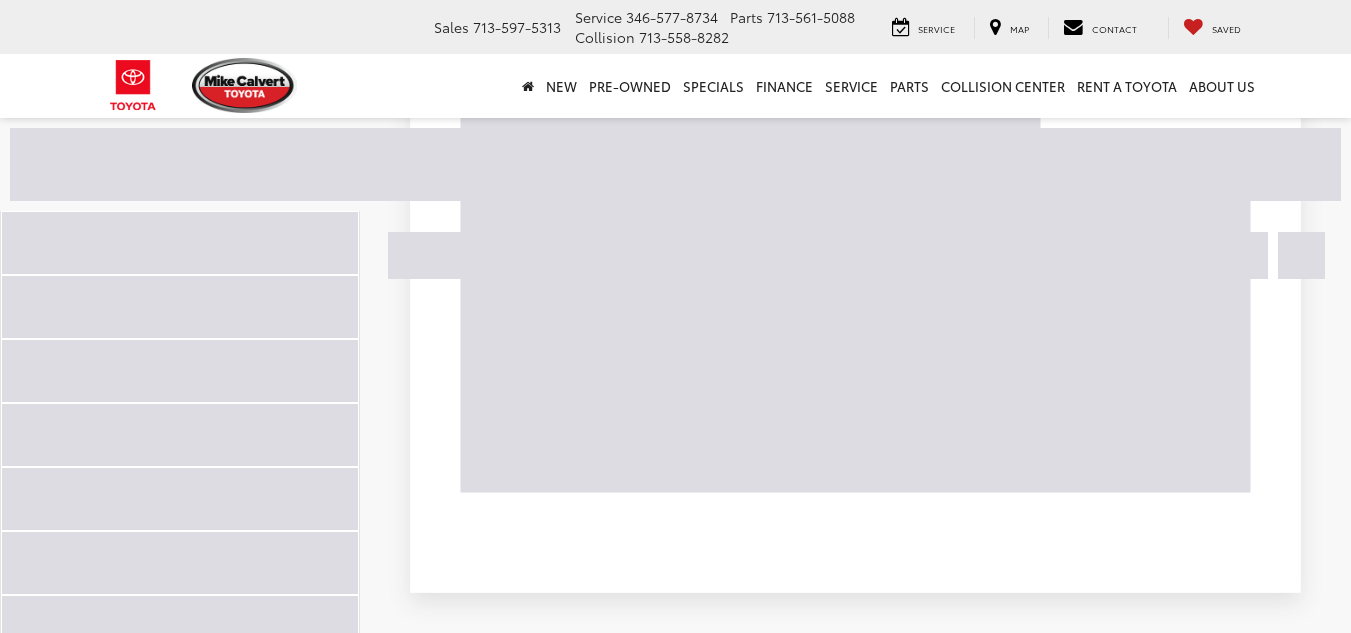 scroll, scrollTop: 1633, scrollLeft: 0, axis: vertical 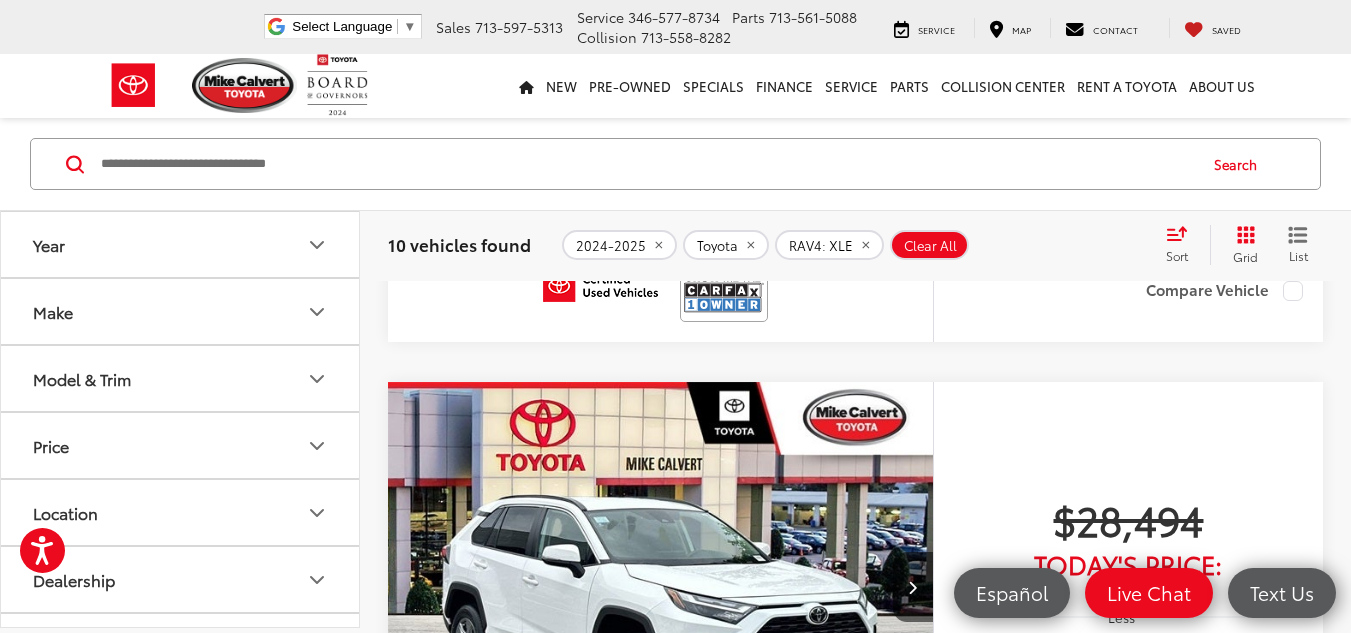 click at bounding box center (661, 587) 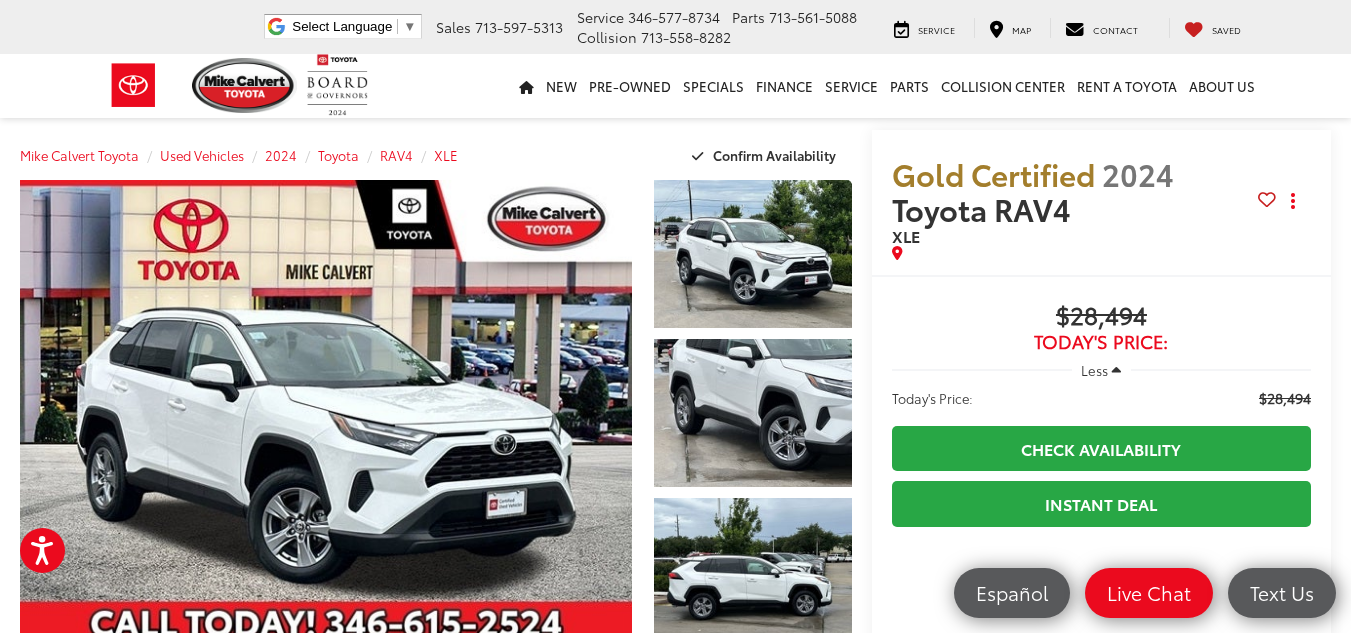 scroll, scrollTop: 0, scrollLeft: 0, axis: both 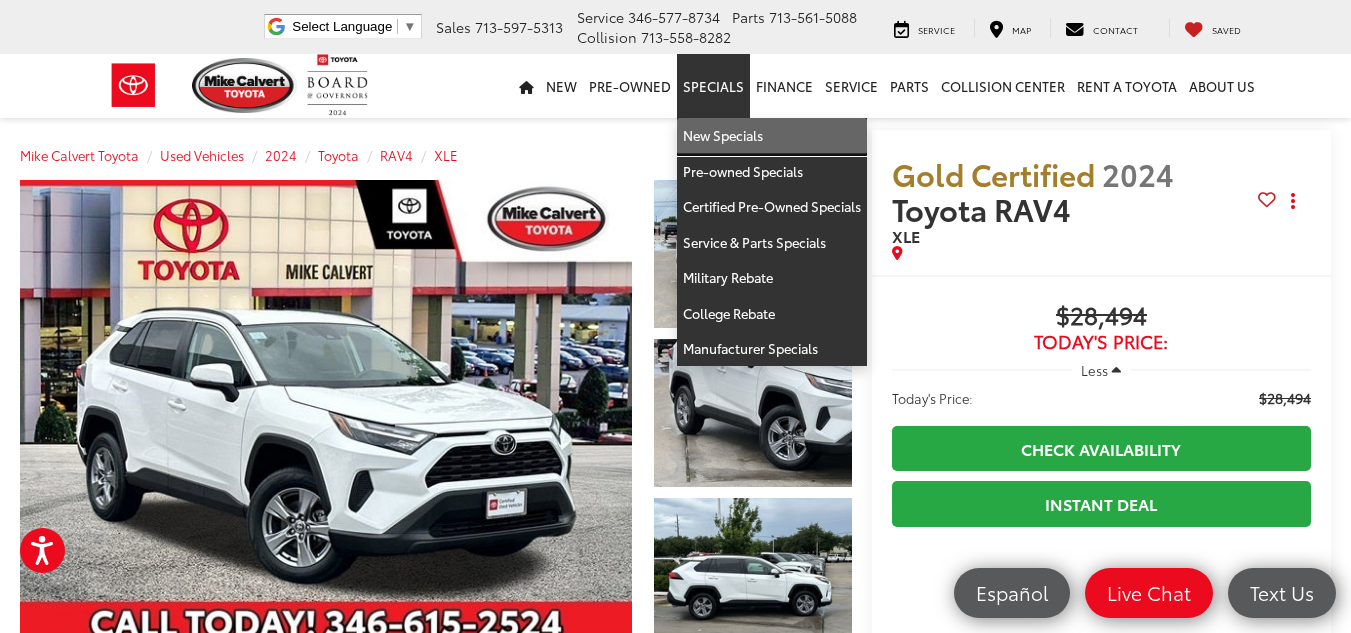 click on "New Specials" at bounding box center (772, 136) 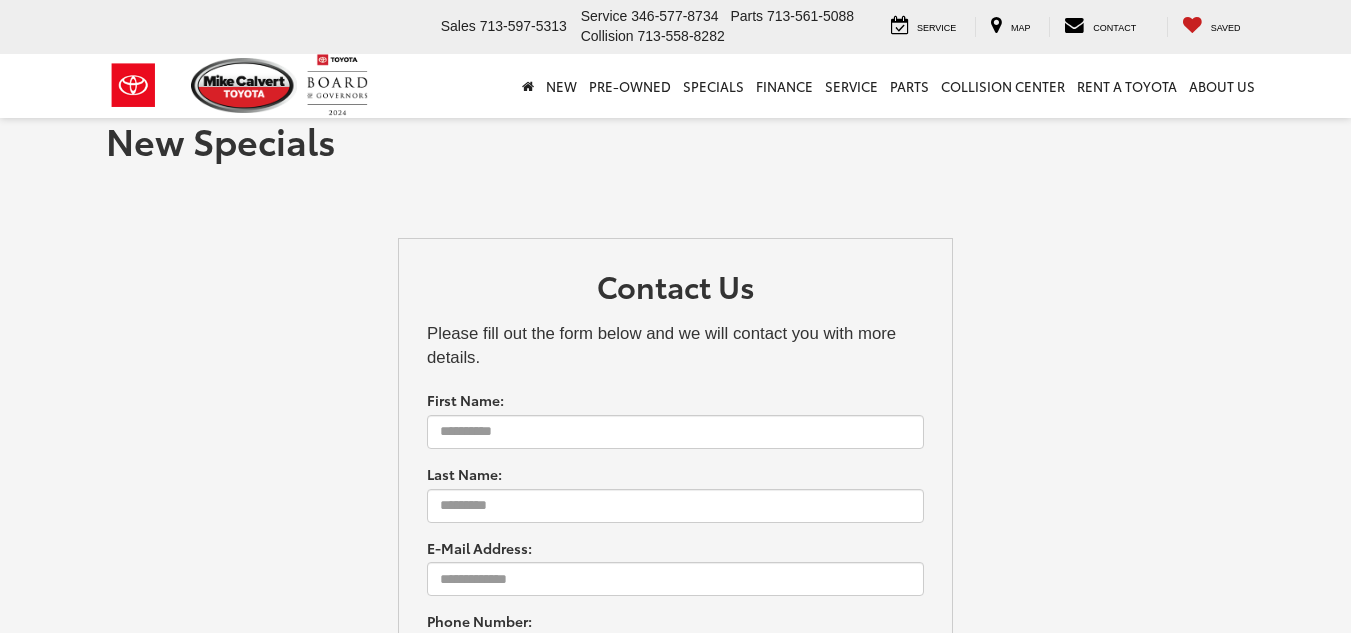 scroll, scrollTop: 0, scrollLeft: 0, axis: both 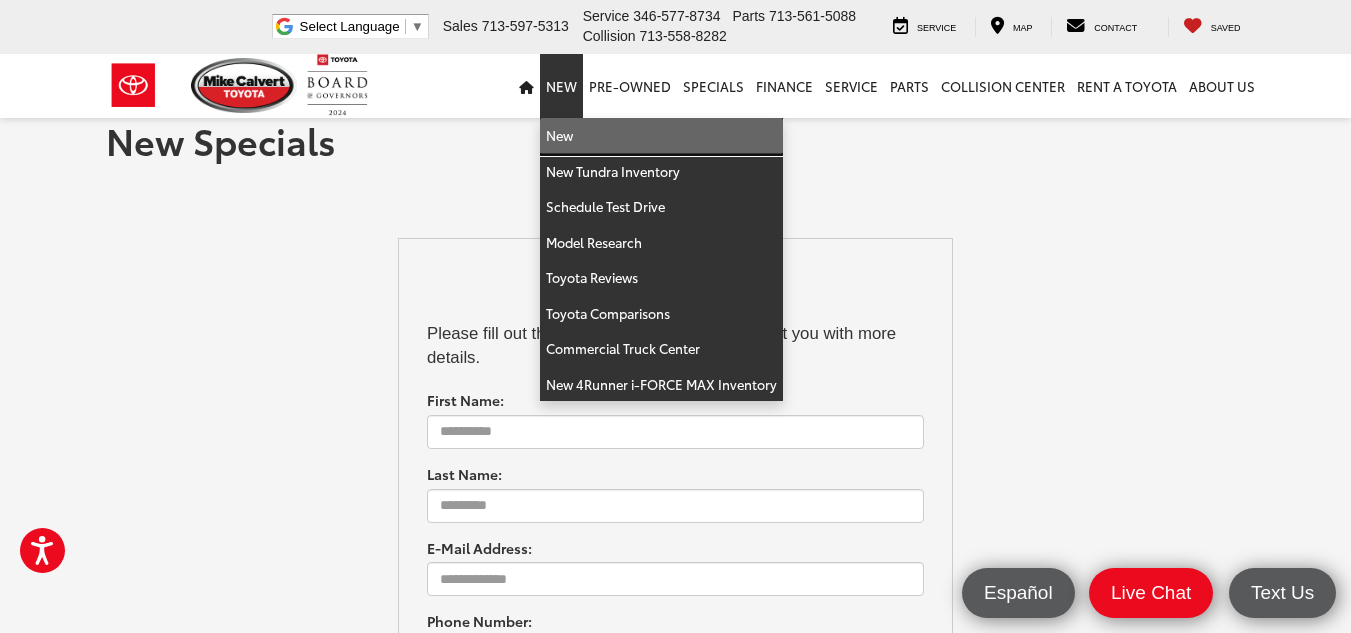 click on "New" at bounding box center [661, 136] 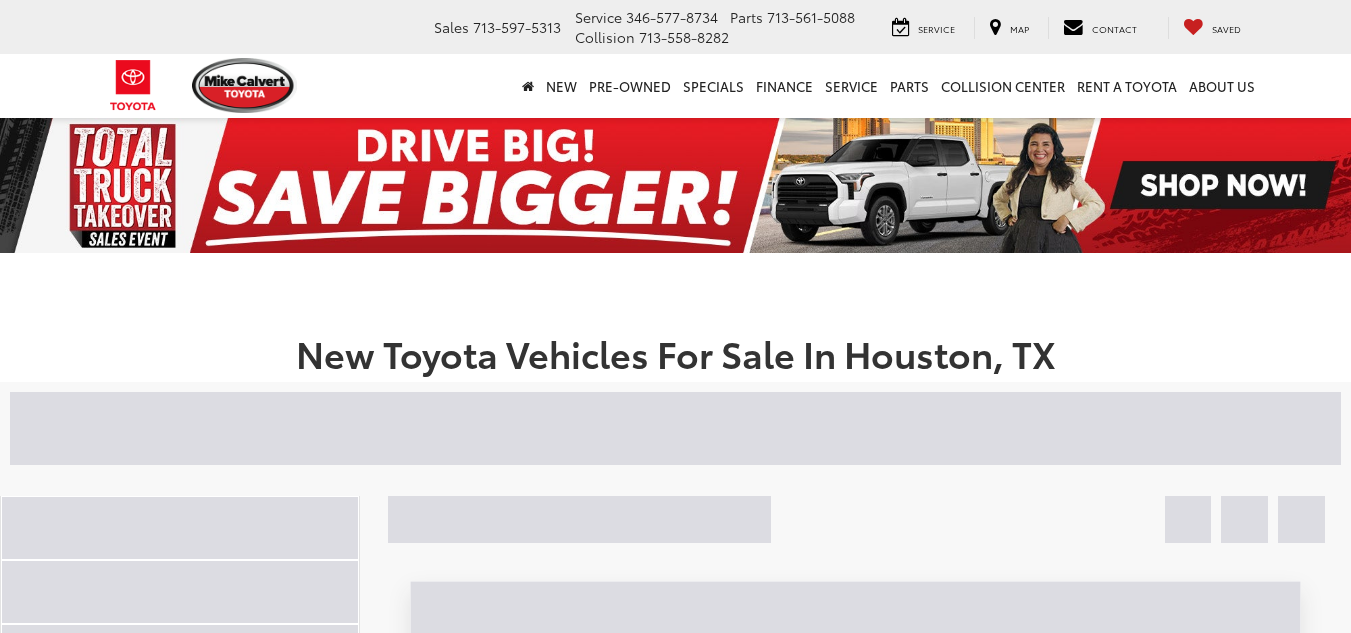 scroll, scrollTop: 0, scrollLeft: 0, axis: both 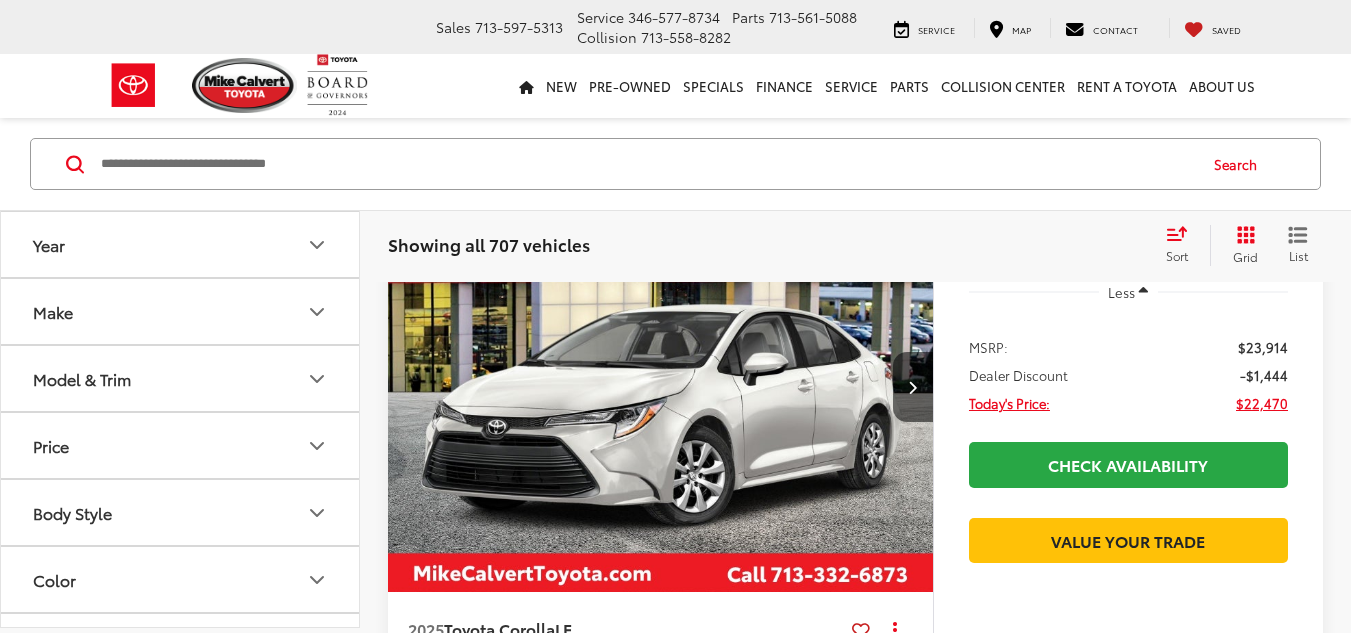 click on "Model & Trim" at bounding box center (181, 378) 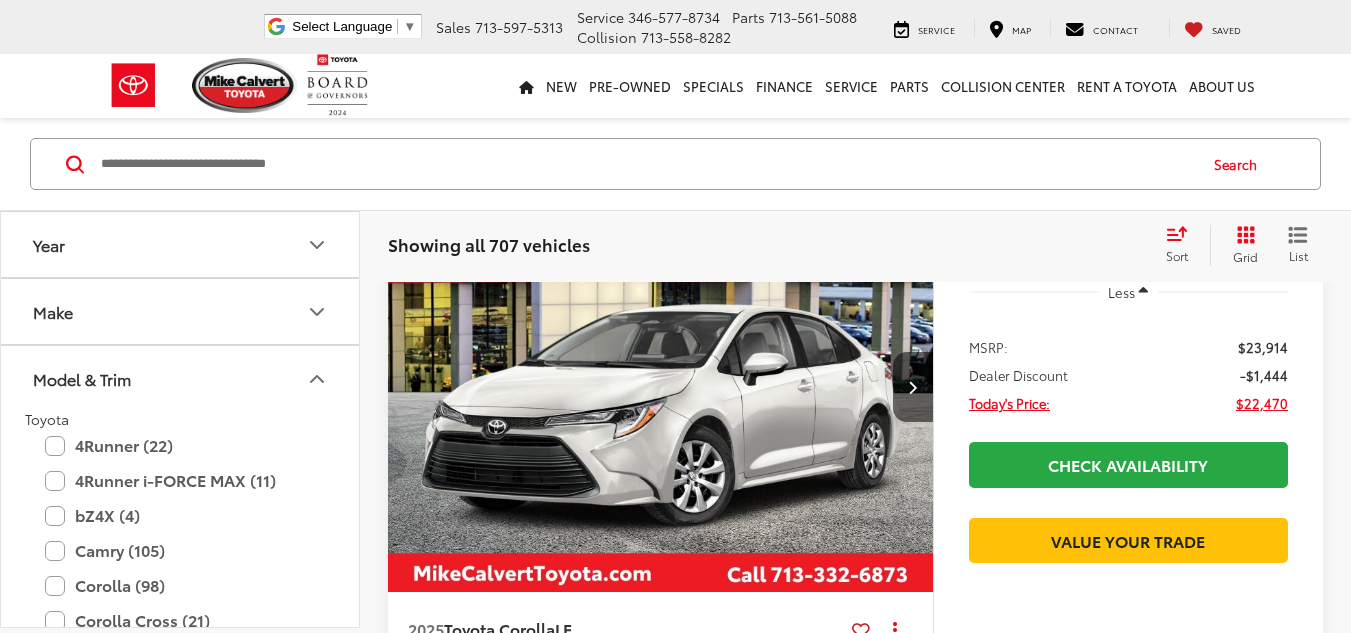 scroll, scrollTop: 0, scrollLeft: 0, axis: both 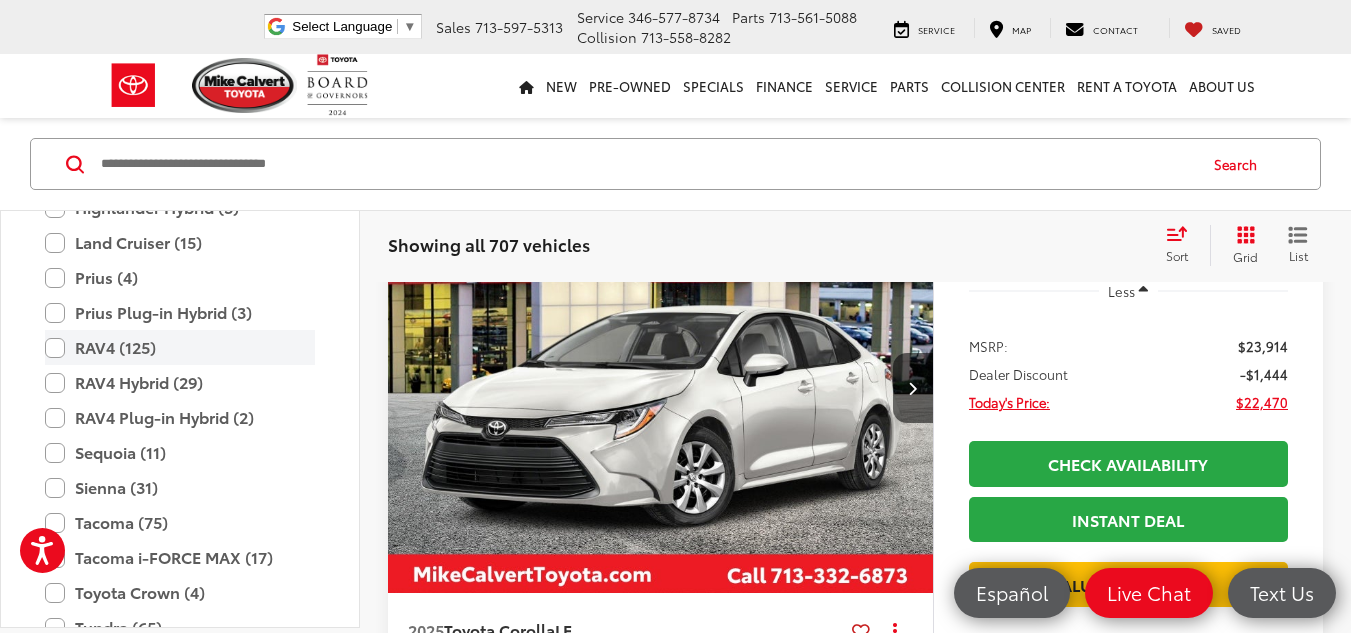 click on "RAV4 (125)" at bounding box center (180, 347) 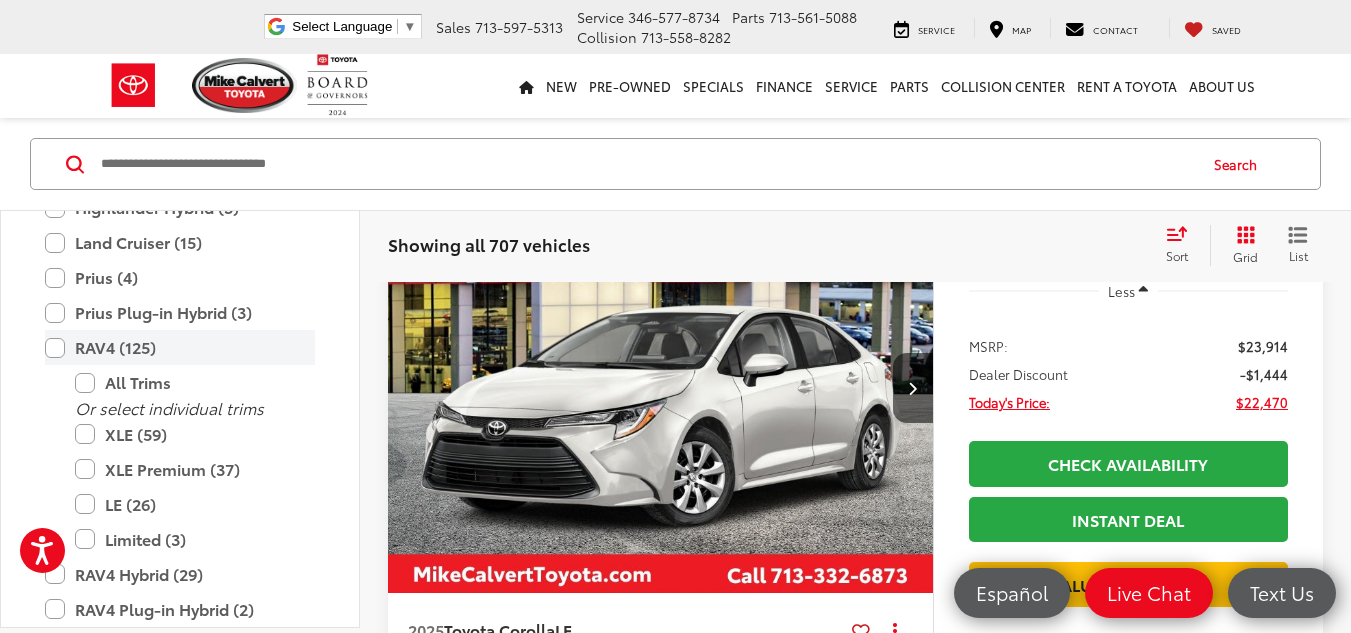 scroll, scrollTop: 264, scrollLeft: 0, axis: vertical 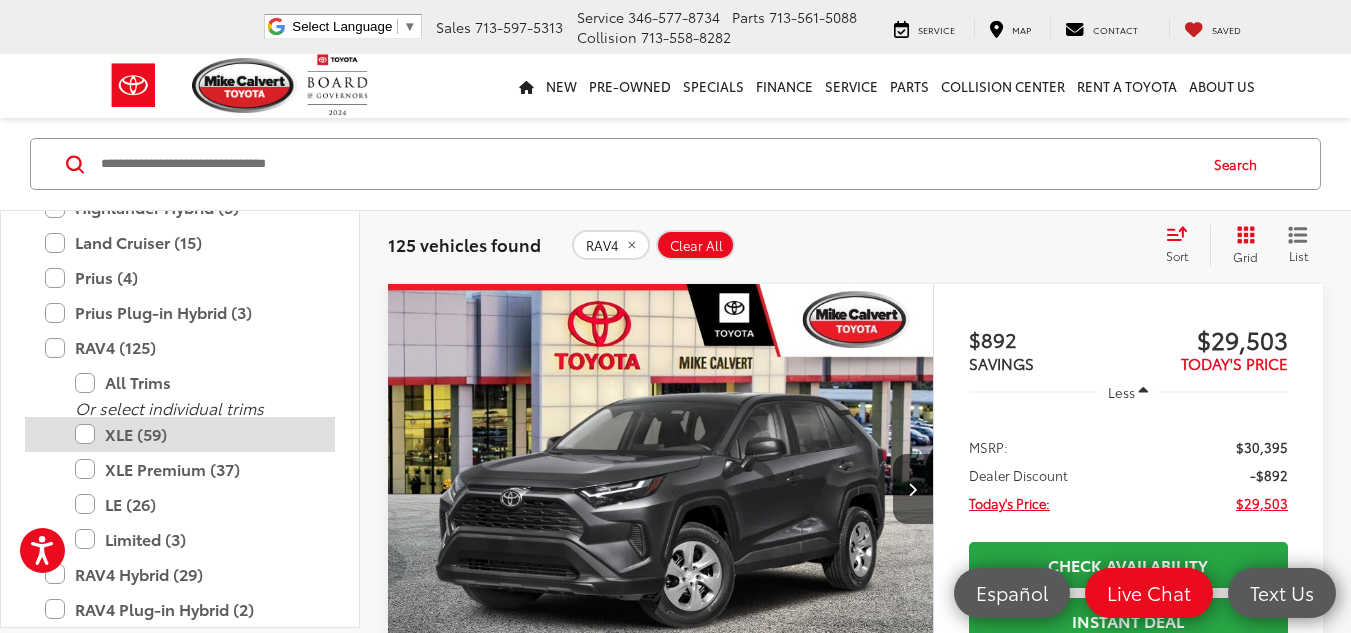 click on "XLE (59)" at bounding box center [195, 434] 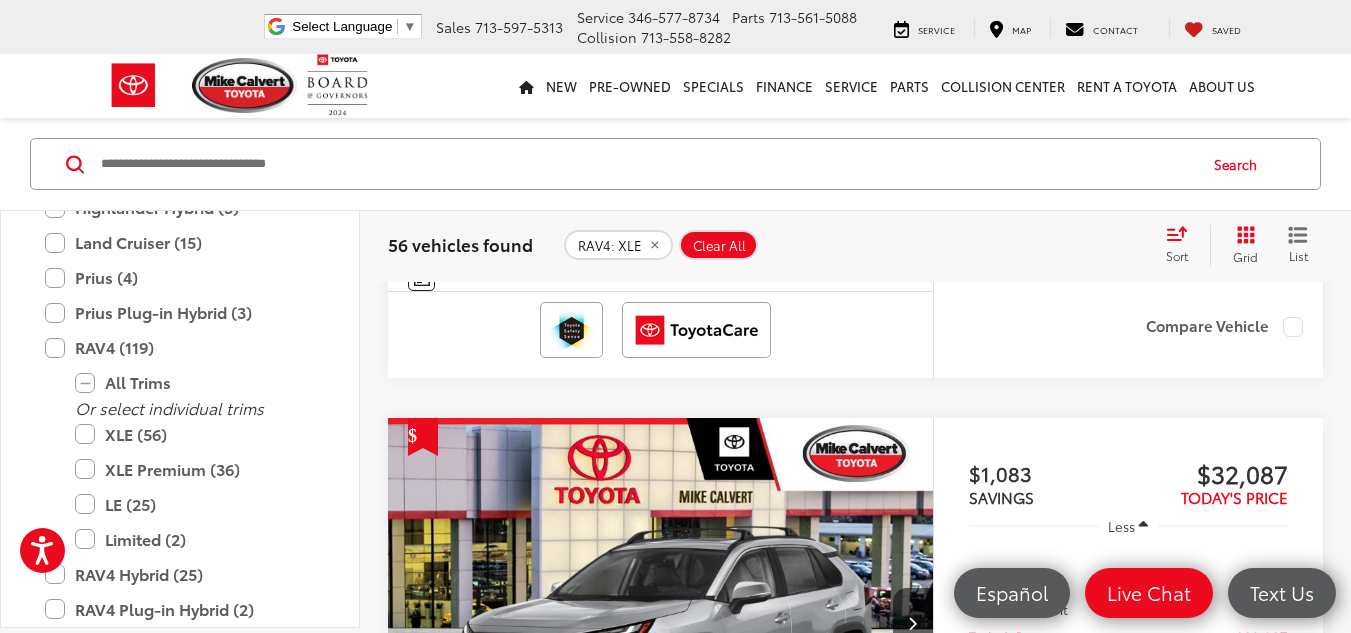 scroll, scrollTop: 2408, scrollLeft: 0, axis: vertical 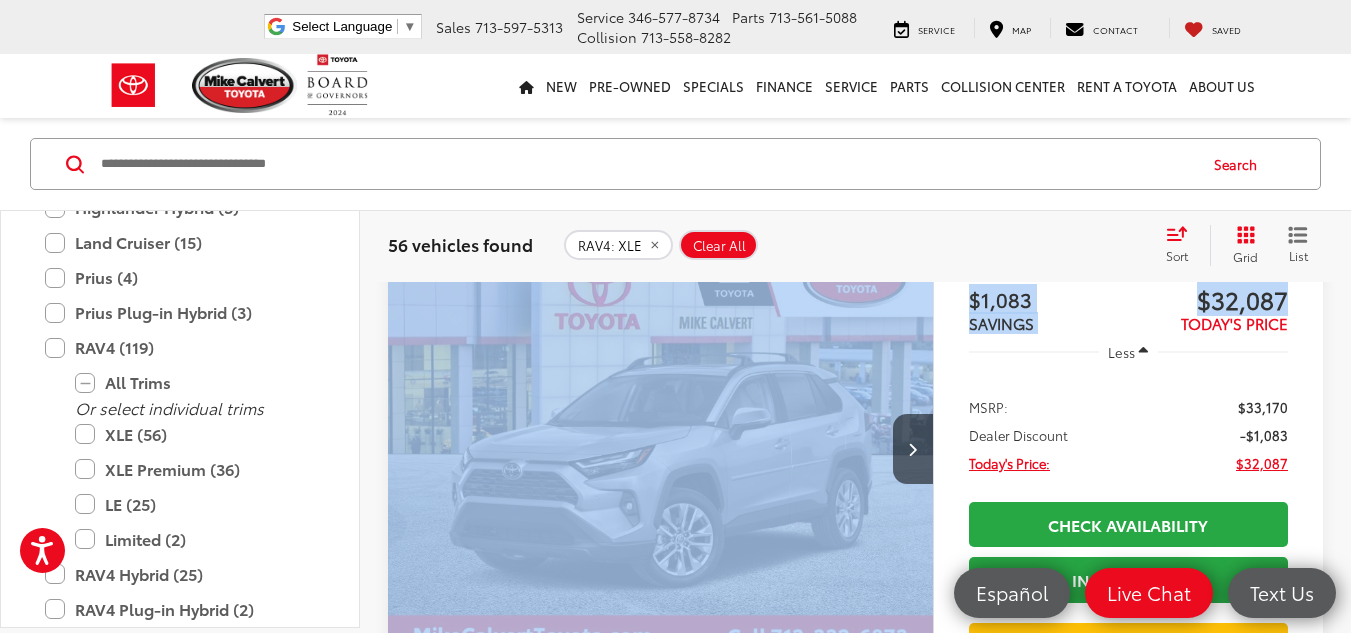 drag, startPoint x: 1335, startPoint y: 277, endPoint x: 1330, endPoint y: 306, distance: 29.427877 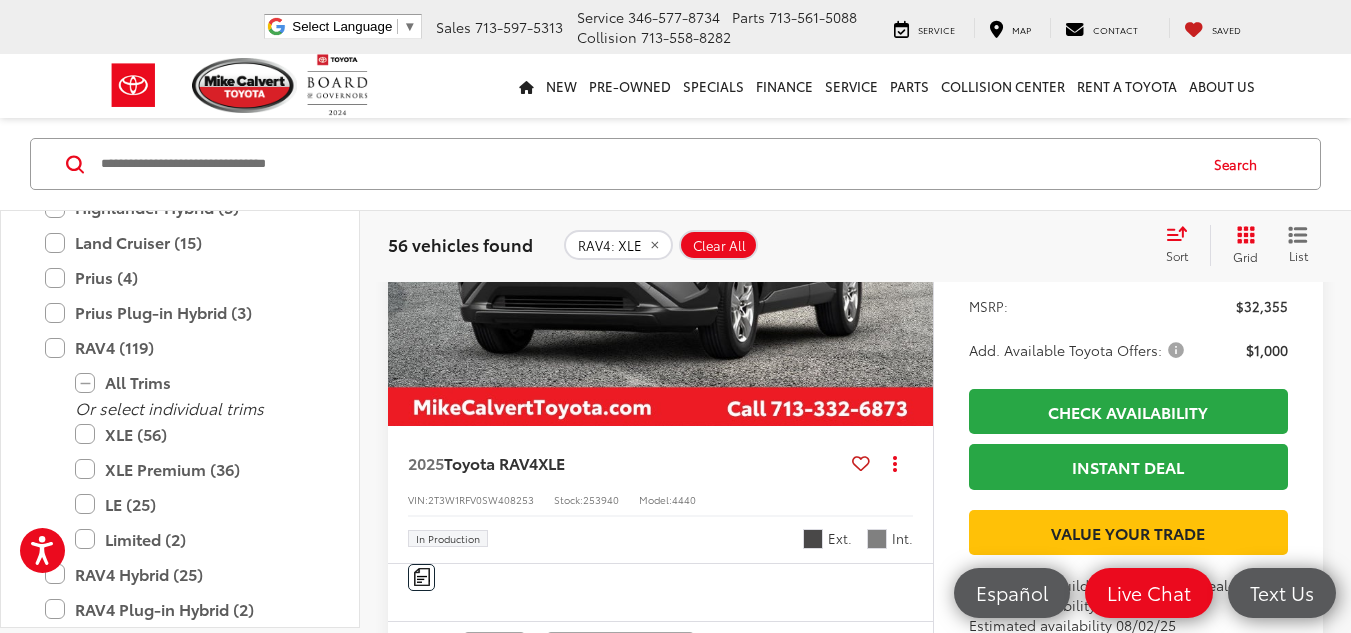 scroll, scrollTop: 3357, scrollLeft: 0, axis: vertical 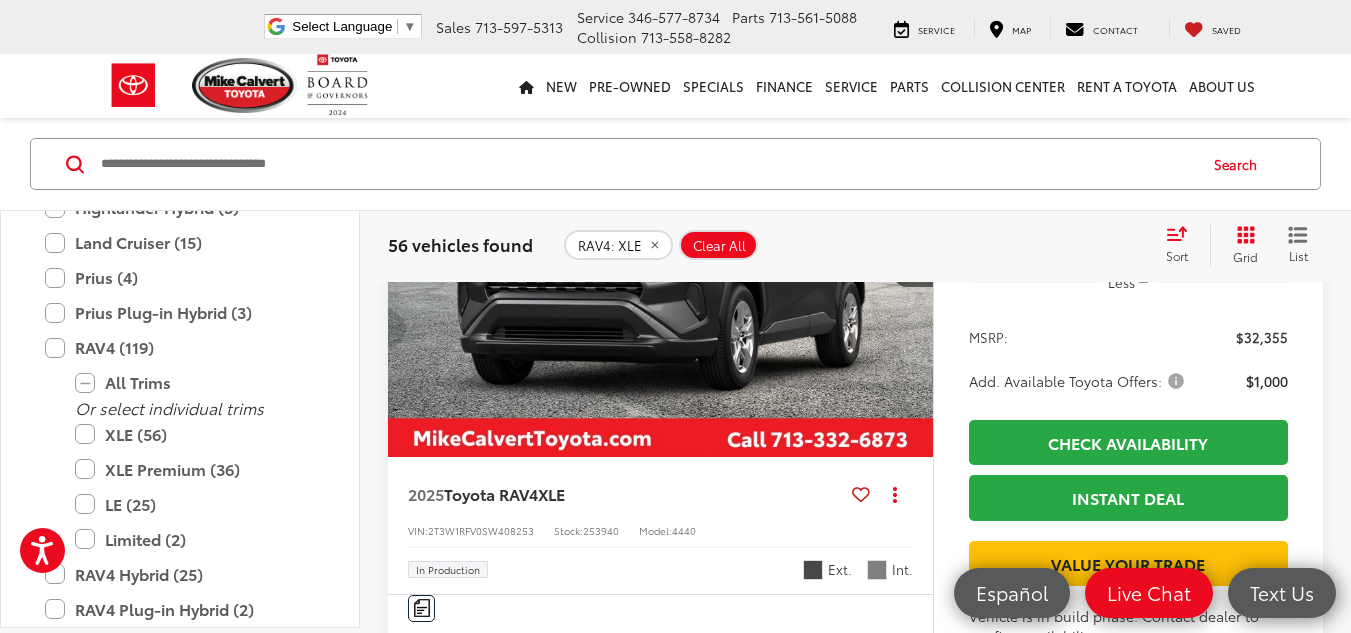 click on "Add. Available Toyota Offers:" at bounding box center [1078, 381] 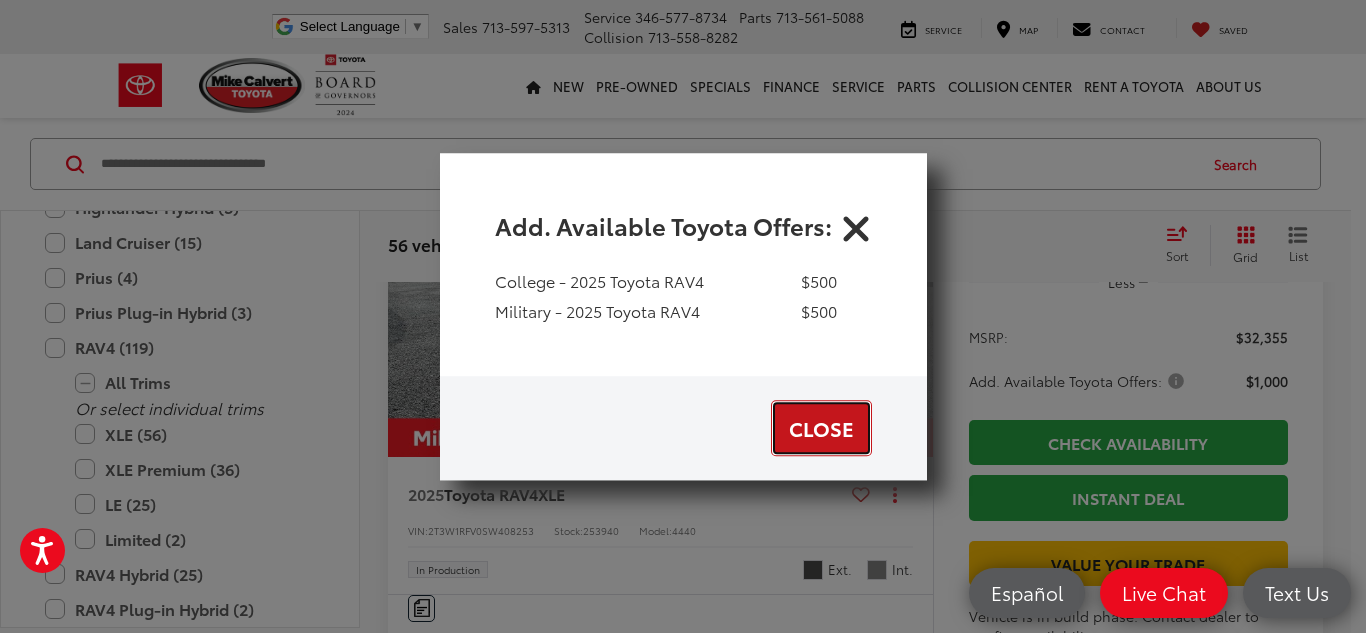 click on "Close" at bounding box center [821, 428] 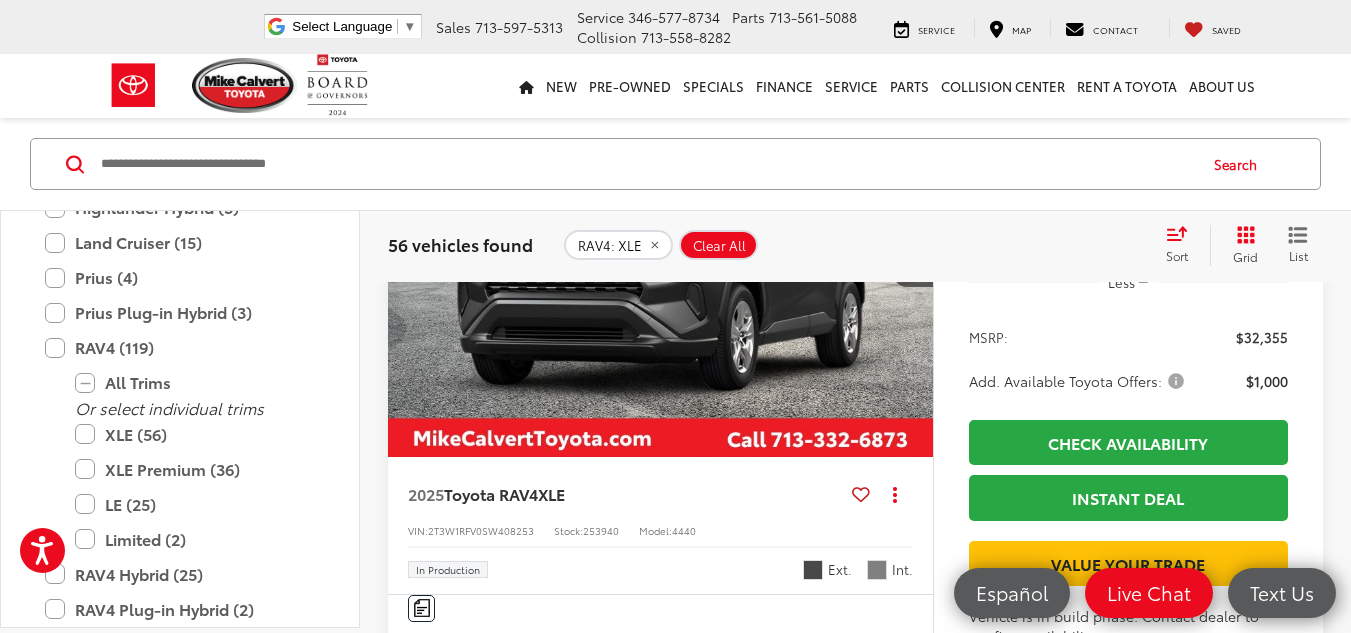 click at bounding box center (661, 252) 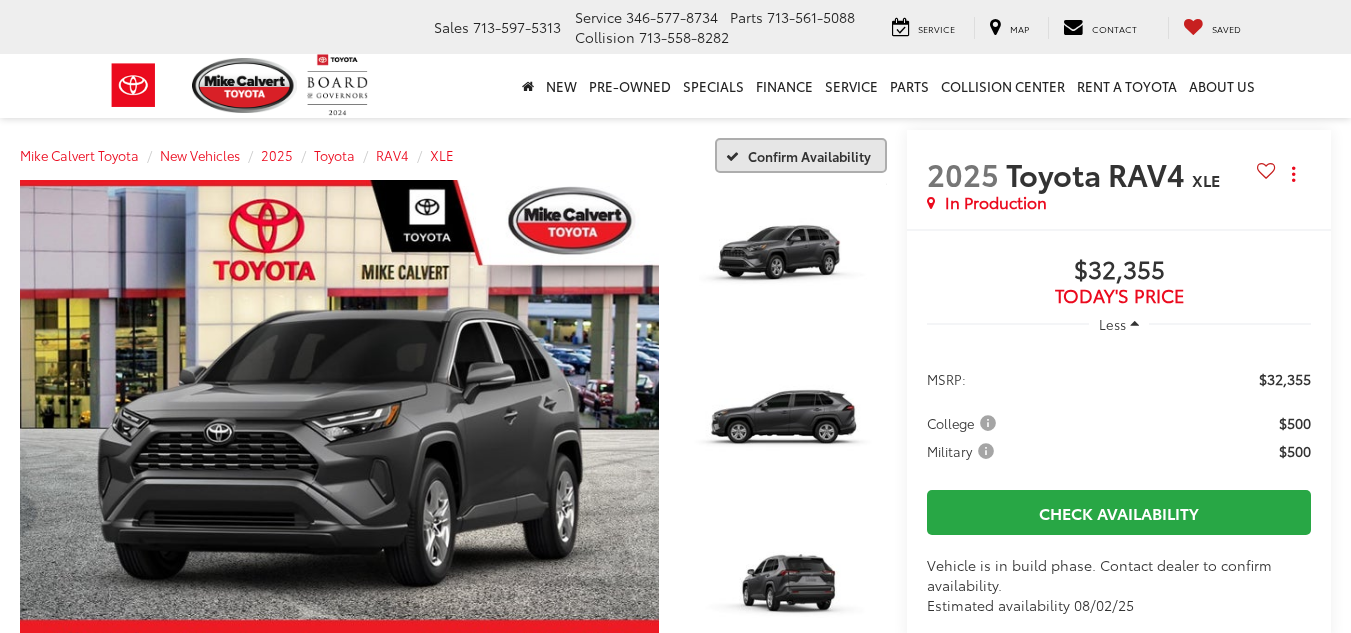 scroll, scrollTop: 0, scrollLeft: 0, axis: both 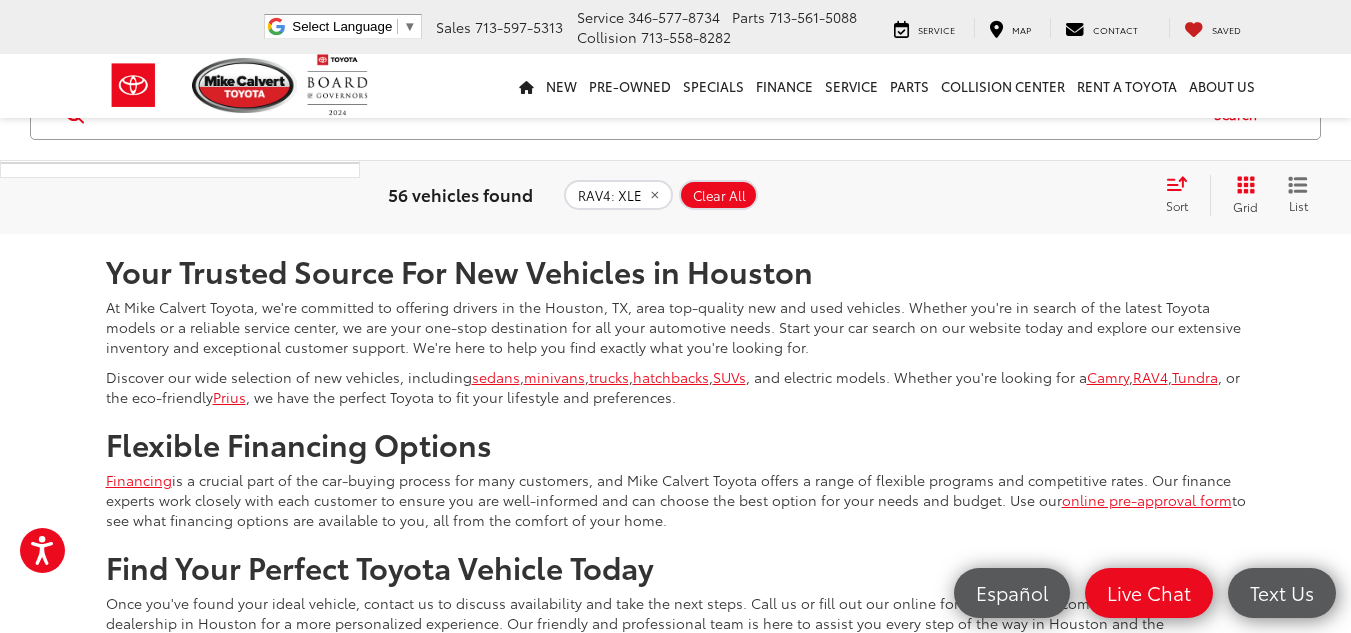 click on "2" at bounding box center (965, 175) 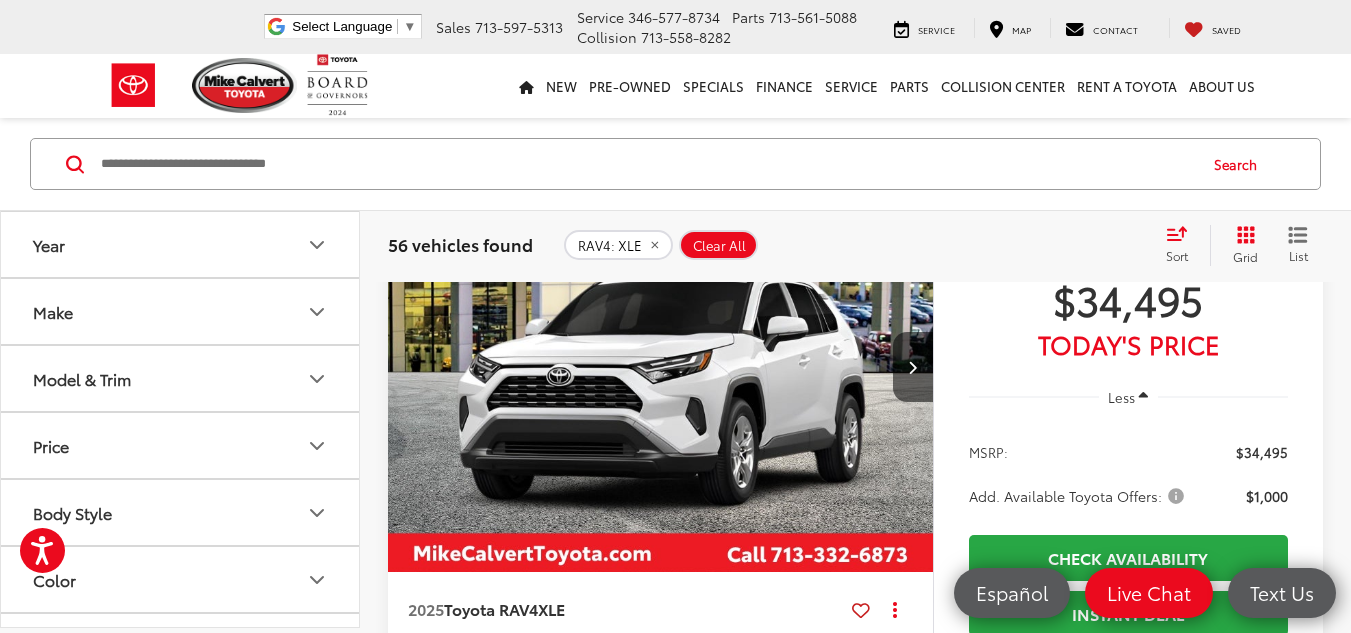scroll, scrollTop: 384, scrollLeft: 0, axis: vertical 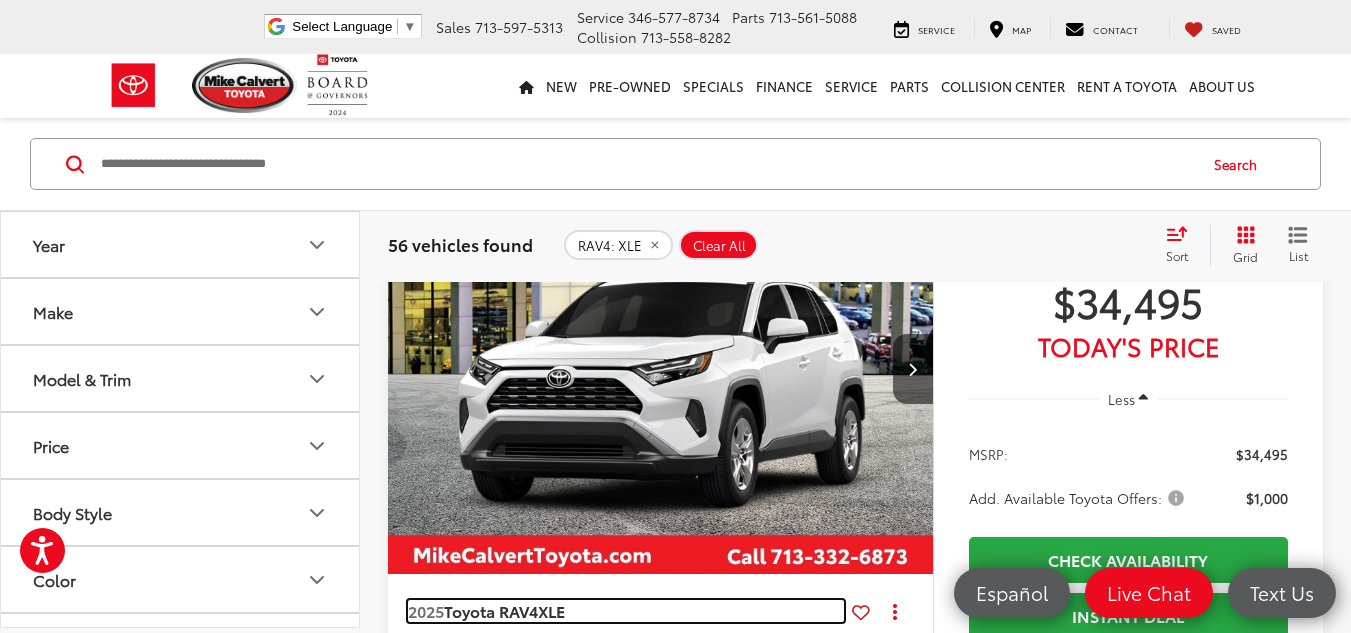 click on "XLE" at bounding box center [551, 610] 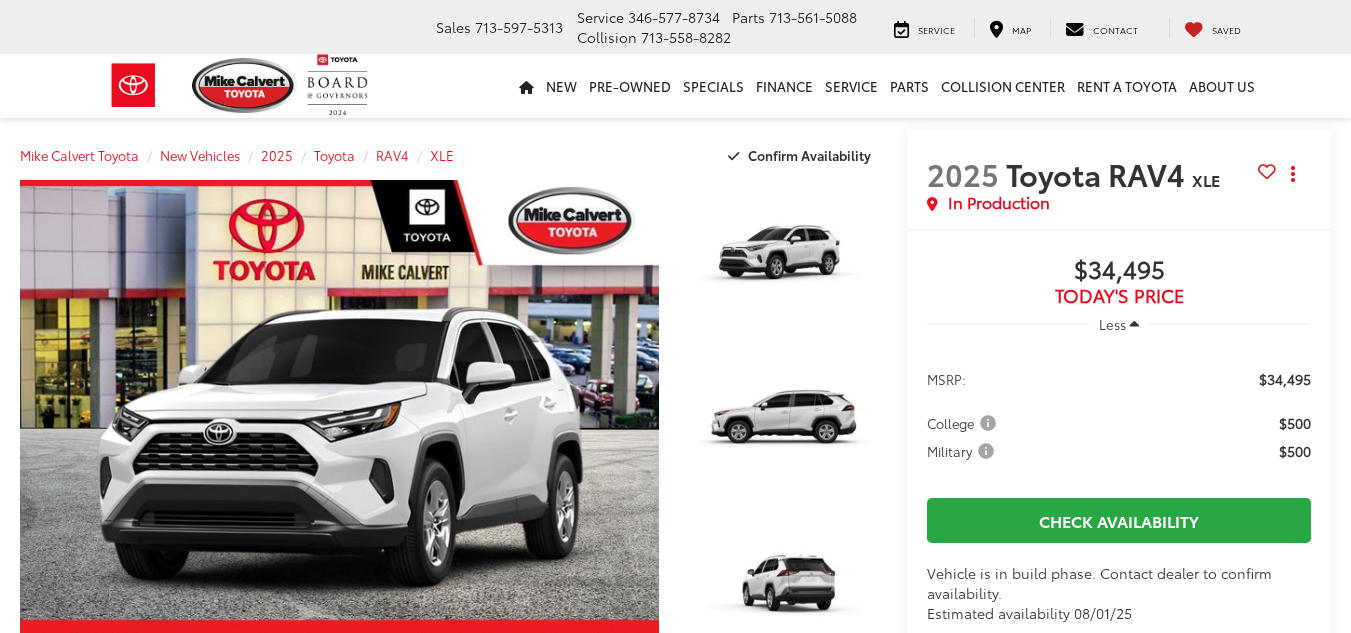 scroll, scrollTop: 0, scrollLeft: 0, axis: both 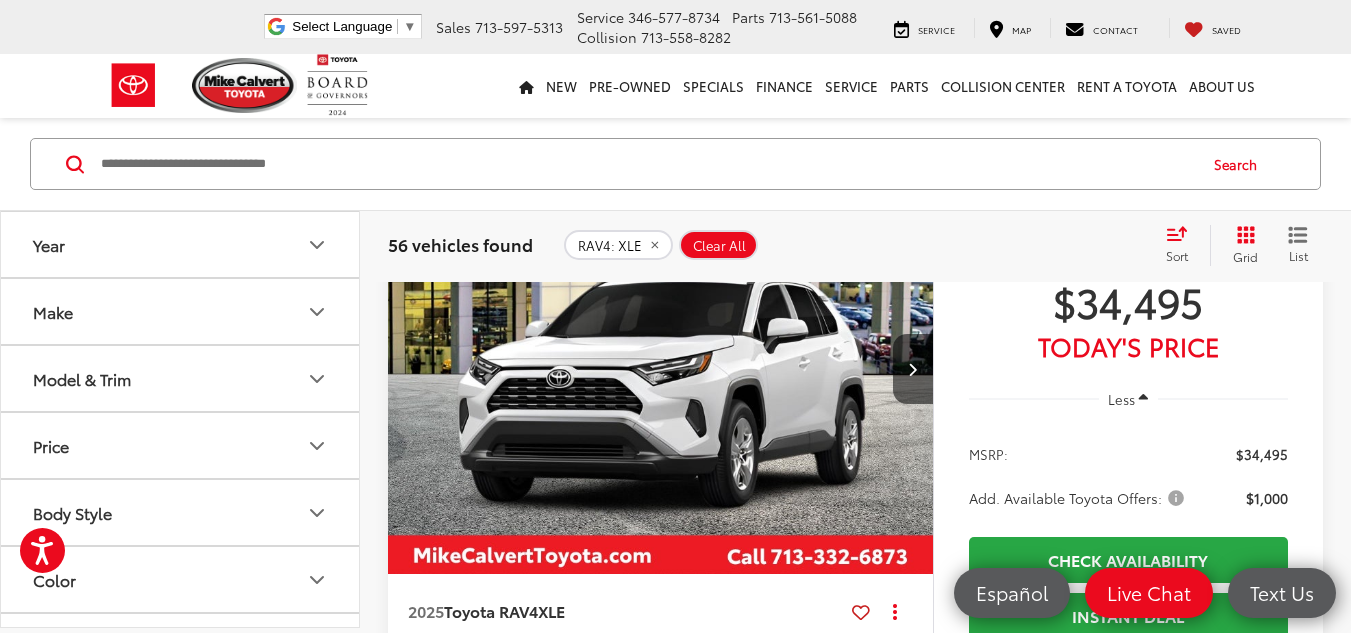 click 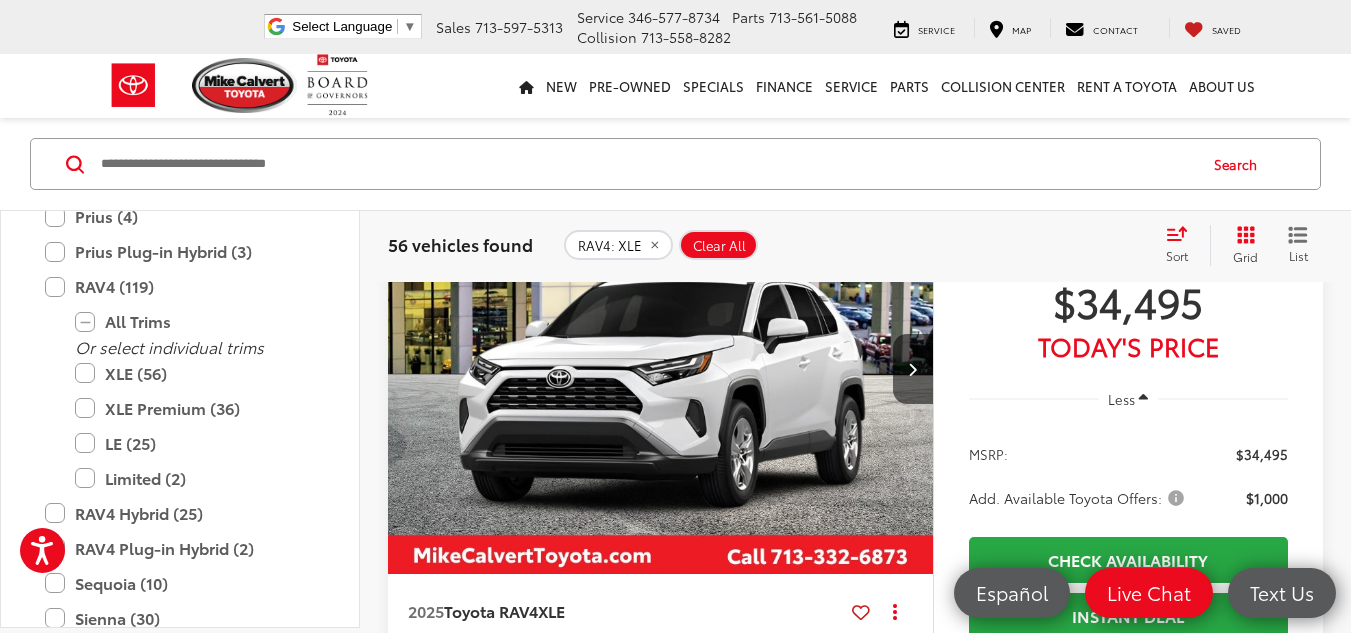 scroll, scrollTop: 806, scrollLeft: 0, axis: vertical 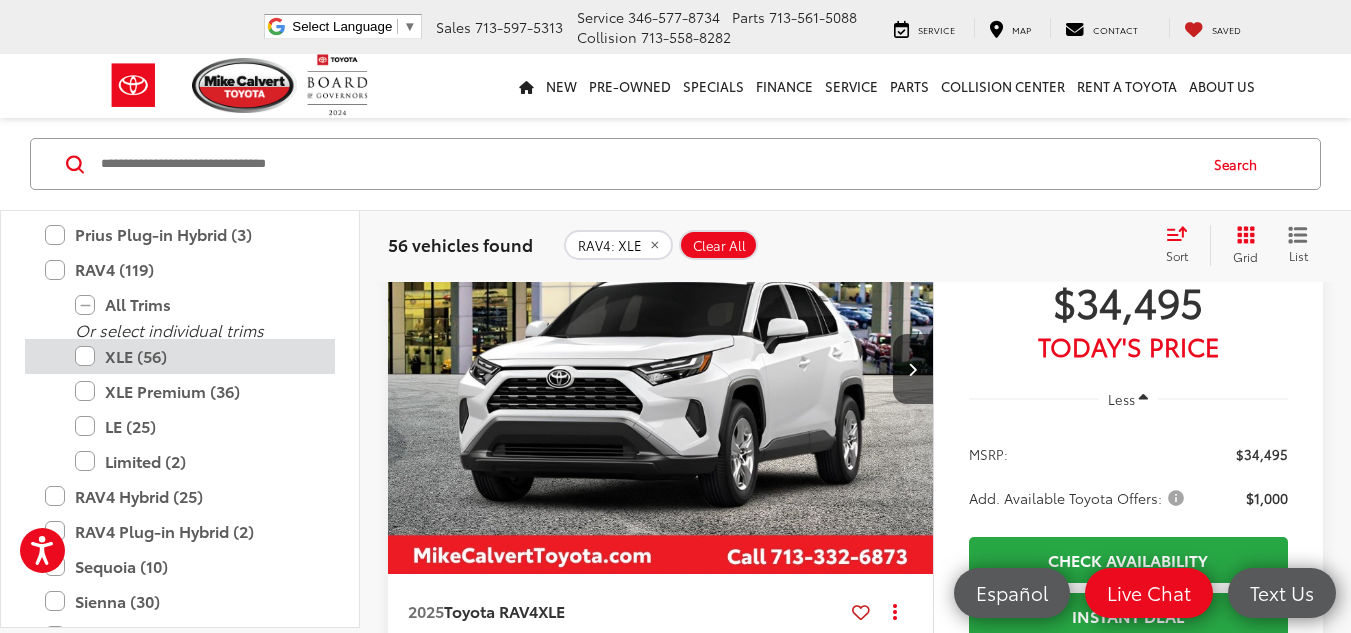 click on "XLE (56)" at bounding box center [195, 356] 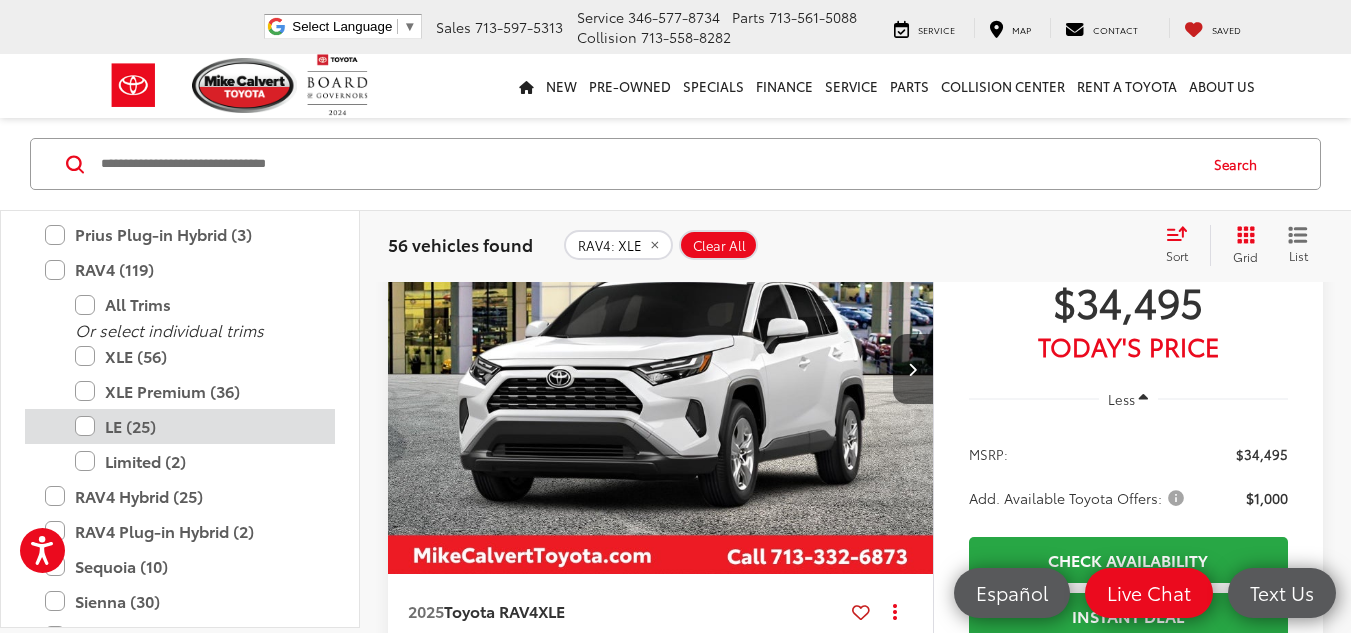 click on "LE (25)" at bounding box center (195, 426) 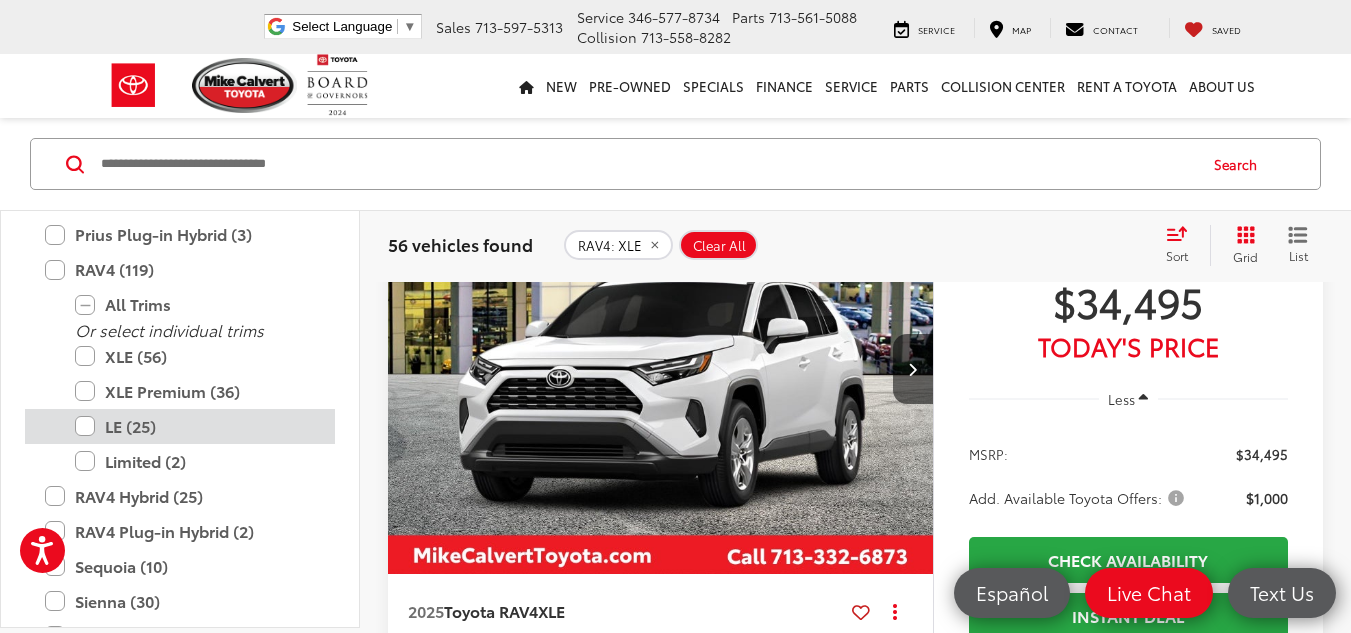 scroll, scrollTop: 264, scrollLeft: 0, axis: vertical 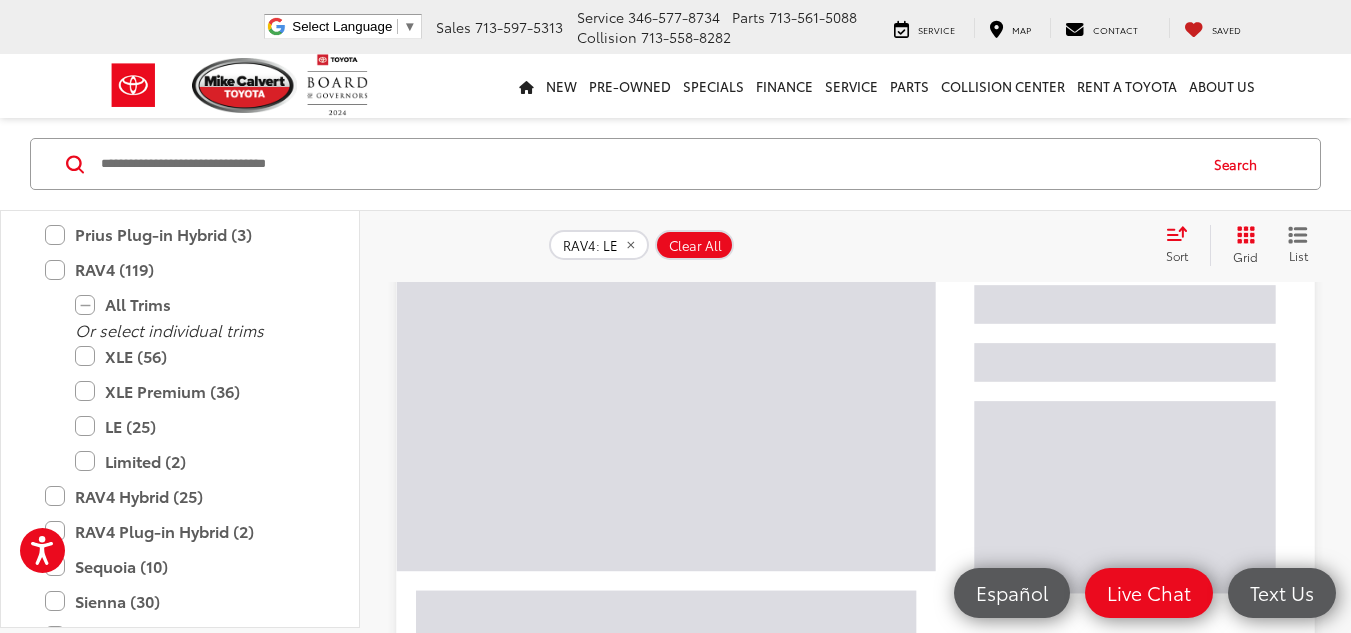 drag, startPoint x: 1349, startPoint y: 82, endPoint x: 1356, endPoint y: 59, distance: 24.04163 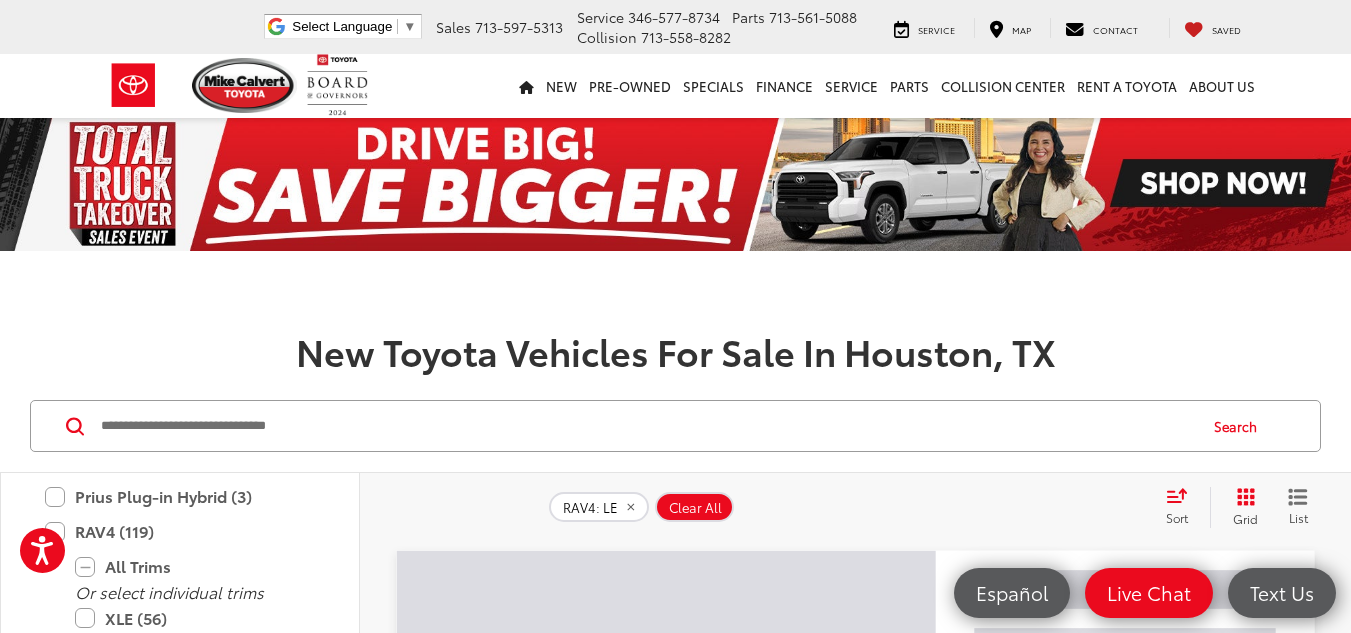 scroll, scrollTop: 0, scrollLeft: 0, axis: both 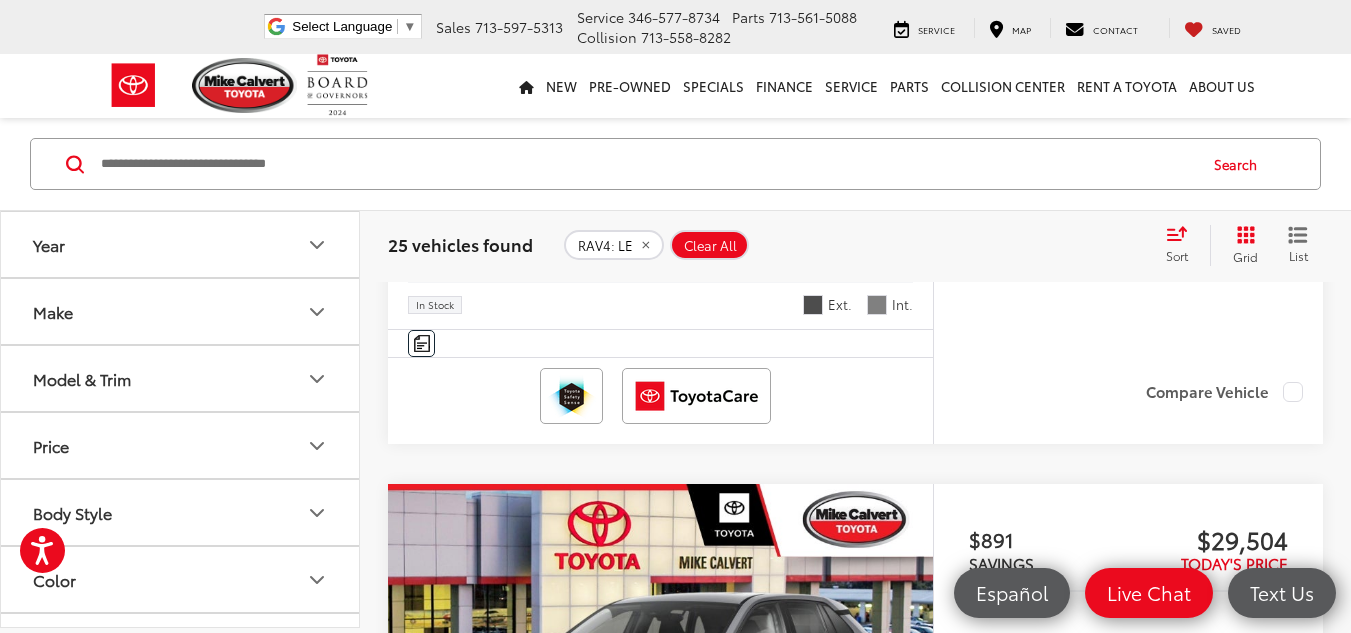 click on "Search" at bounding box center (675, 164) 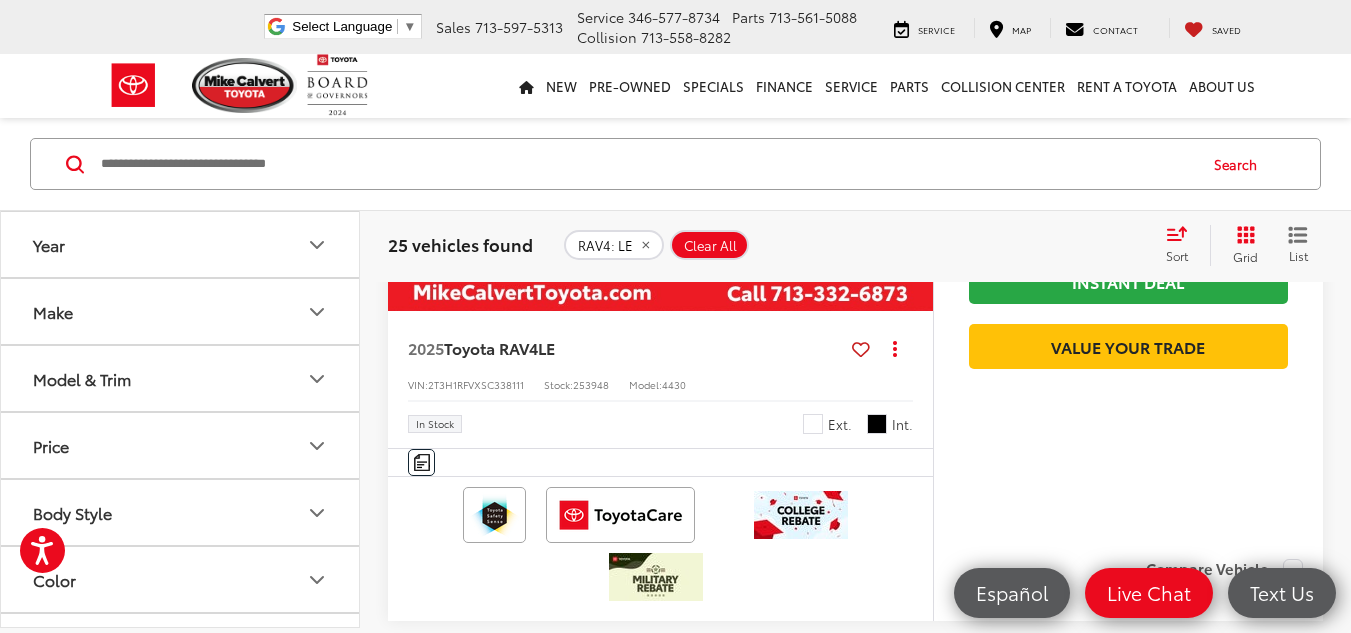 scroll, scrollTop: 5846, scrollLeft: 0, axis: vertical 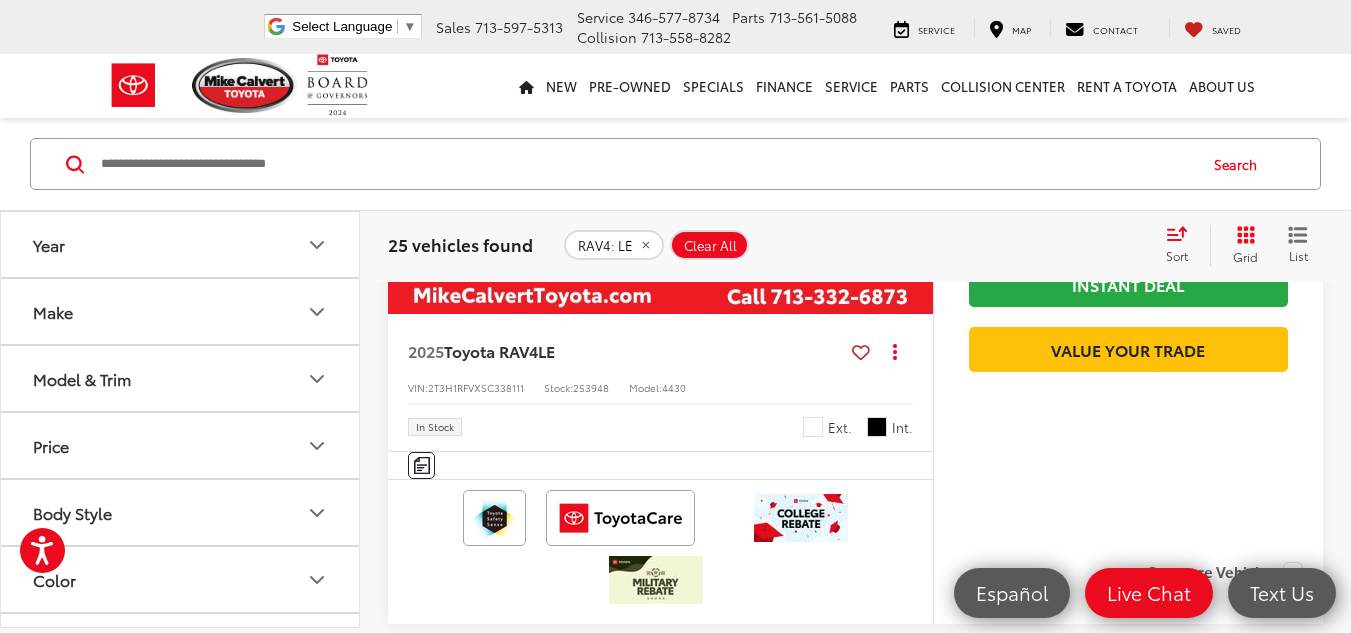 click at bounding box center [661, 109] 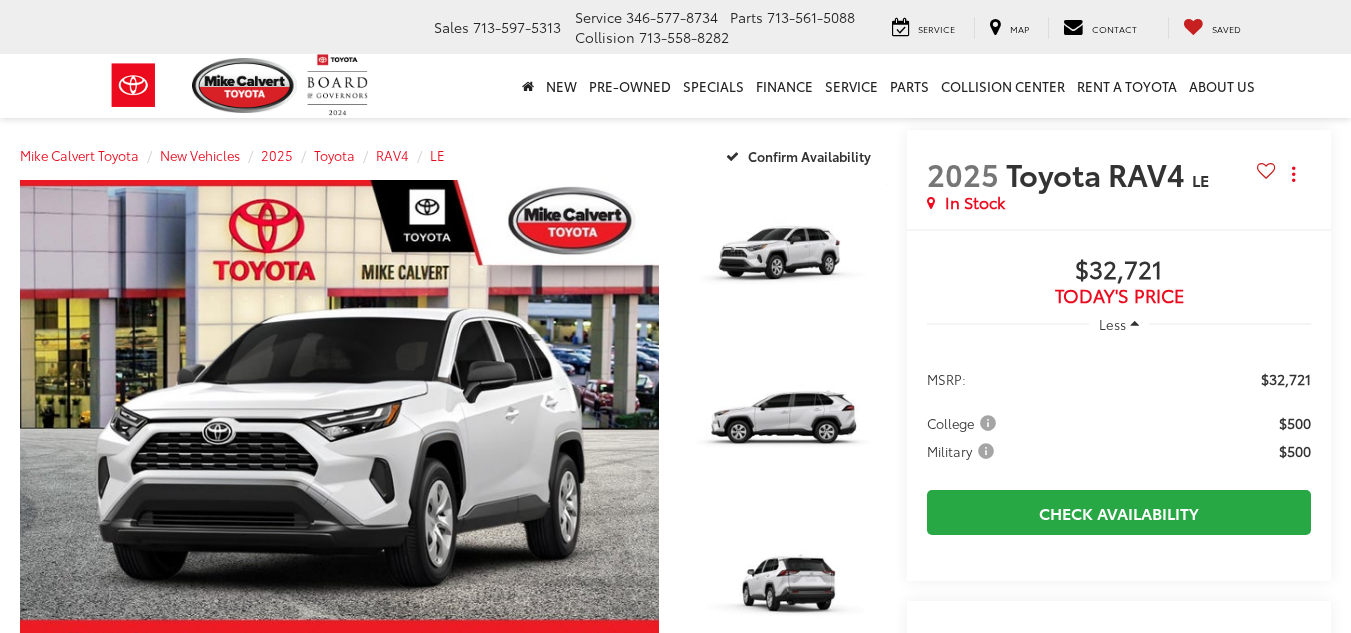scroll, scrollTop: 0, scrollLeft: 0, axis: both 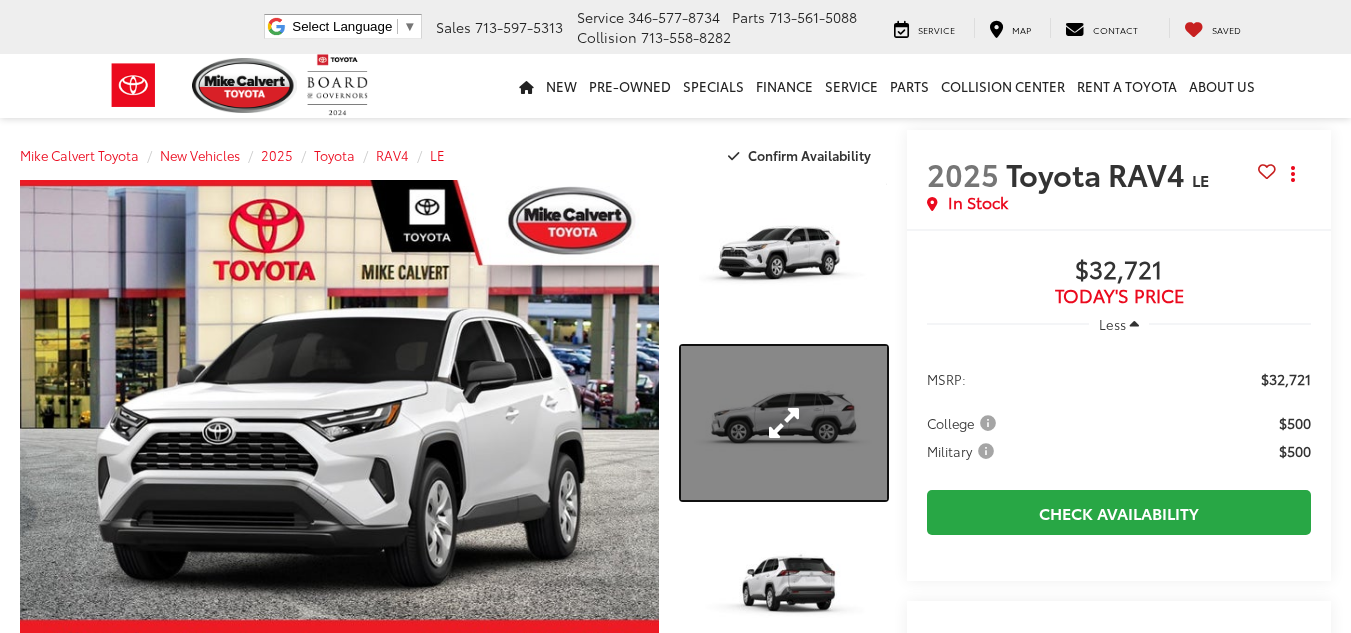 click at bounding box center [784, 423] 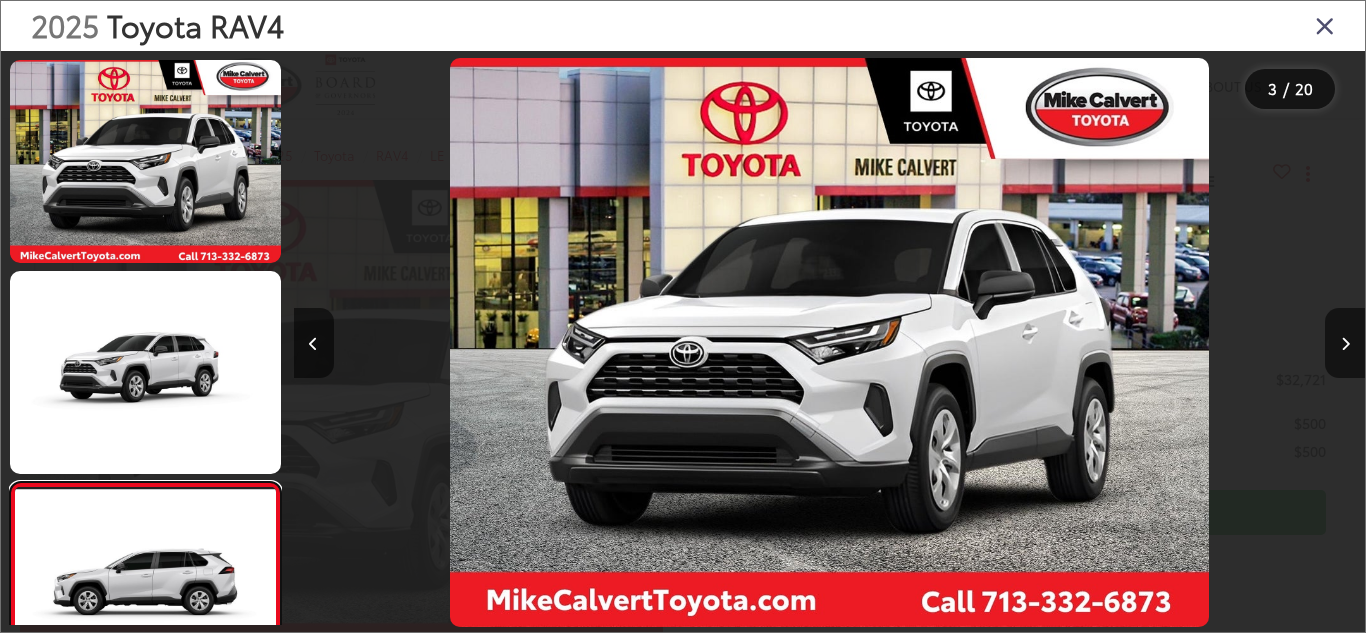 scroll, scrollTop: 305, scrollLeft: 0, axis: vertical 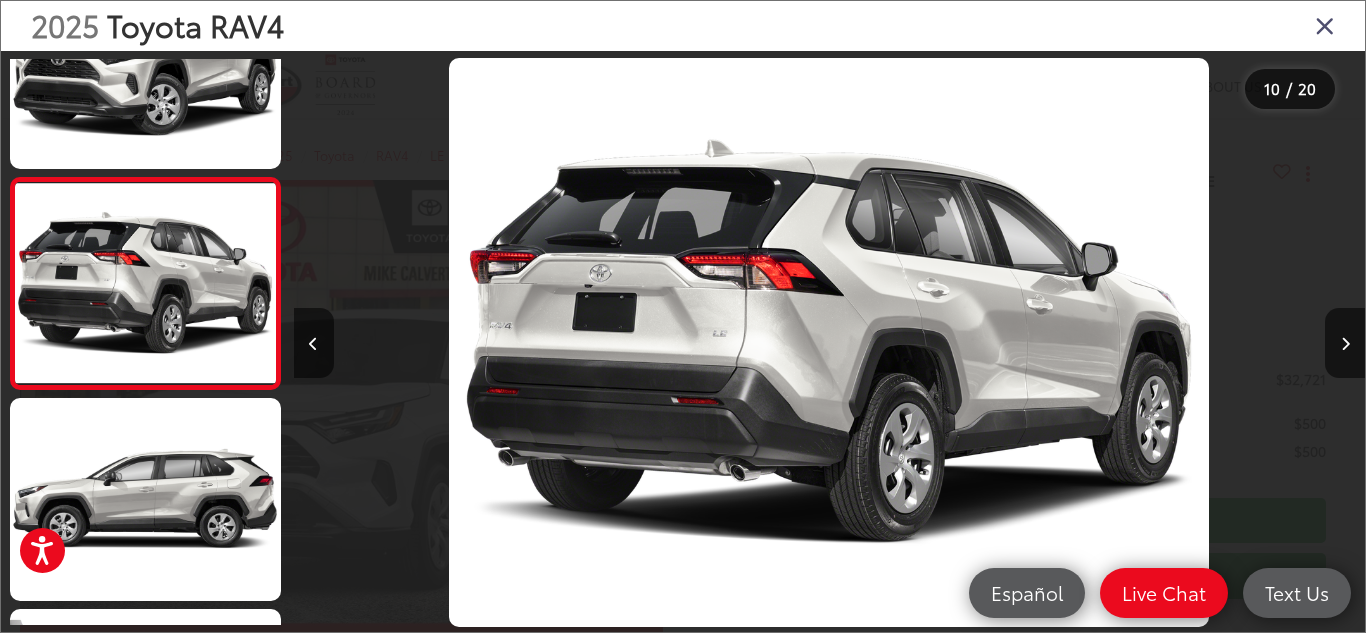 click at bounding box center [1325, 25] 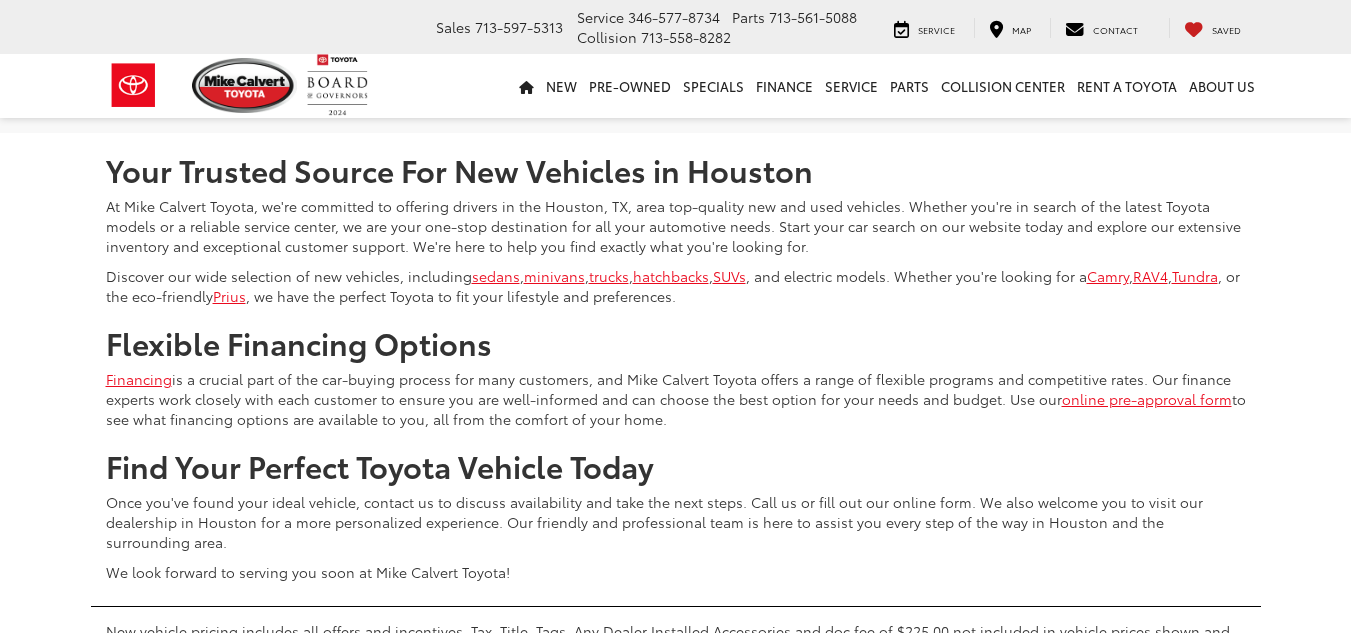 scroll, scrollTop: 5825, scrollLeft: 0, axis: vertical 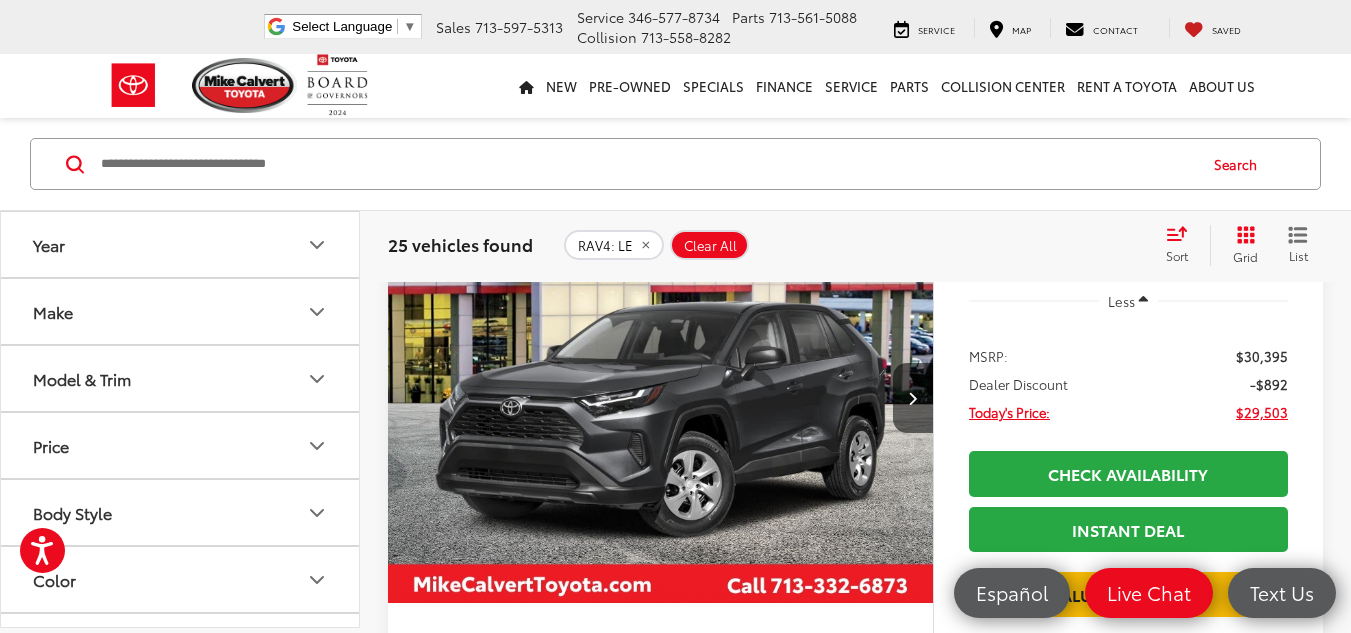 click at bounding box center (661, 398) 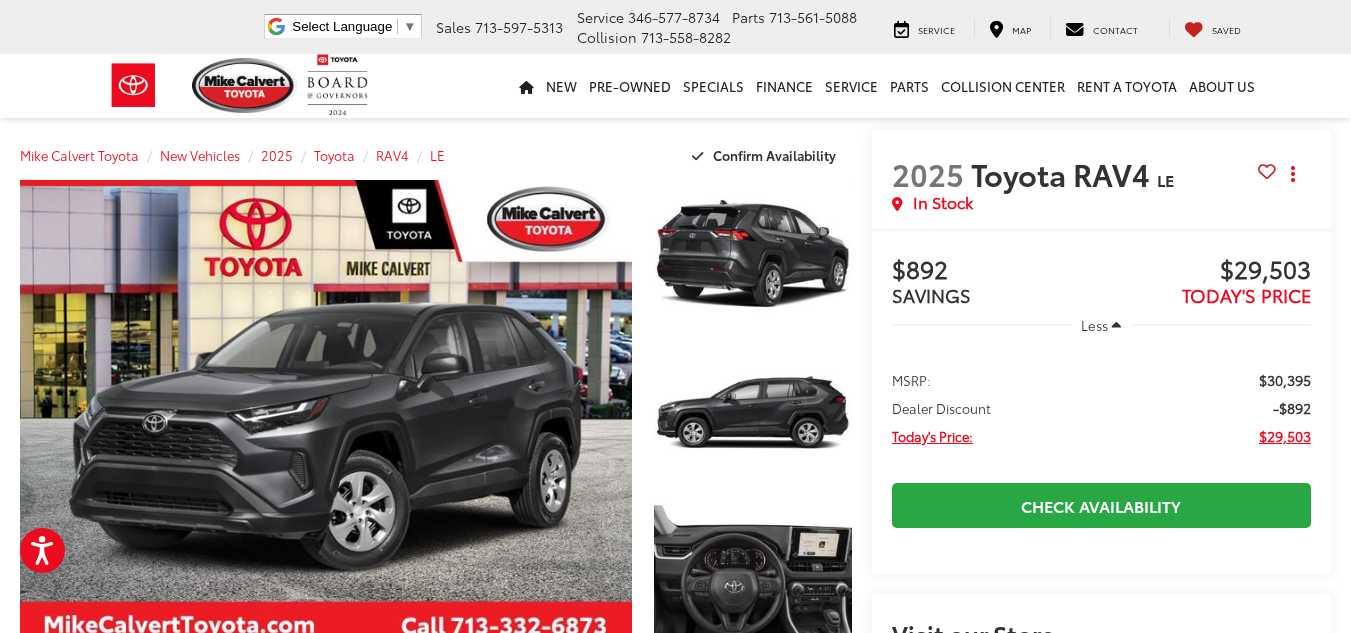 scroll, scrollTop: 0, scrollLeft: 0, axis: both 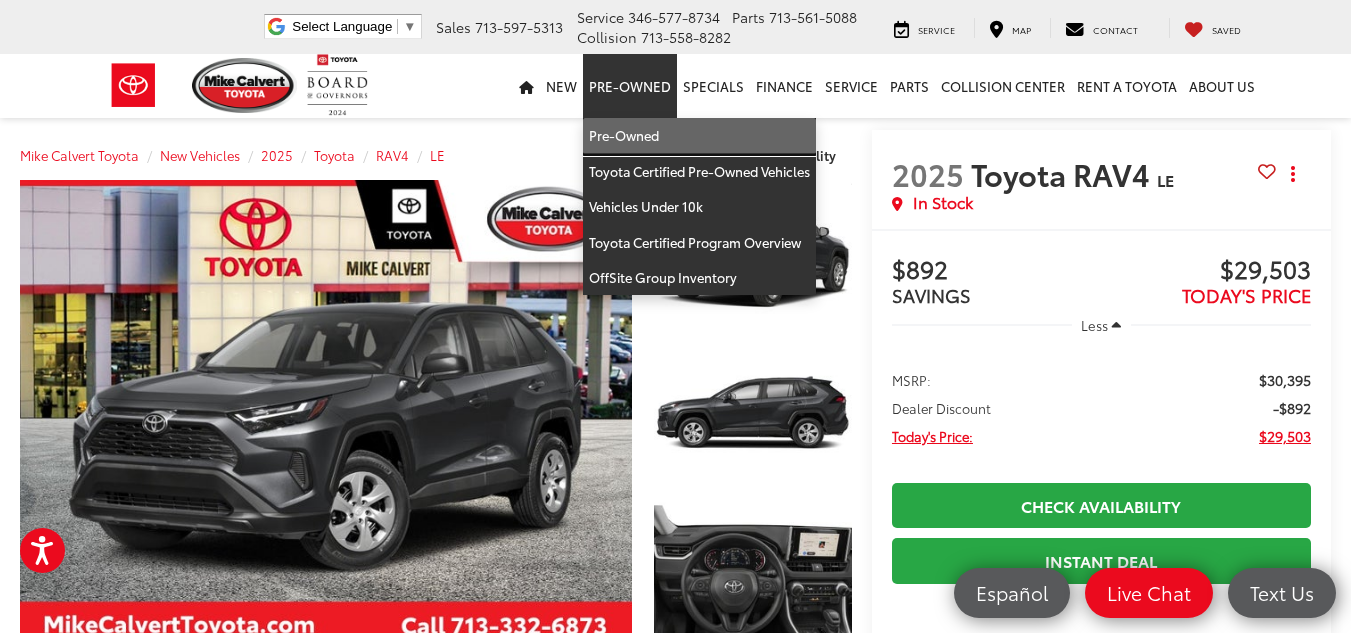 click on "Pre-Owned" at bounding box center (699, 136) 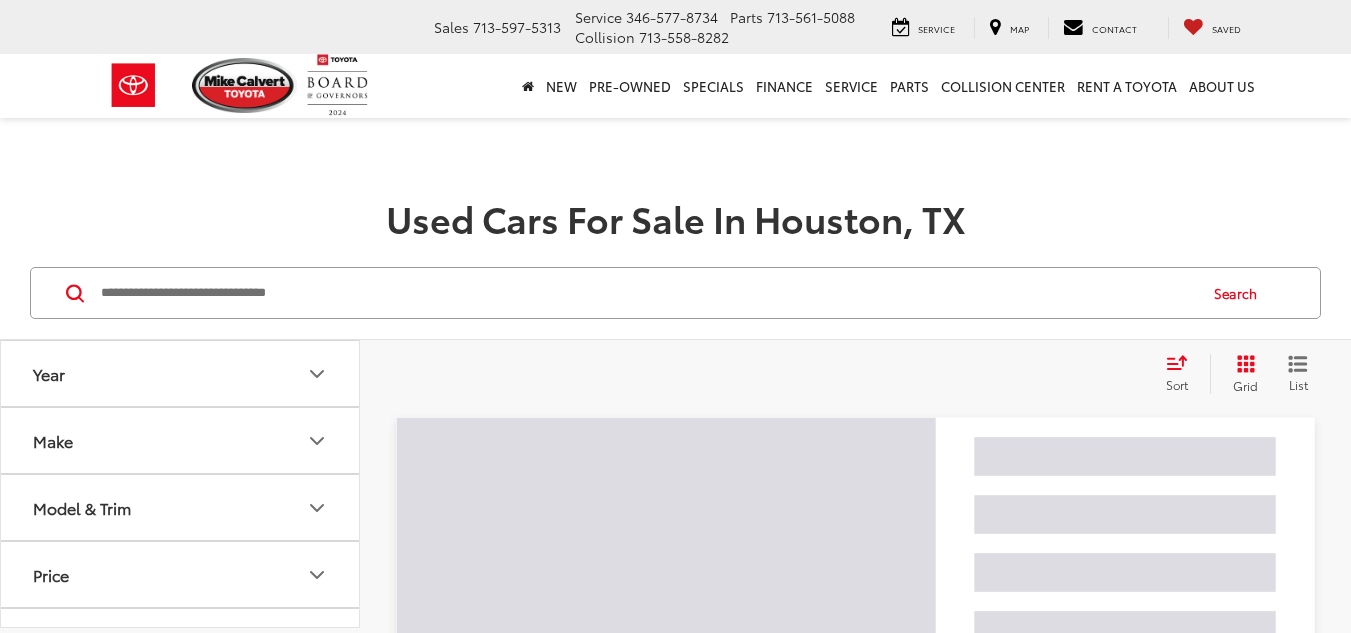 scroll, scrollTop: 0, scrollLeft: 0, axis: both 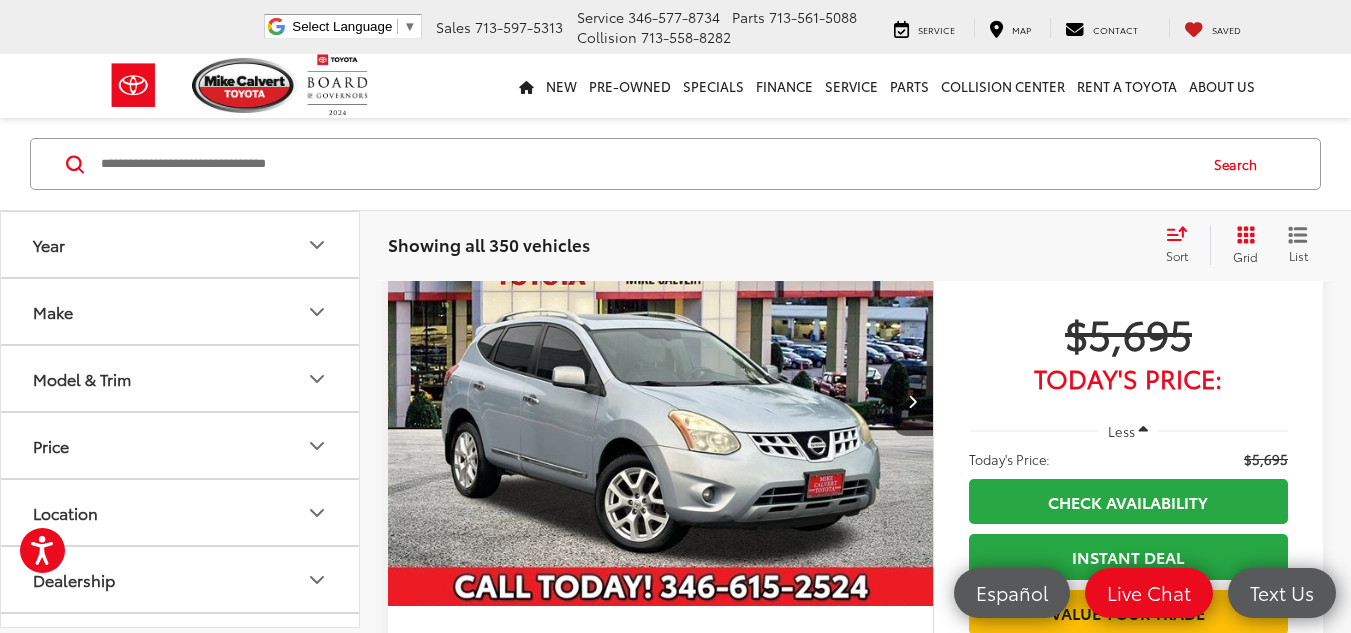 click on "Make" at bounding box center [181, 311] 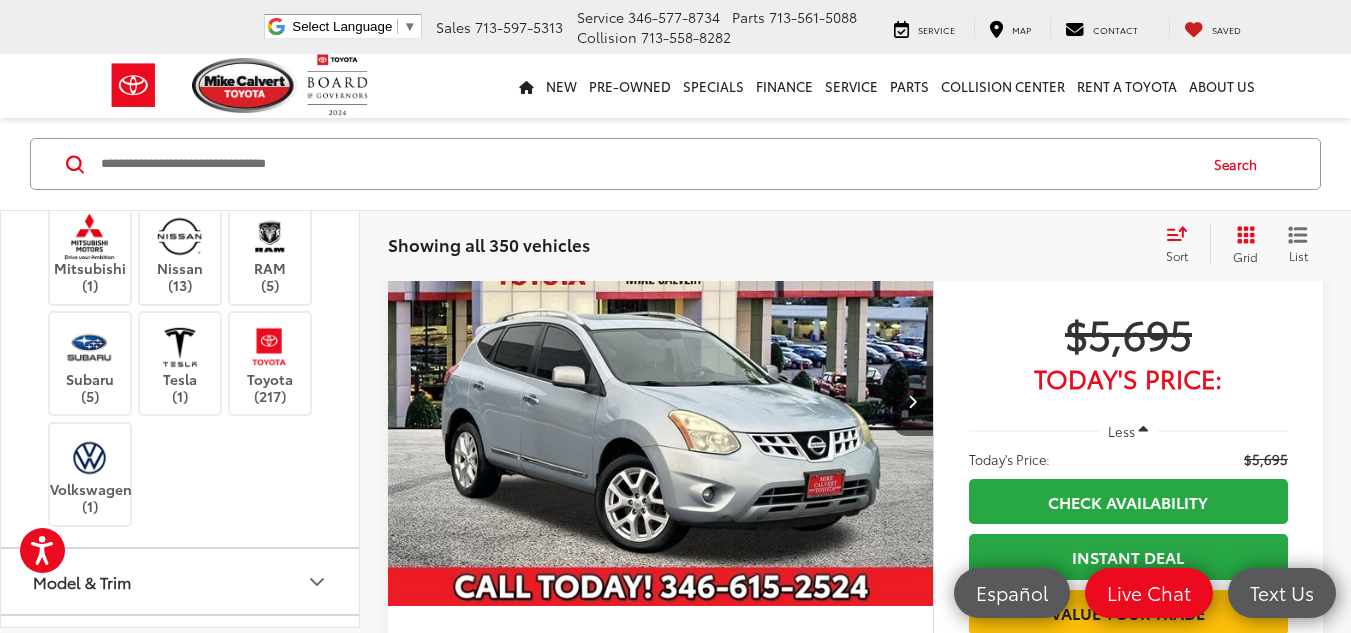 scroll, scrollTop: 836, scrollLeft: 0, axis: vertical 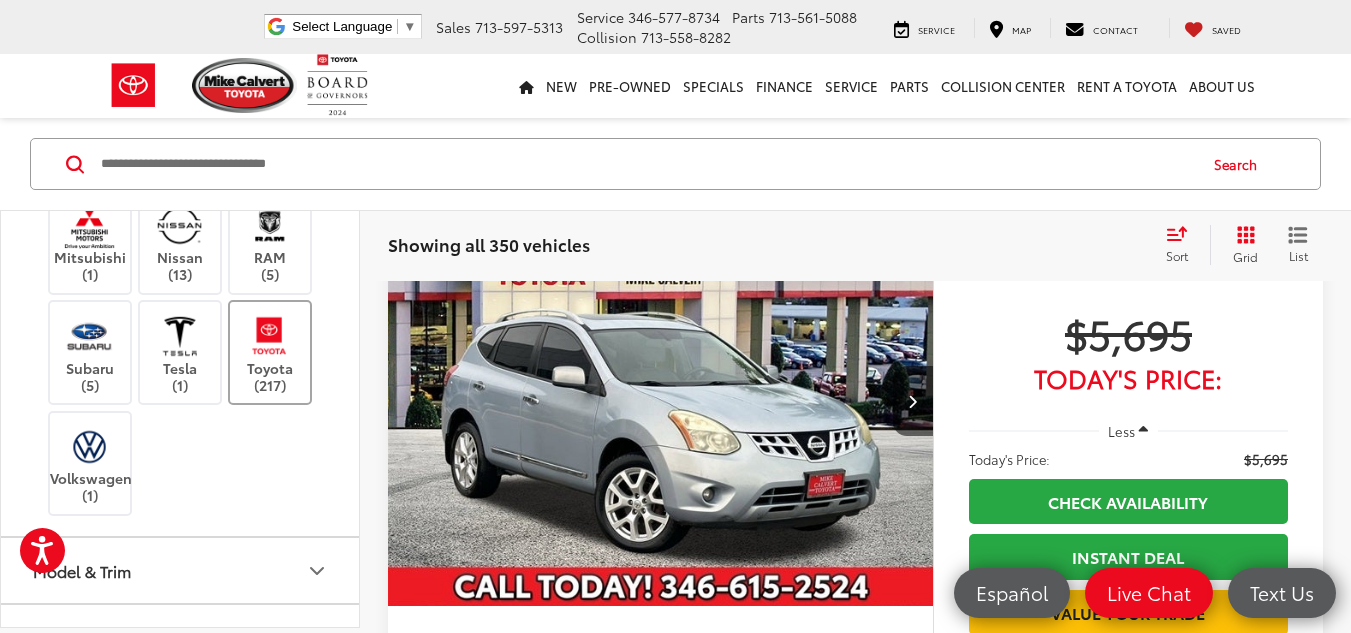 click on "Toyota   (217)" at bounding box center (270, 352) 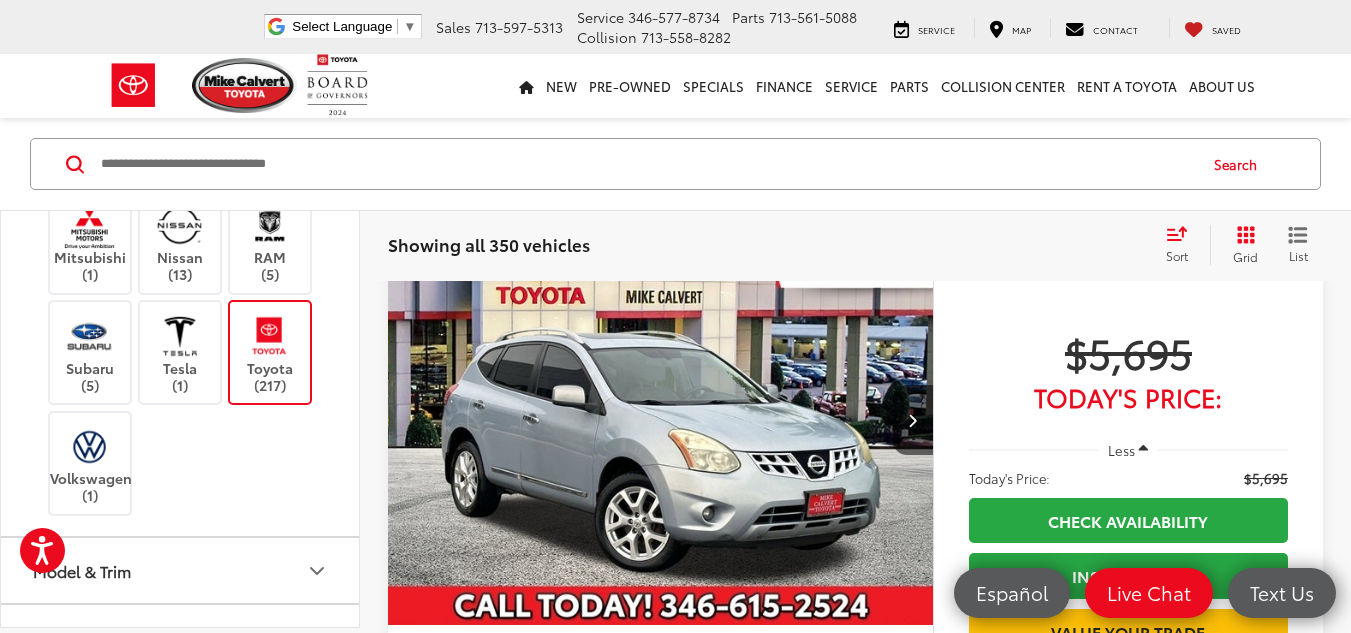 scroll, scrollTop: 129, scrollLeft: 0, axis: vertical 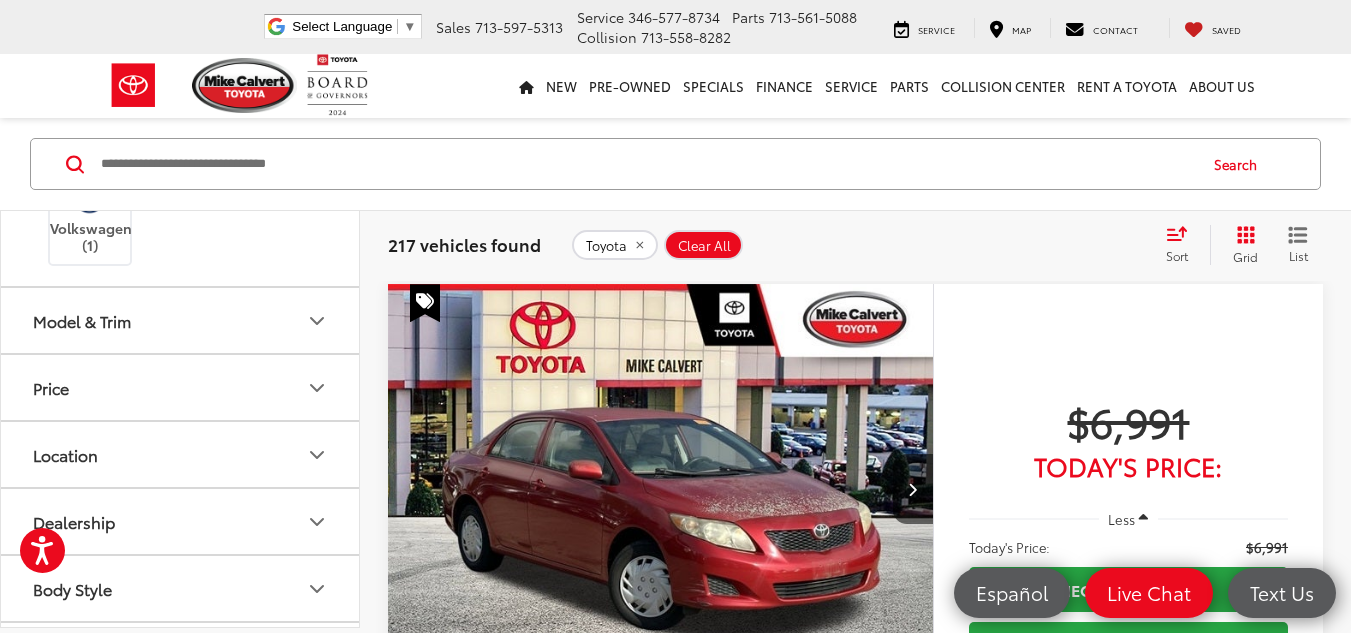 click 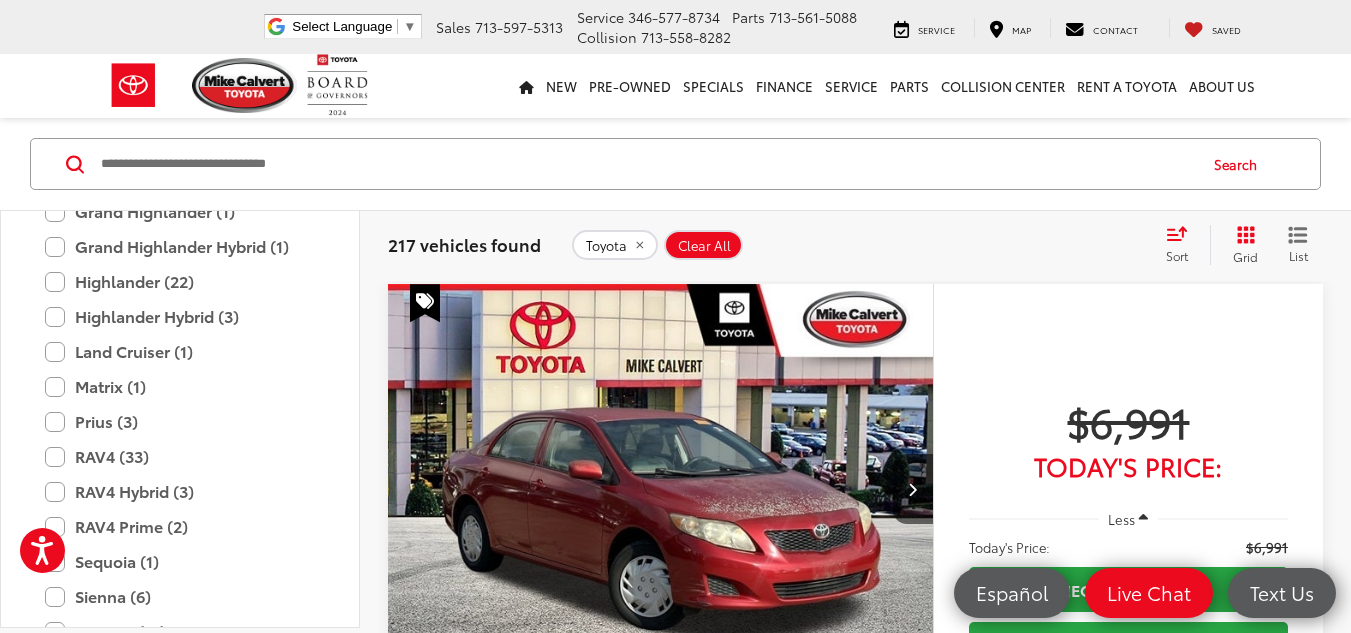 scroll, scrollTop: 1571, scrollLeft: 0, axis: vertical 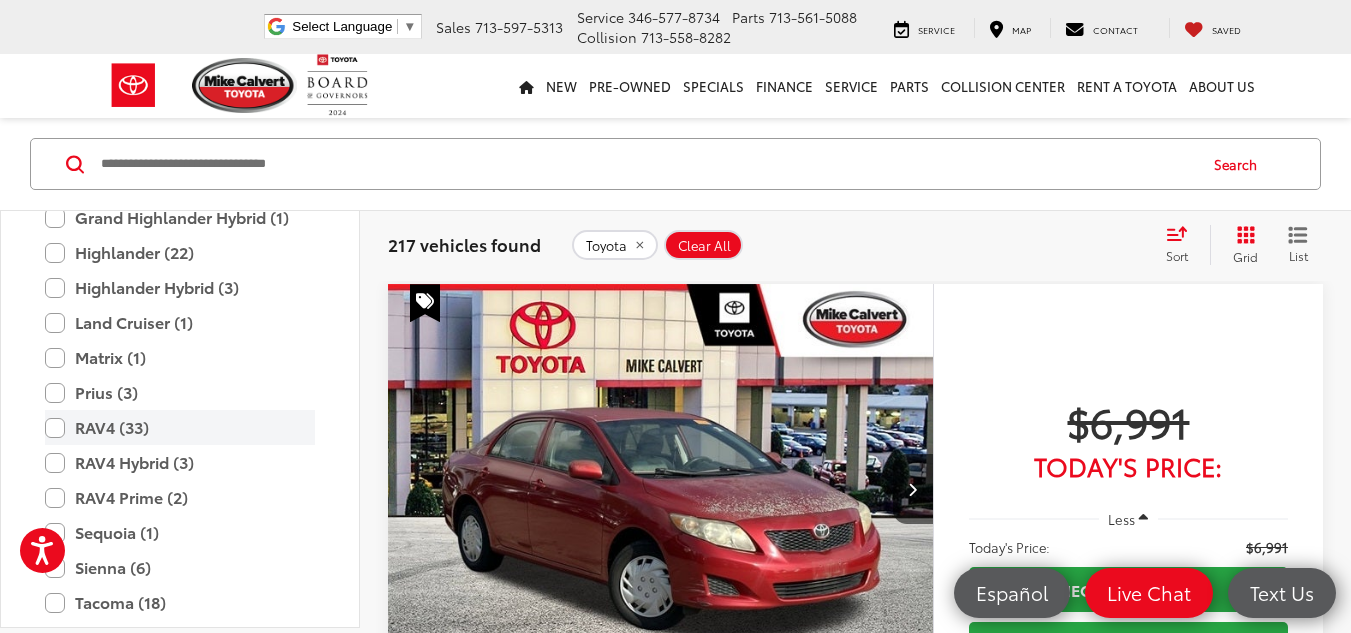 click on "RAV4 (33)" at bounding box center [180, 427] 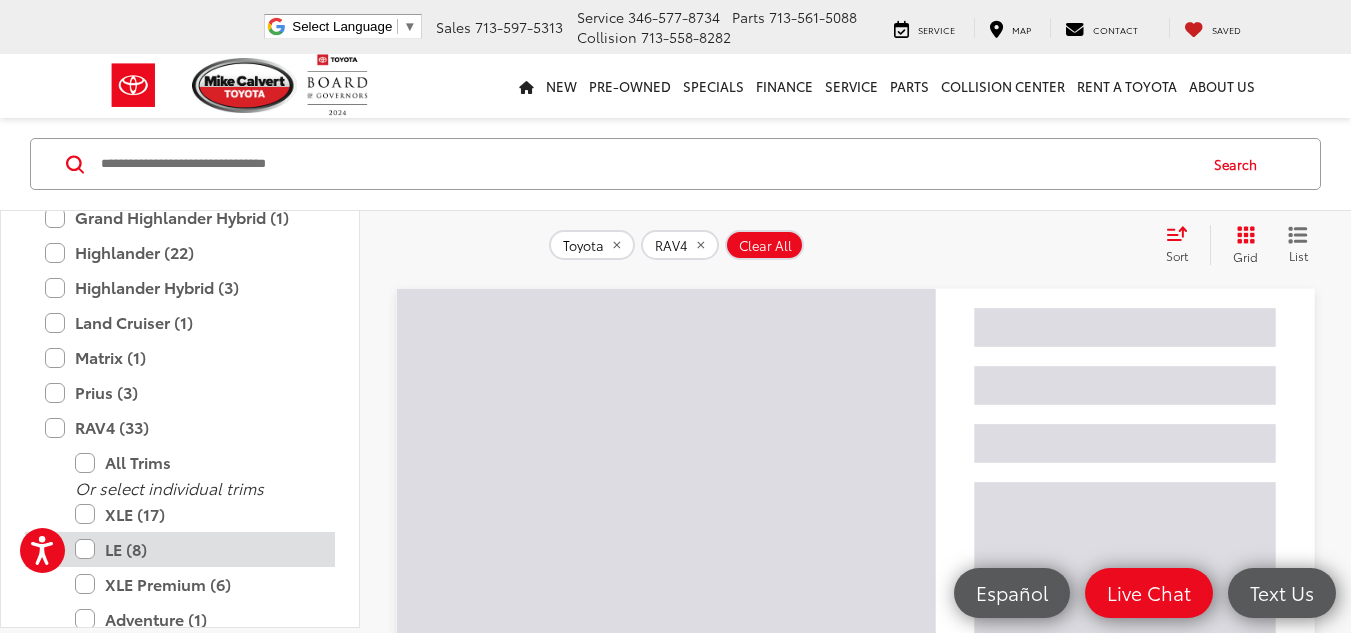 click on "LE (8)" at bounding box center [195, 549] 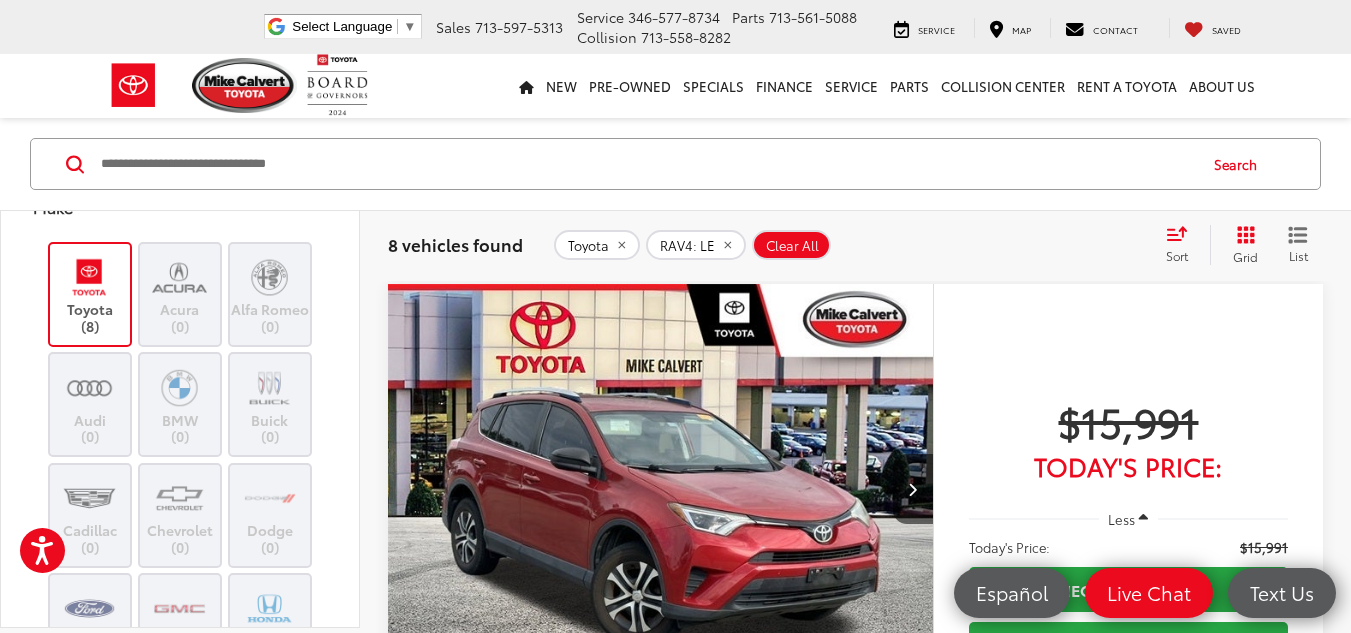 scroll, scrollTop: 0, scrollLeft: 0, axis: both 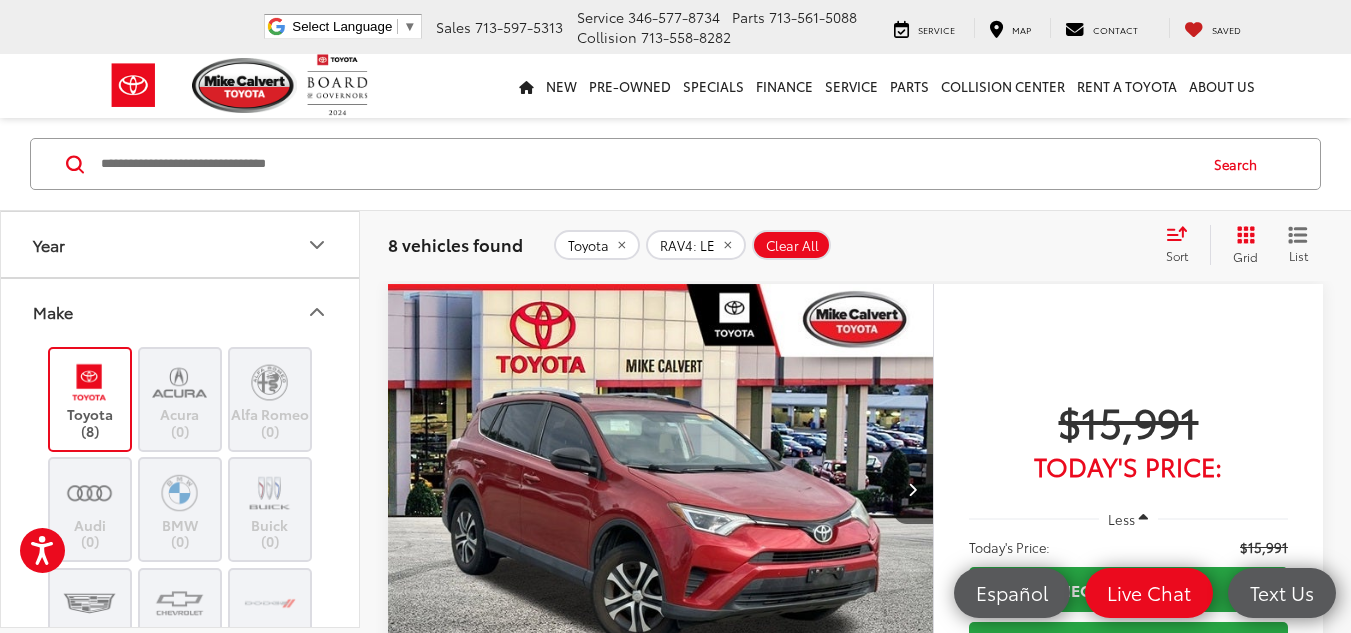 click on "Year" at bounding box center [181, 244] 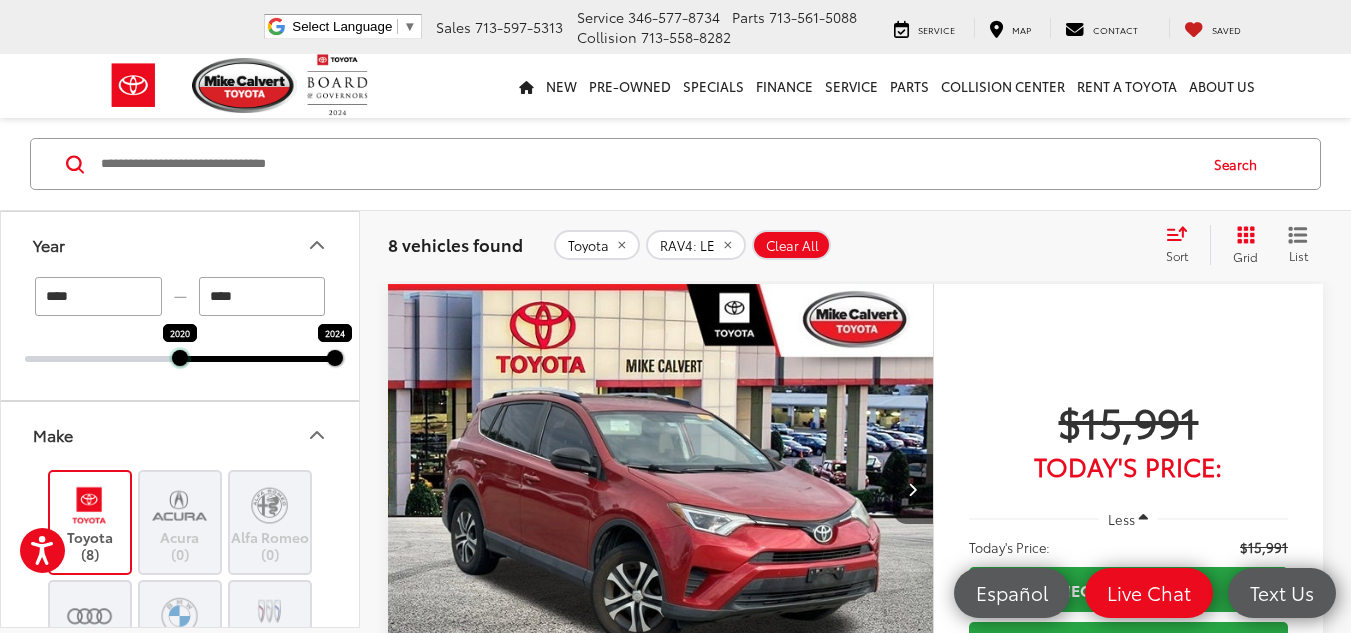 drag, startPoint x: 24, startPoint y: 360, endPoint x: 188, endPoint y: 370, distance: 164.3046 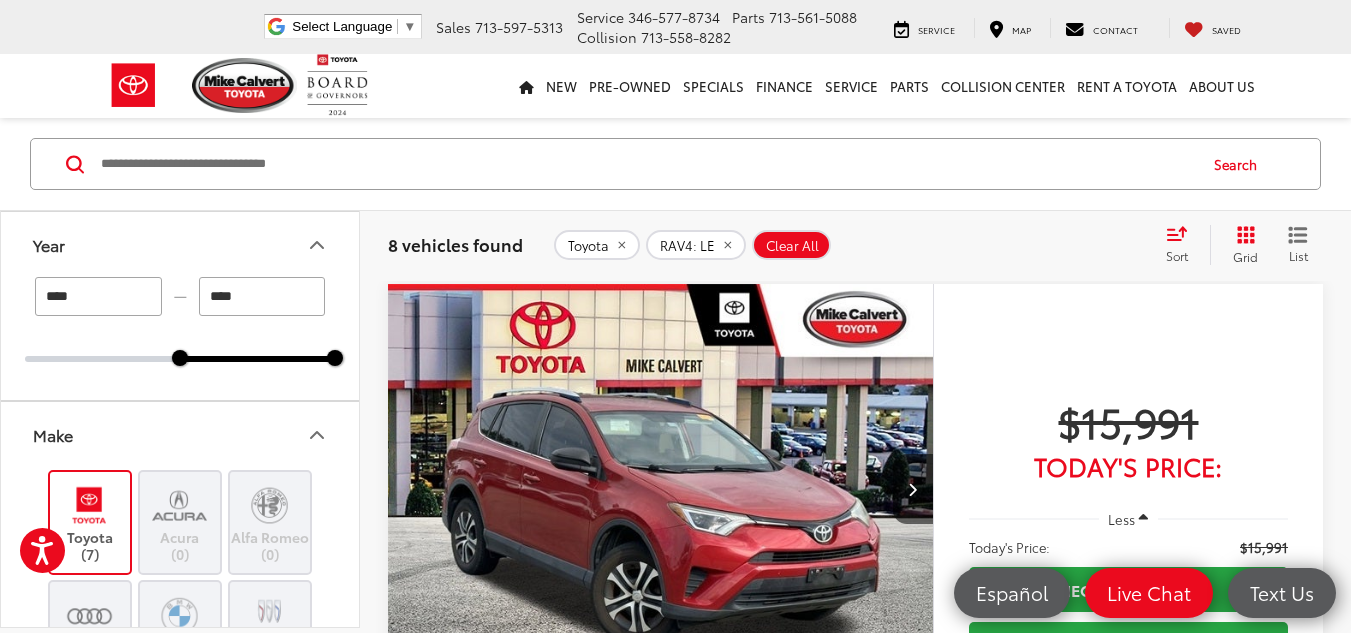 click 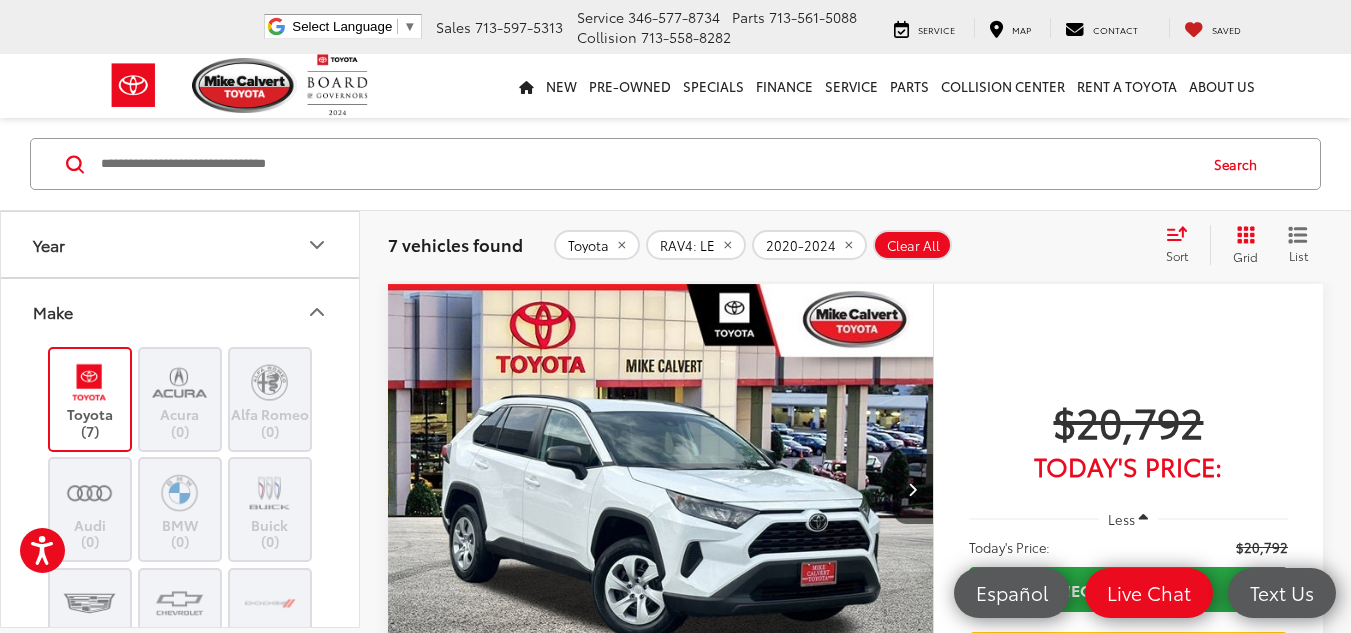 click on "Make" at bounding box center [181, 311] 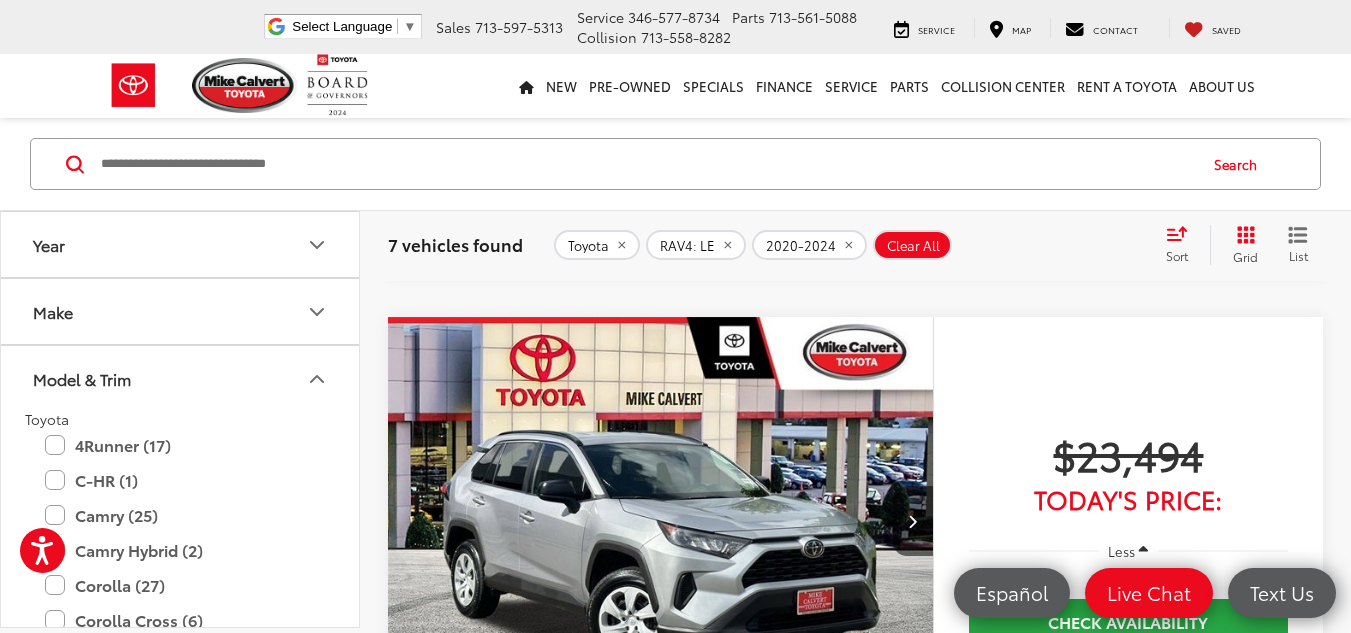 scroll, scrollTop: 998, scrollLeft: 0, axis: vertical 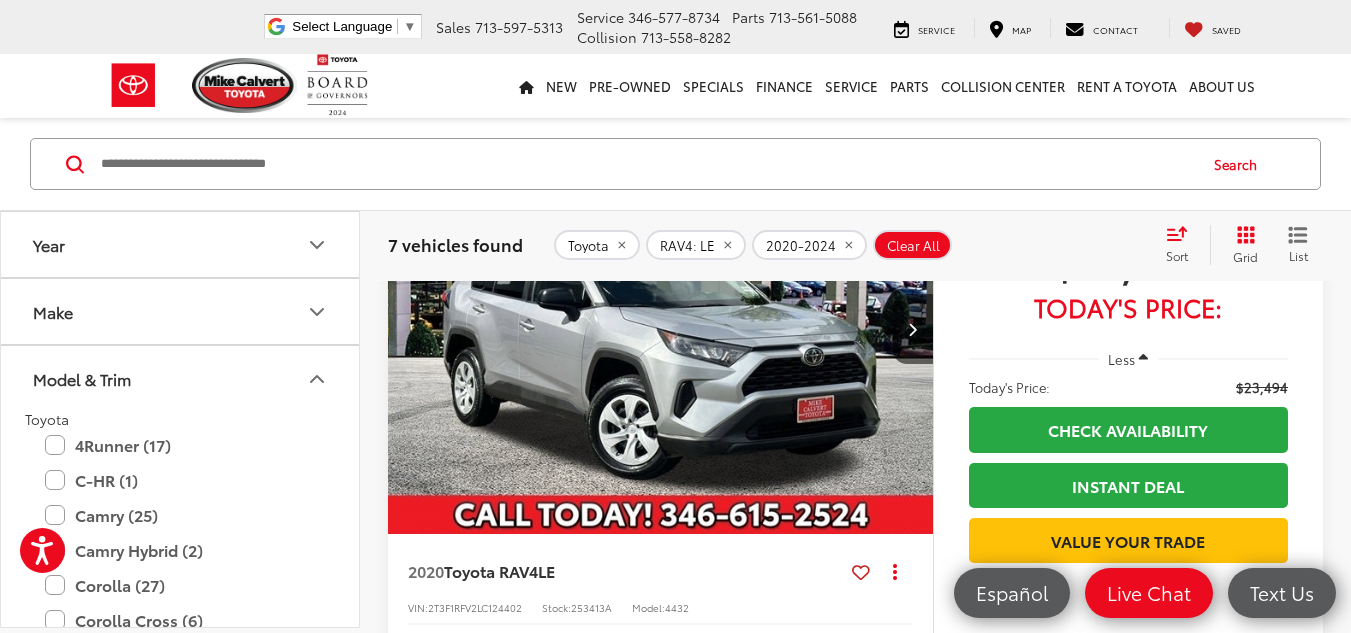 click 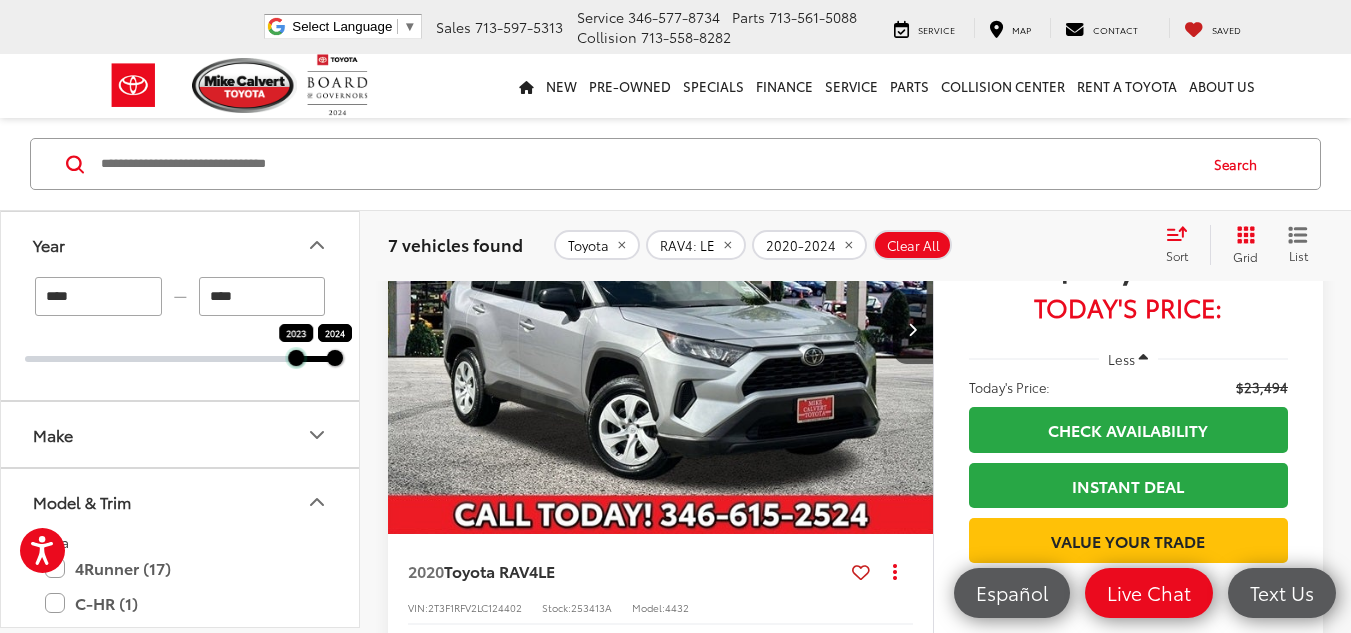 drag, startPoint x: 185, startPoint y: 361, endPoint x: 317, endPoint y: 331, distance: 135.36617 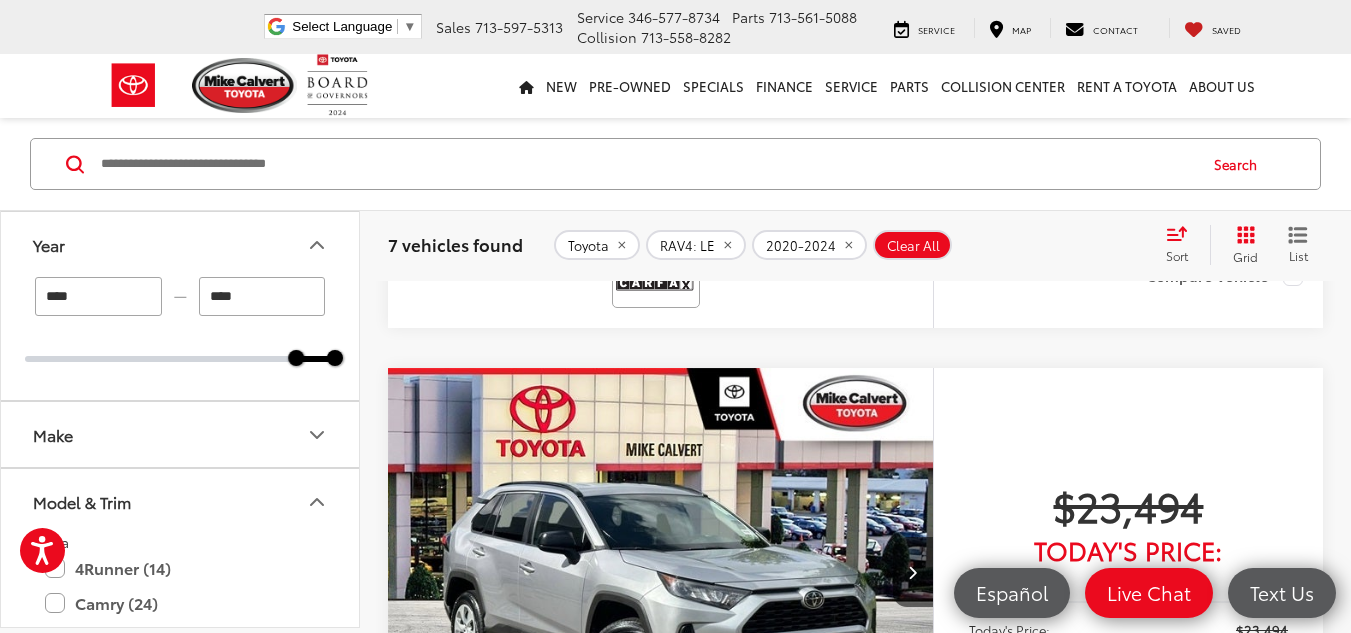 click 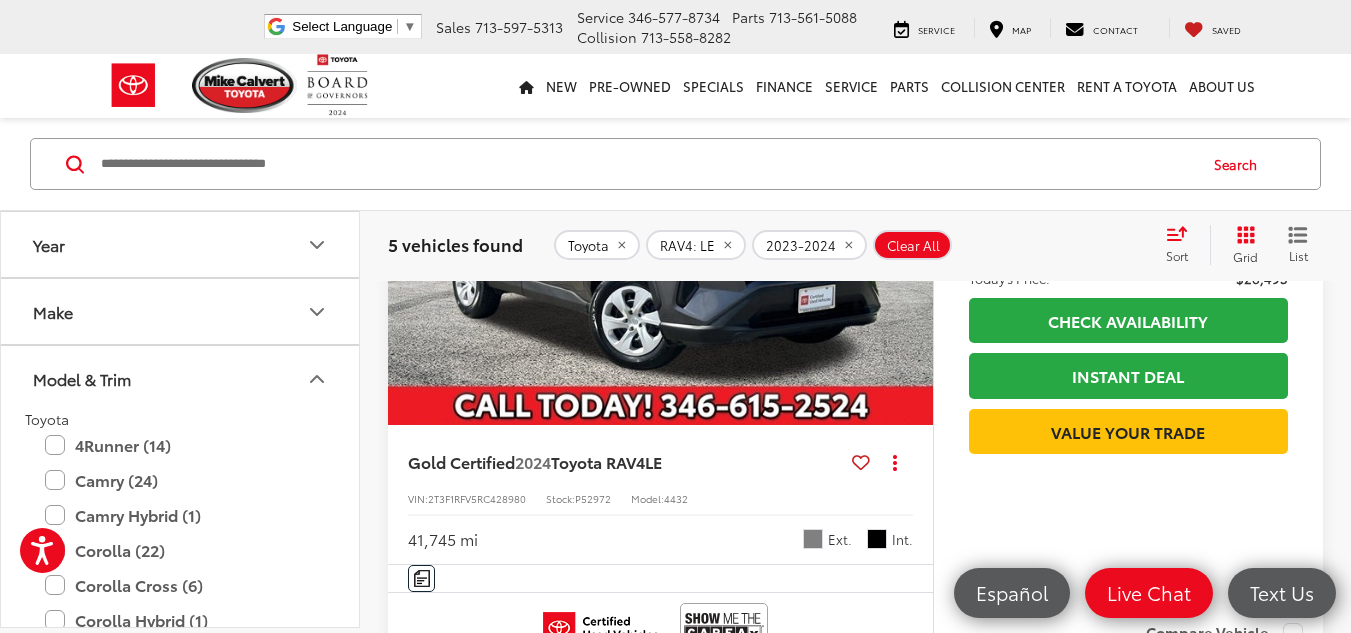 scroll, scrollTop: 431, scrollLeft: 0, axis: vertical 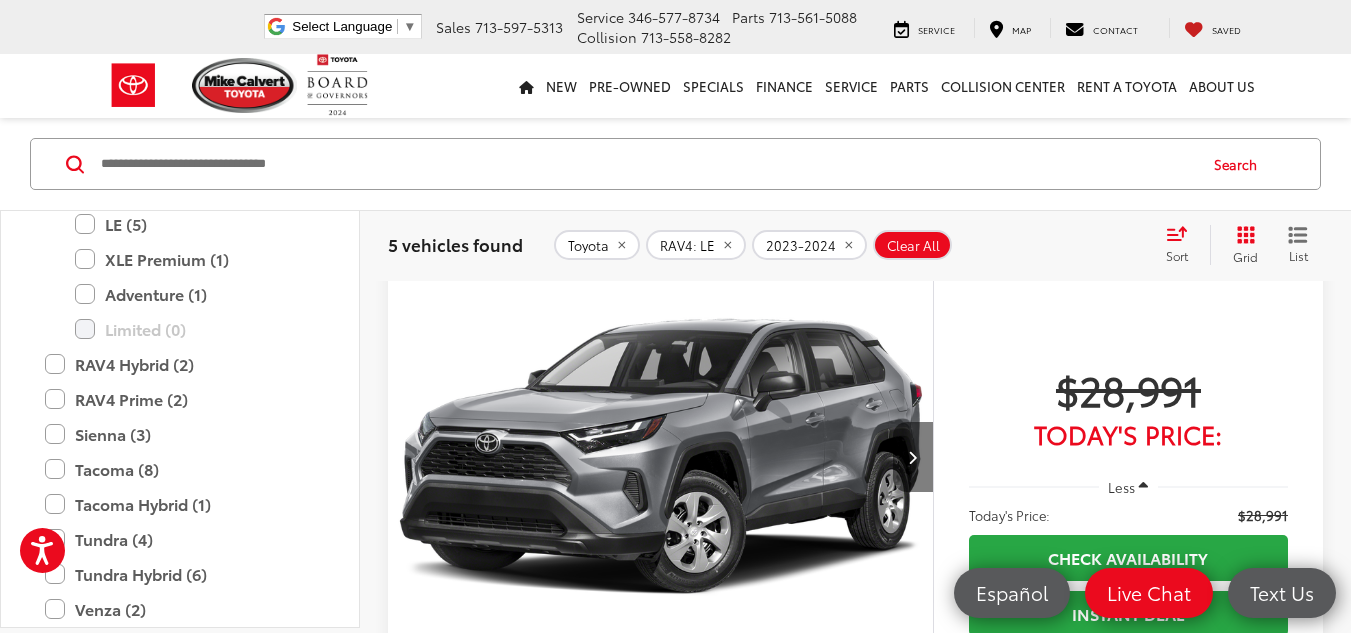 click at bounding box center [913, 457] 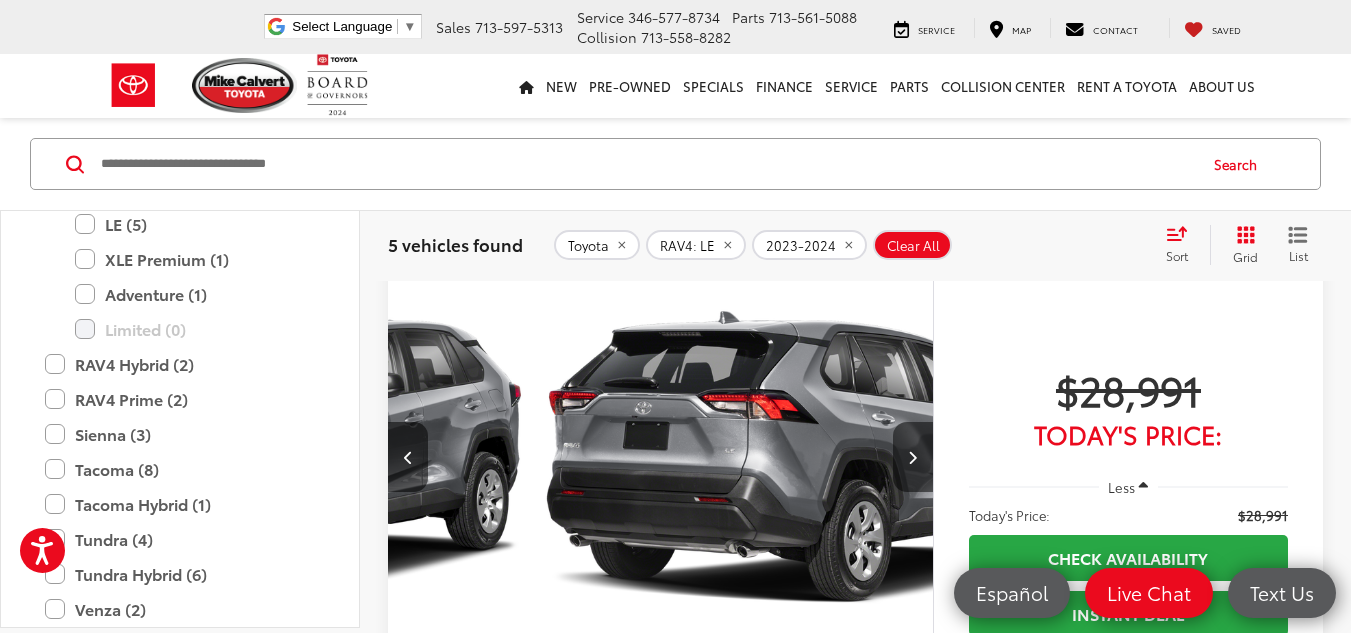 scroll, scrollTop: 0, scrollLeft: 548, axis: horizontal 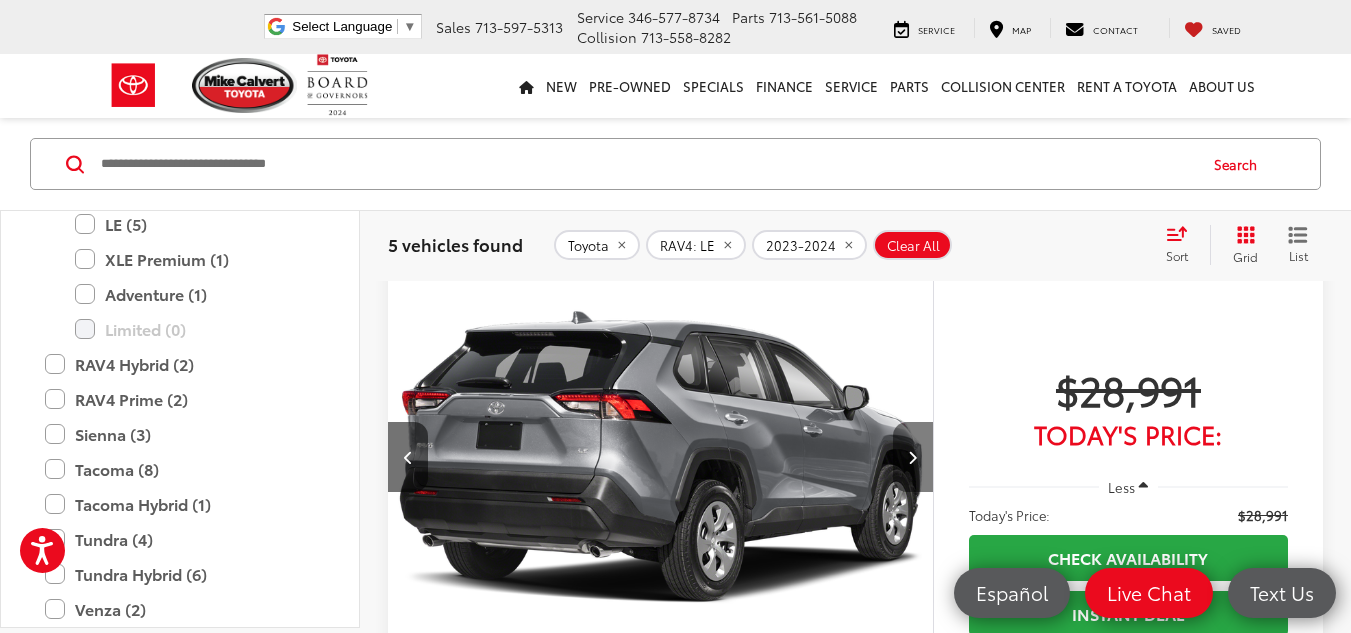 type 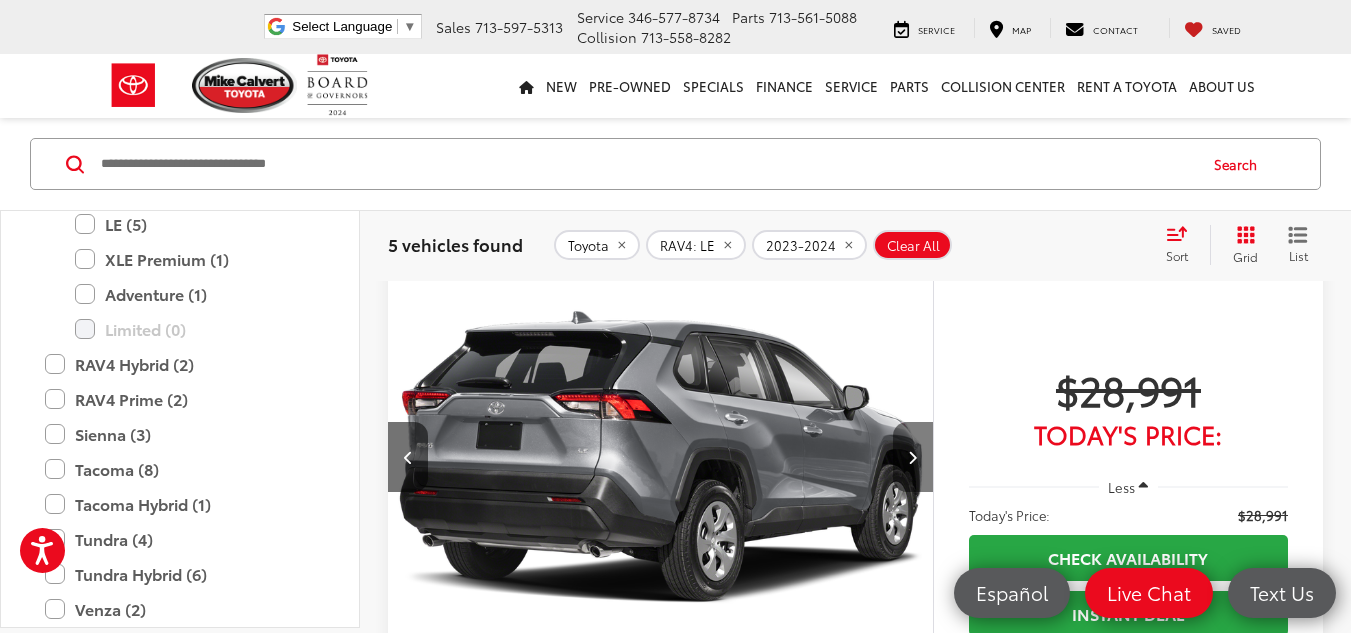 click at bounding box center [913, 457] 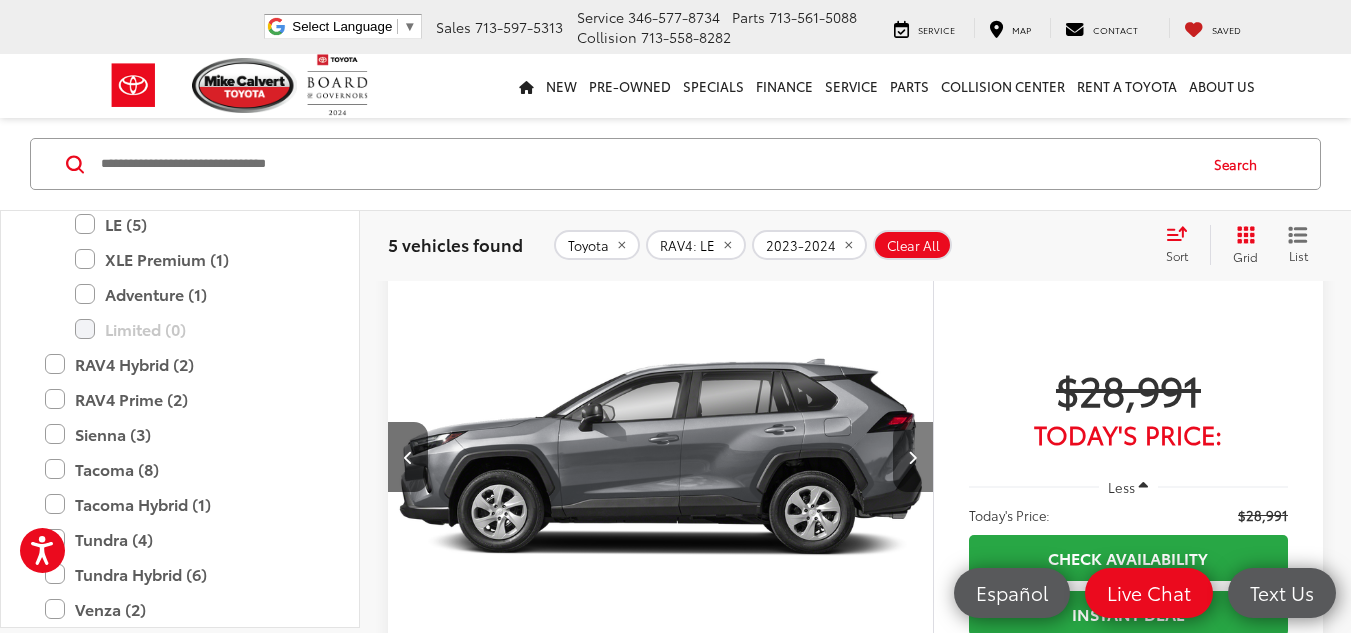 click at bounding box center [912, 457] 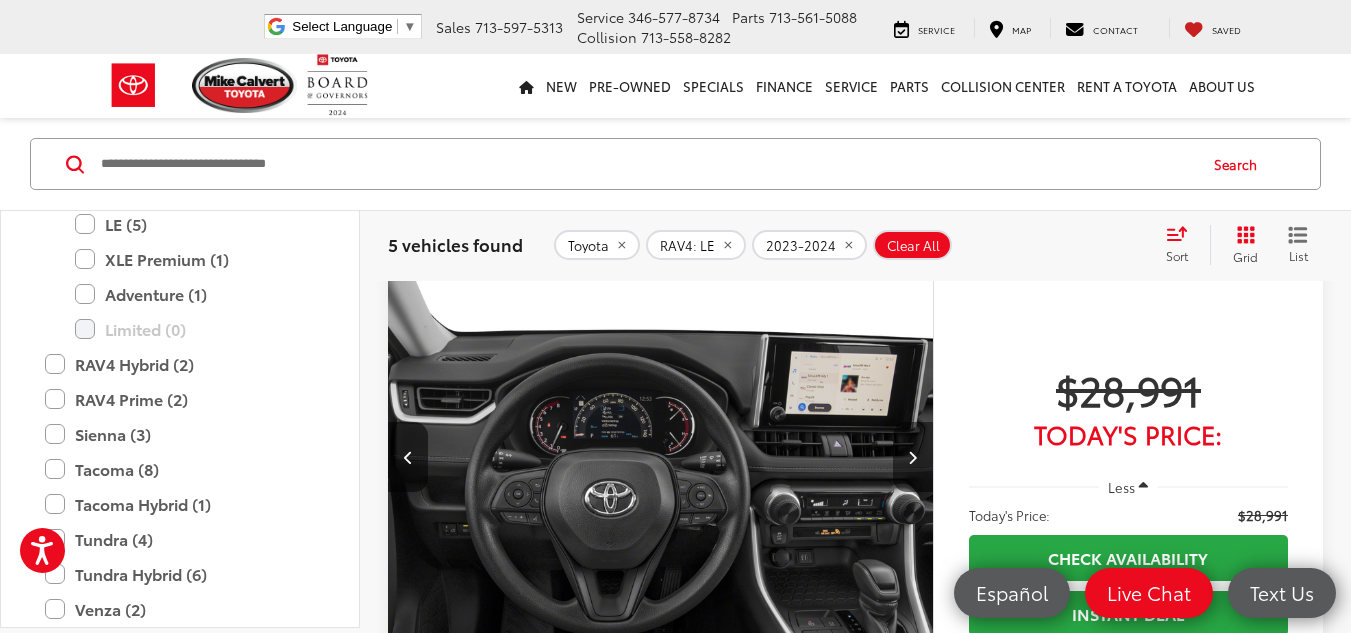 click at bounding box center [912, 457] 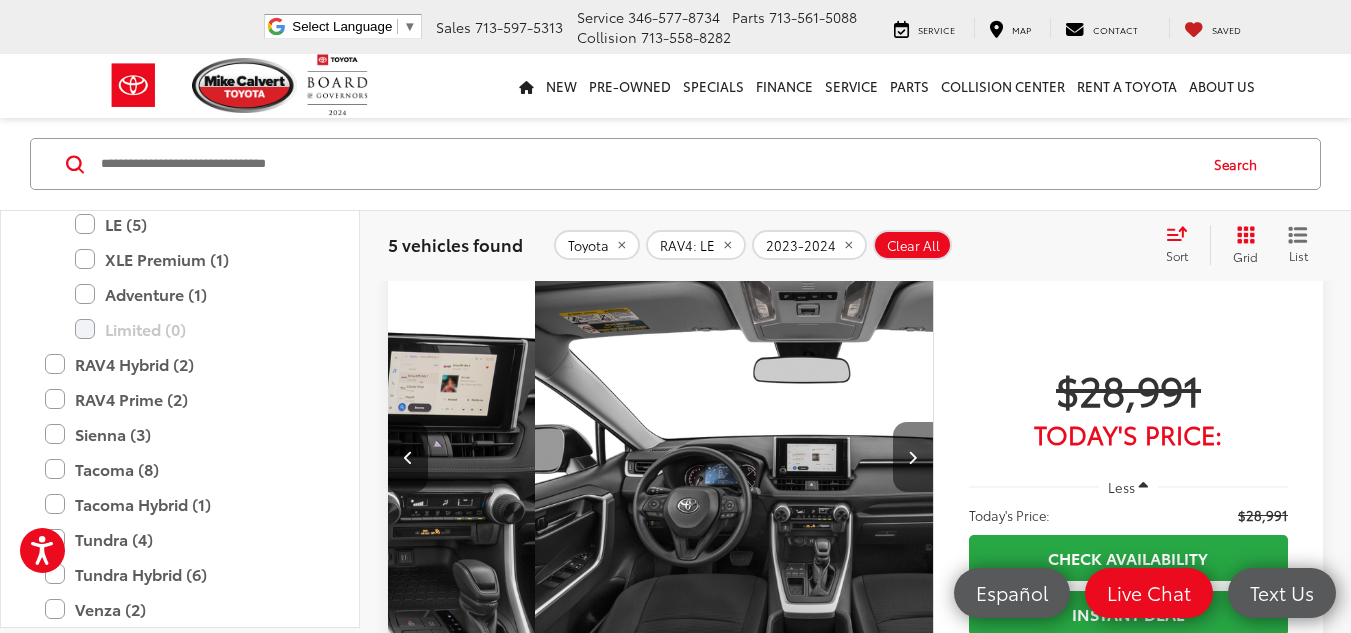 scroll, scrollTop: 0, scrollLeft: 2192, axis: horizontal 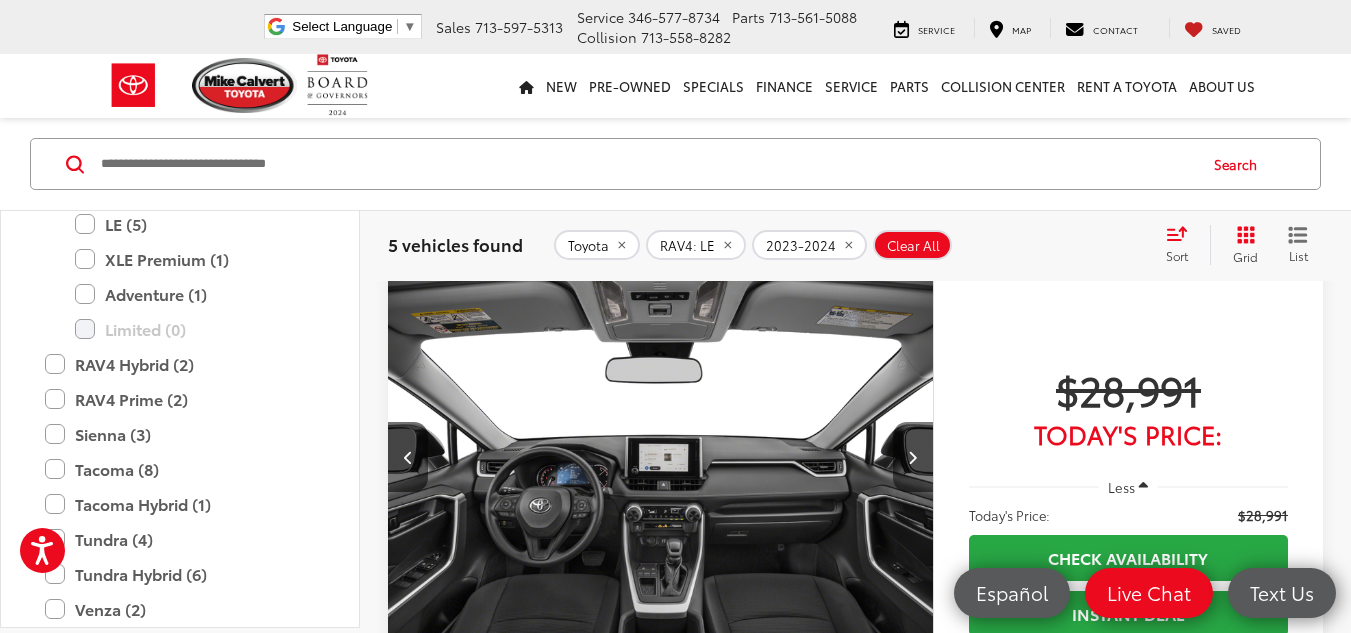 click at bounding box center (912, 457) 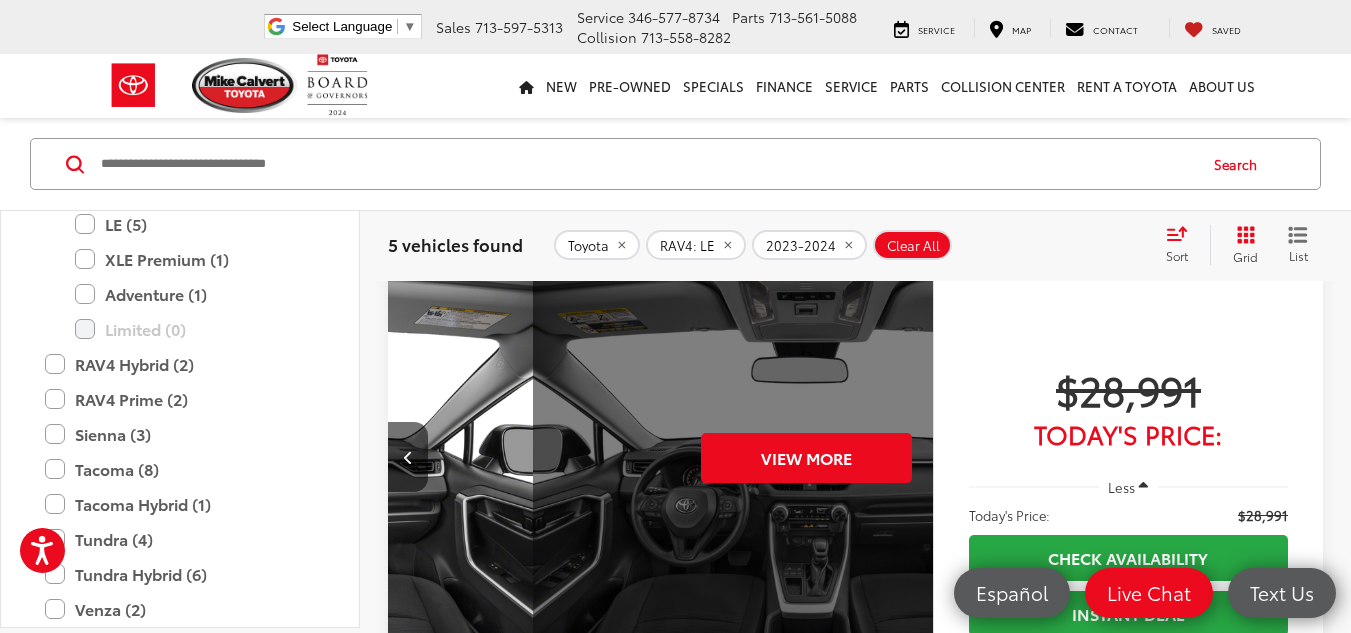 scroll, scrollTop: 0, scrollLeft: 2740, axis: horizontal 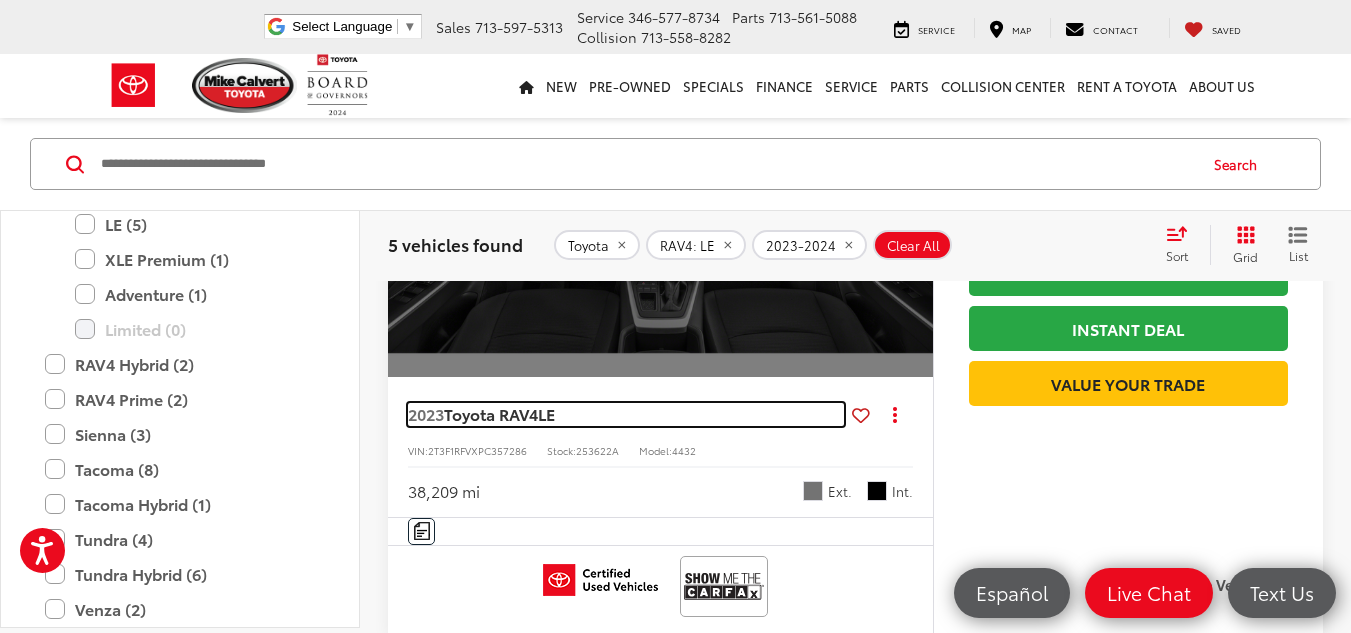 click on "Toyota RAV4" at bounding box center (491, 413) 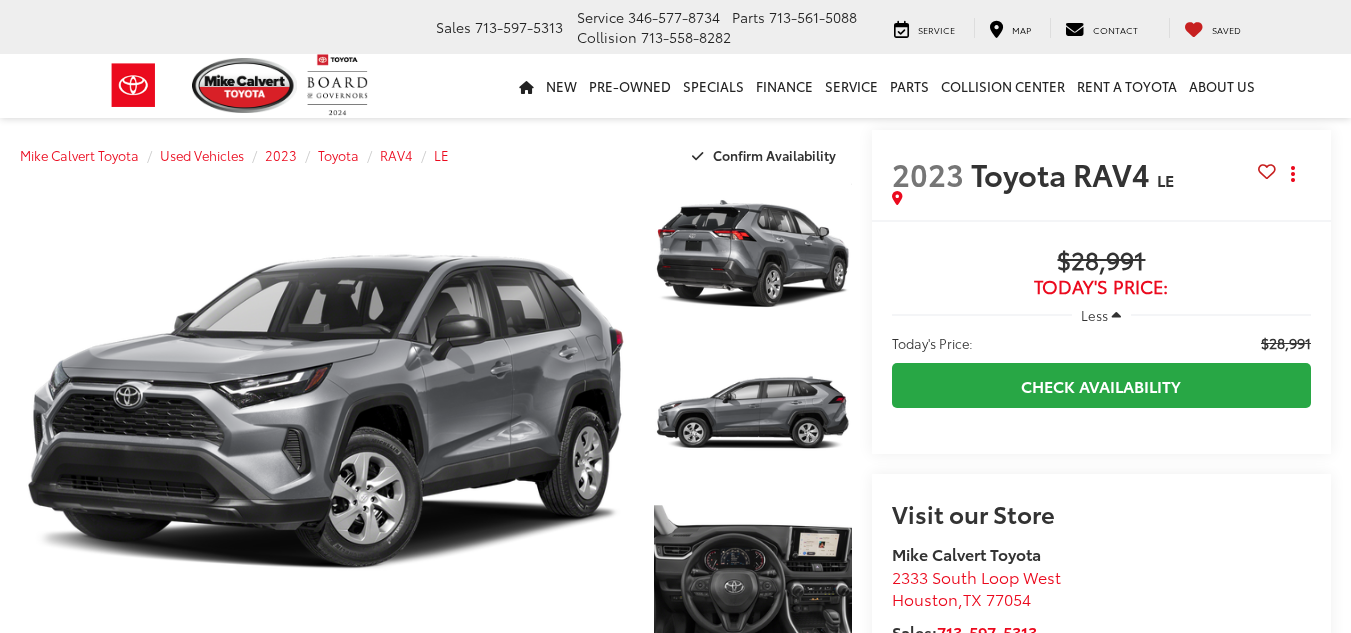 scroll, scrollTop: 0, scrollLeft: 0, axis: both 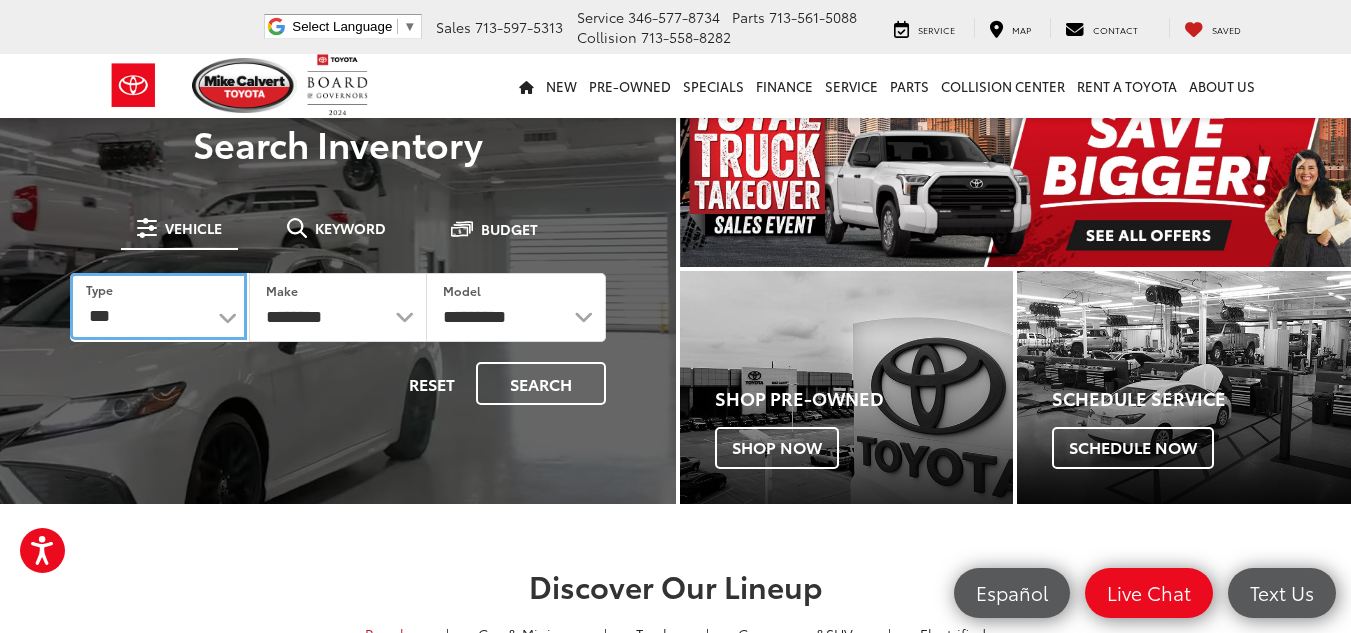 click on "***
***
****
*********" at bounding box center (158, 306) 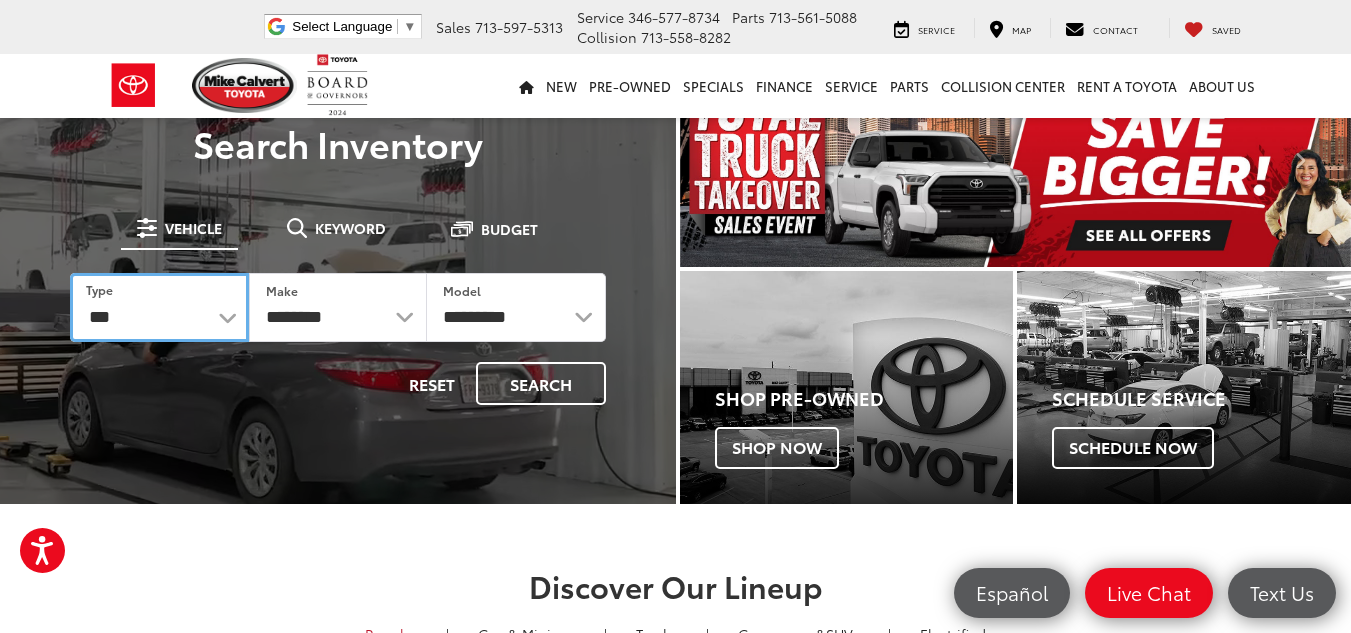 select on "******" 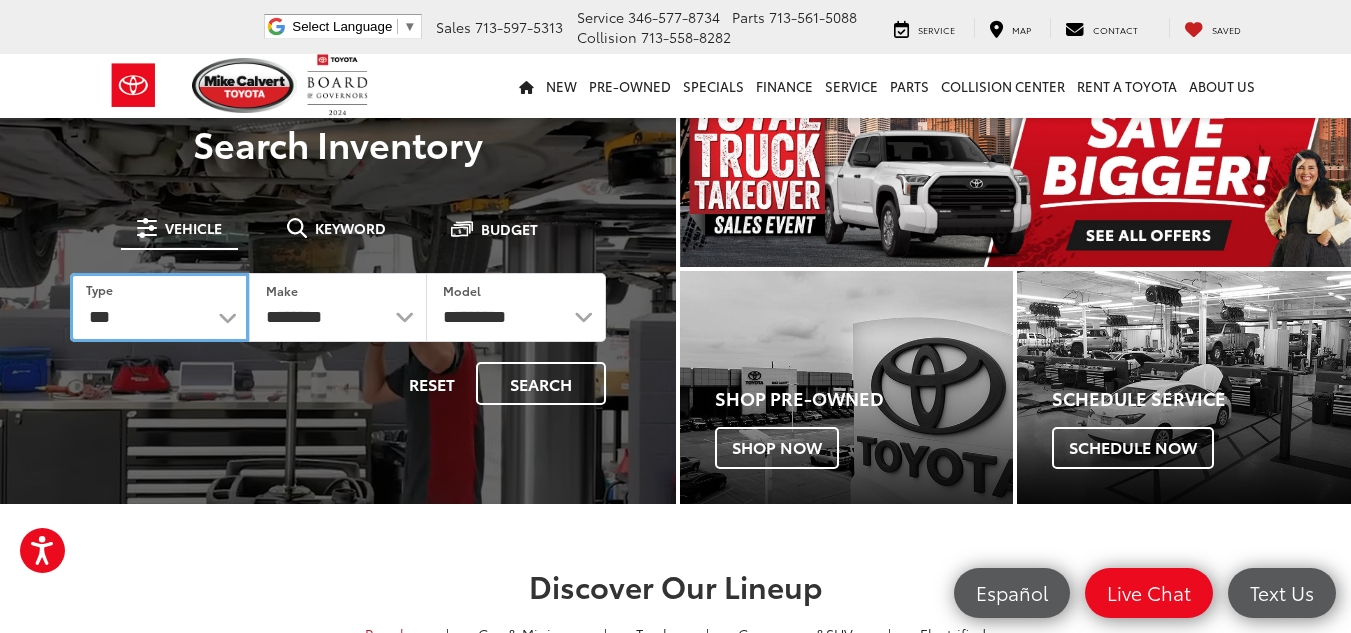click on "***
***
****
*********" at bounding box center (159, 307) 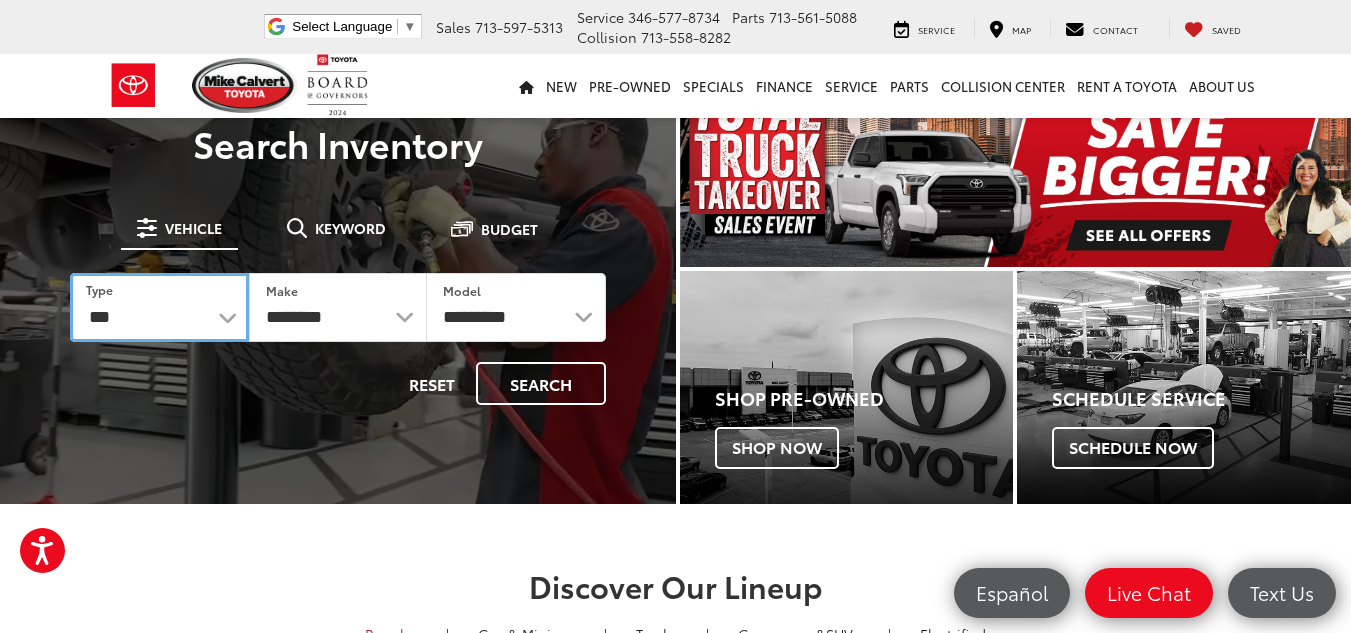 select on "******" 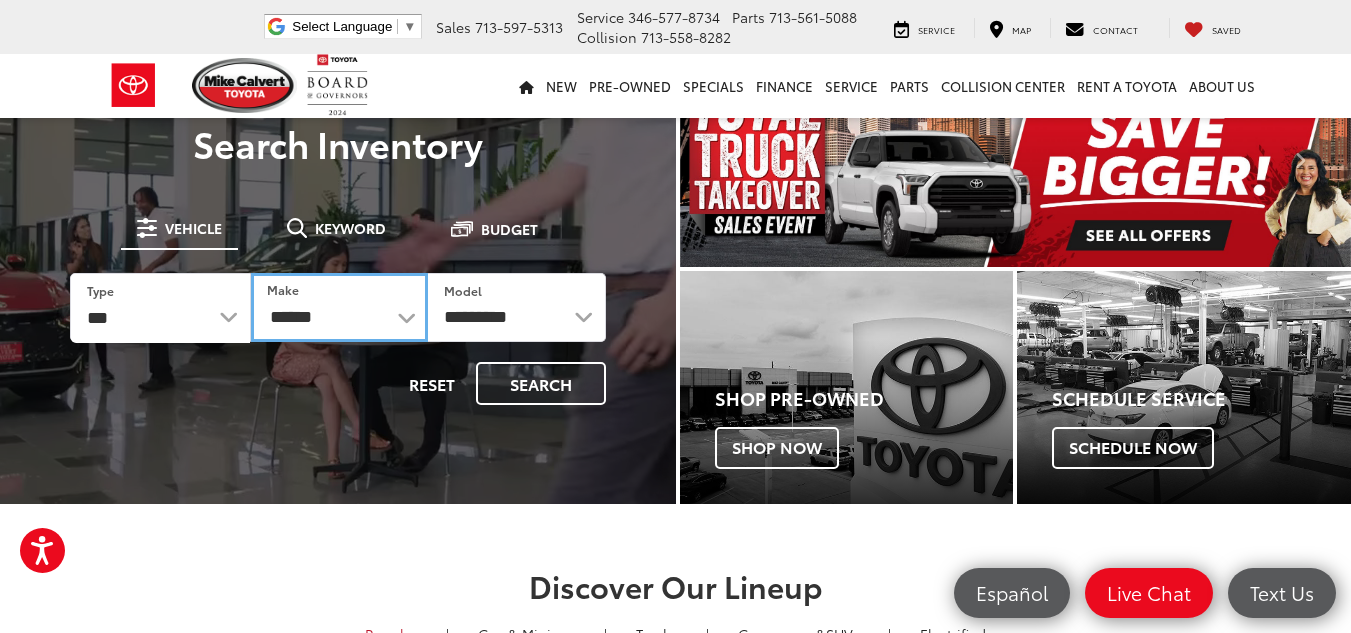 click on "******** ******" at bounding box center [340, 307] 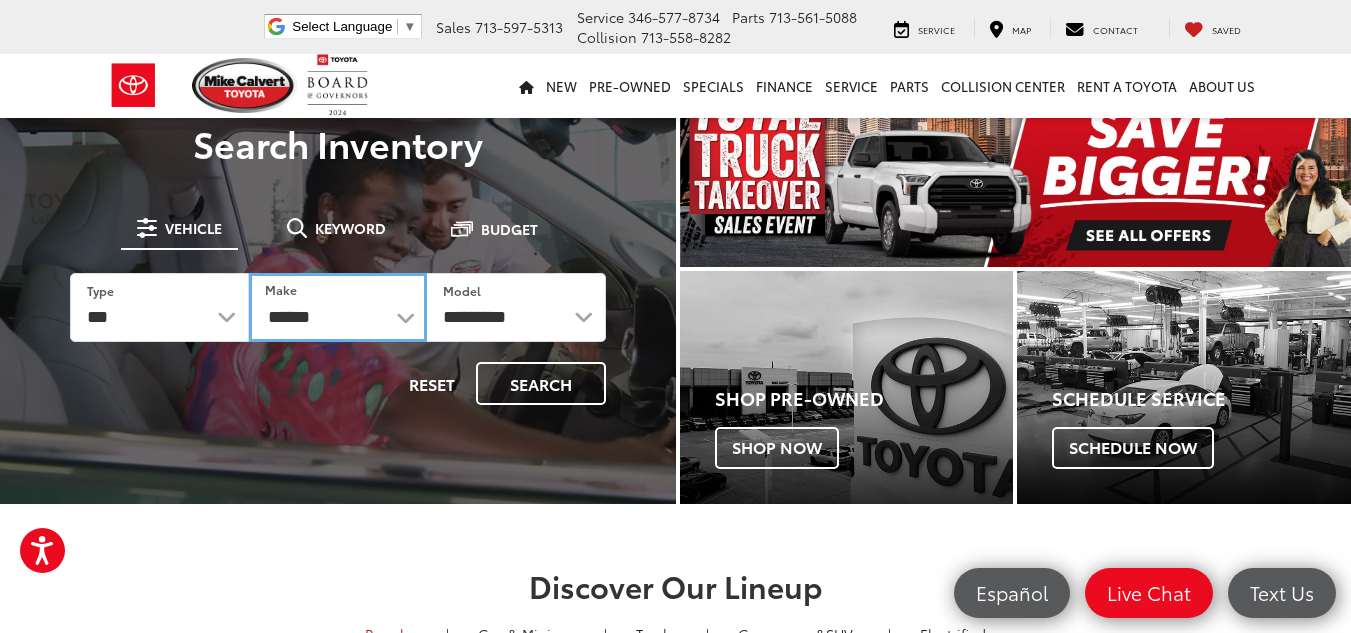 click on "******** ******" at bounding box center (338, 307) 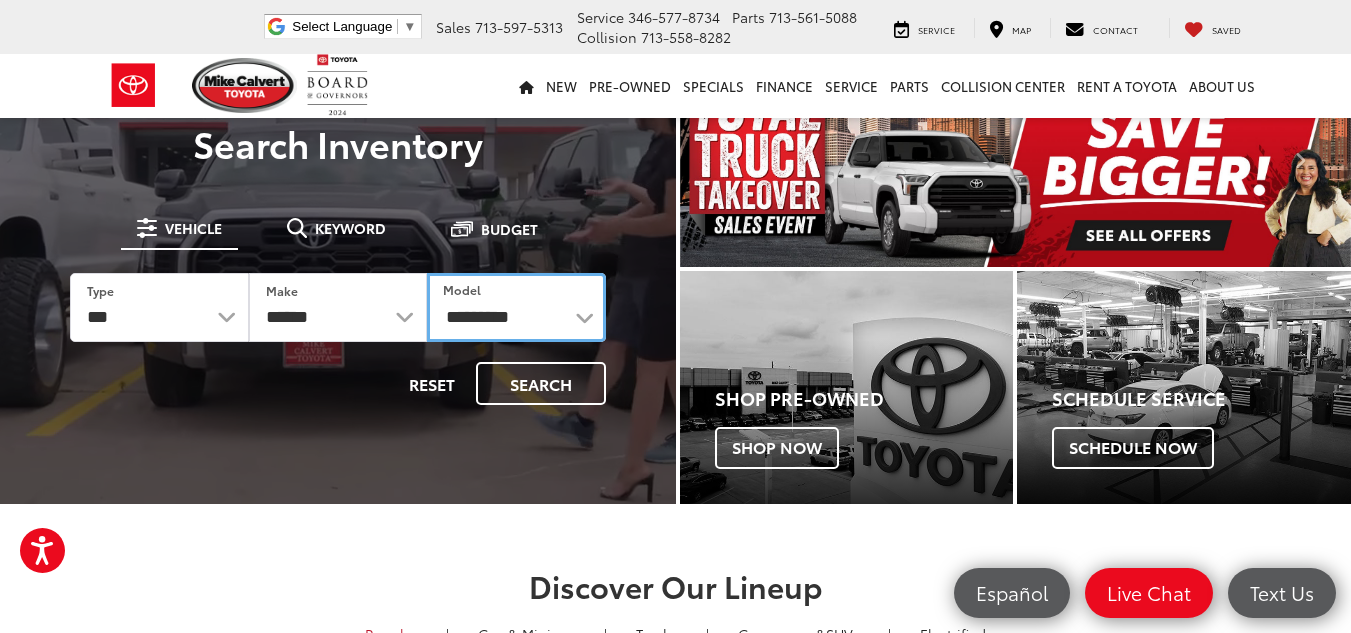 click on "**********" at bounding box center [516, 307] 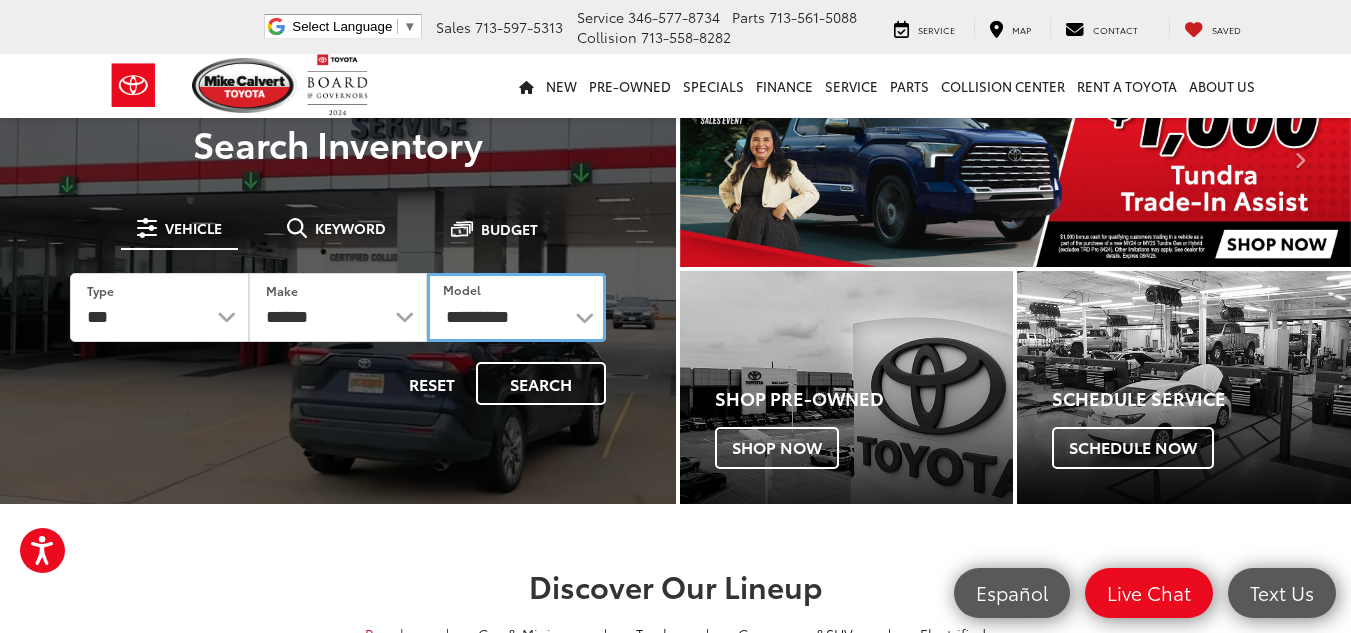 select on "****" 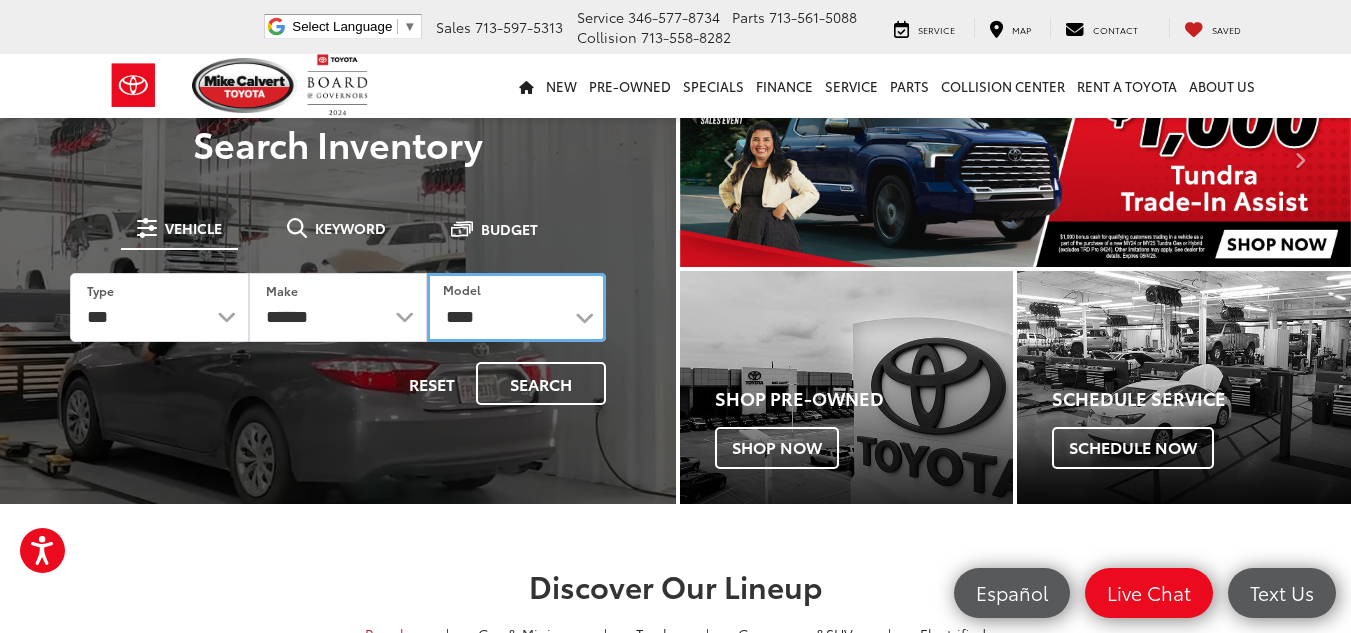 click on "**********" at bounding box center [516, 307] 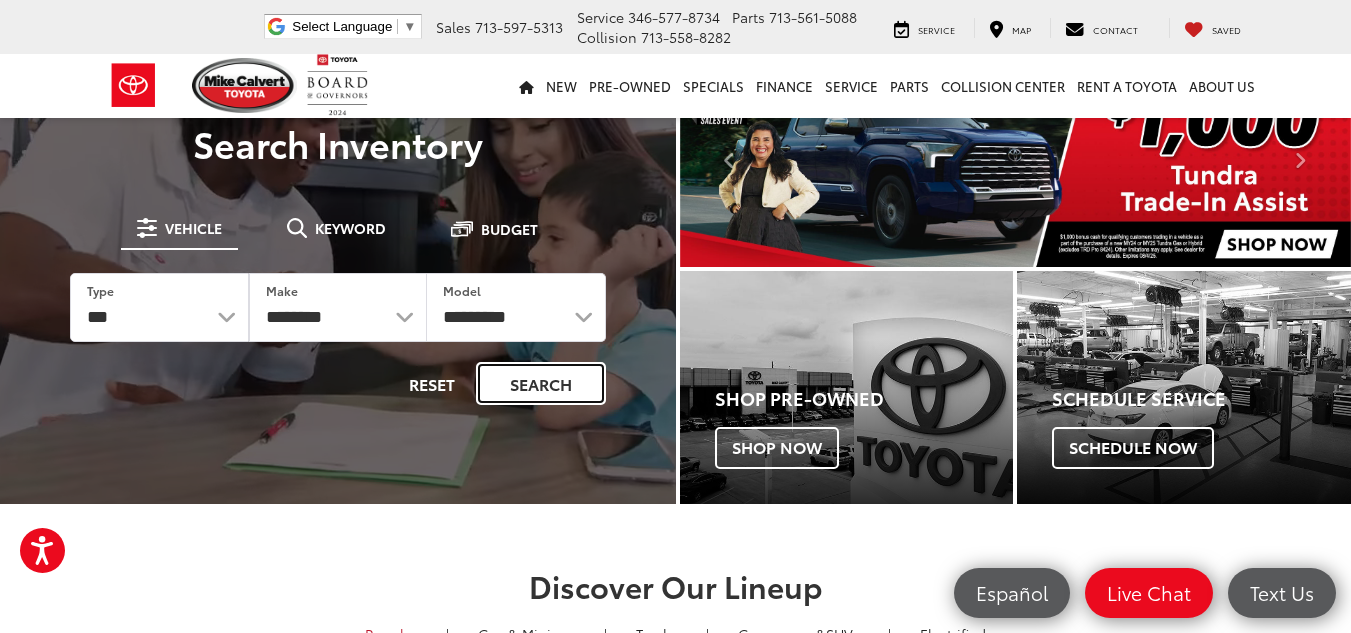 click on "Search" at bounding box center (541, 383) 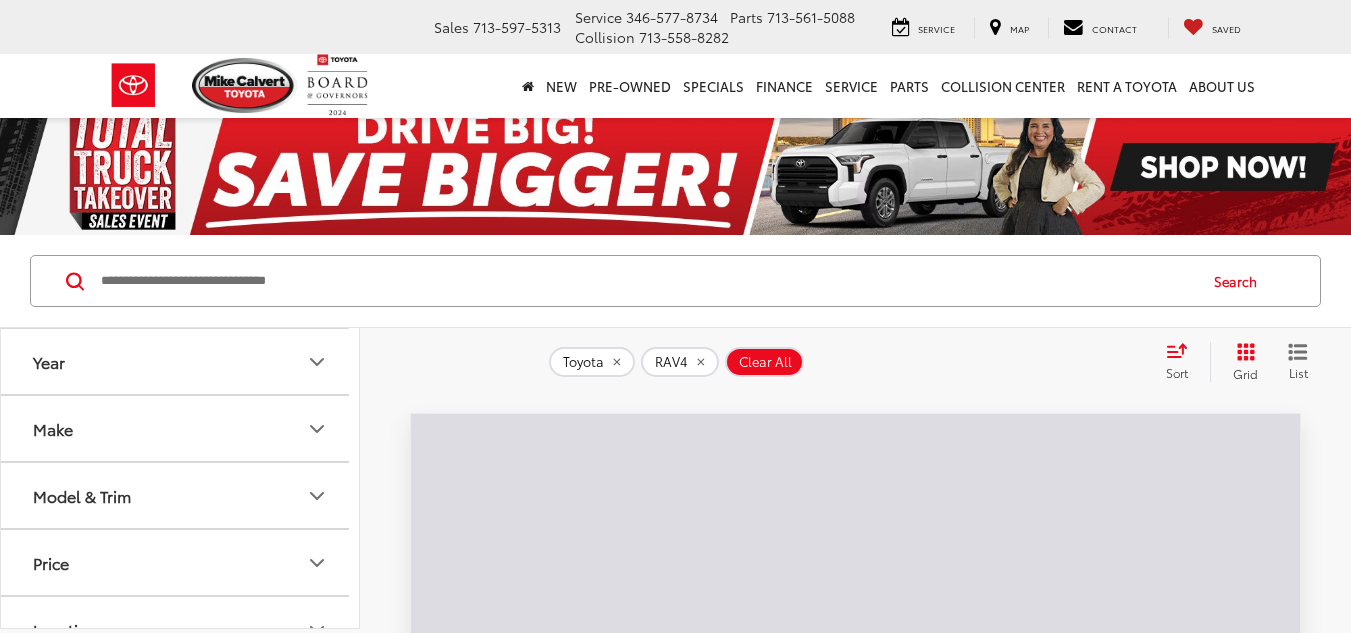 scroll, scrollTop: 0, scrollLeft: 0, axis: both 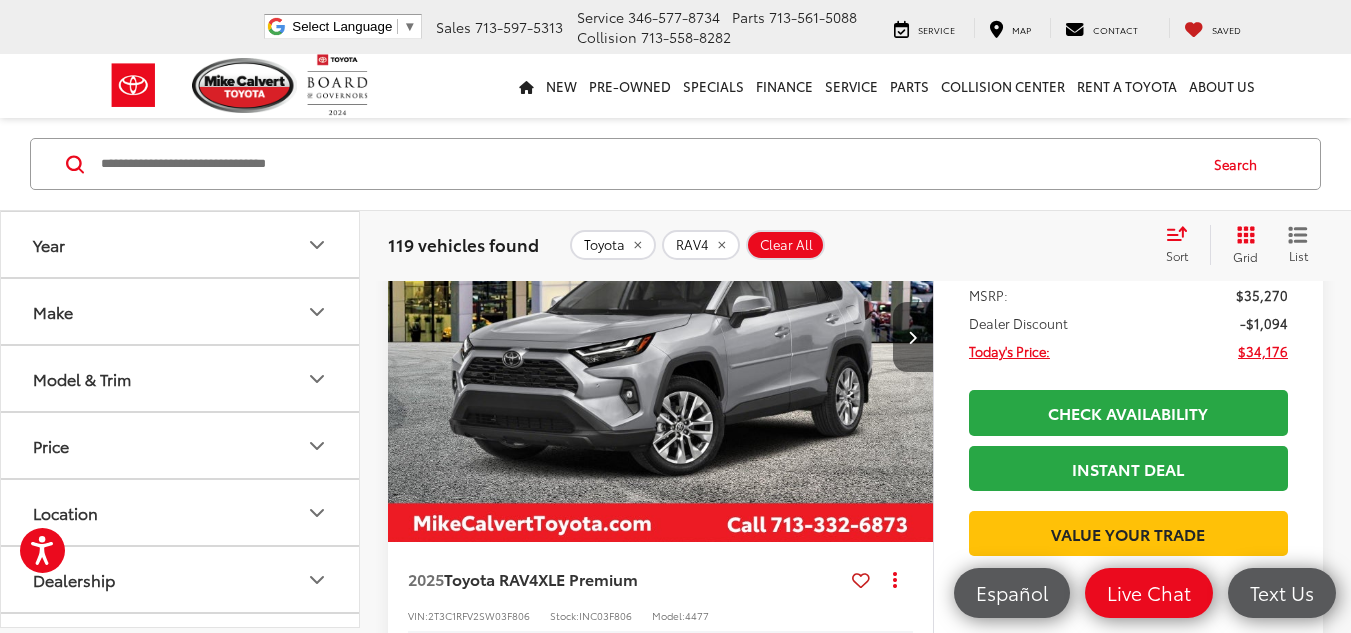 click at bounding box center [913, 337] 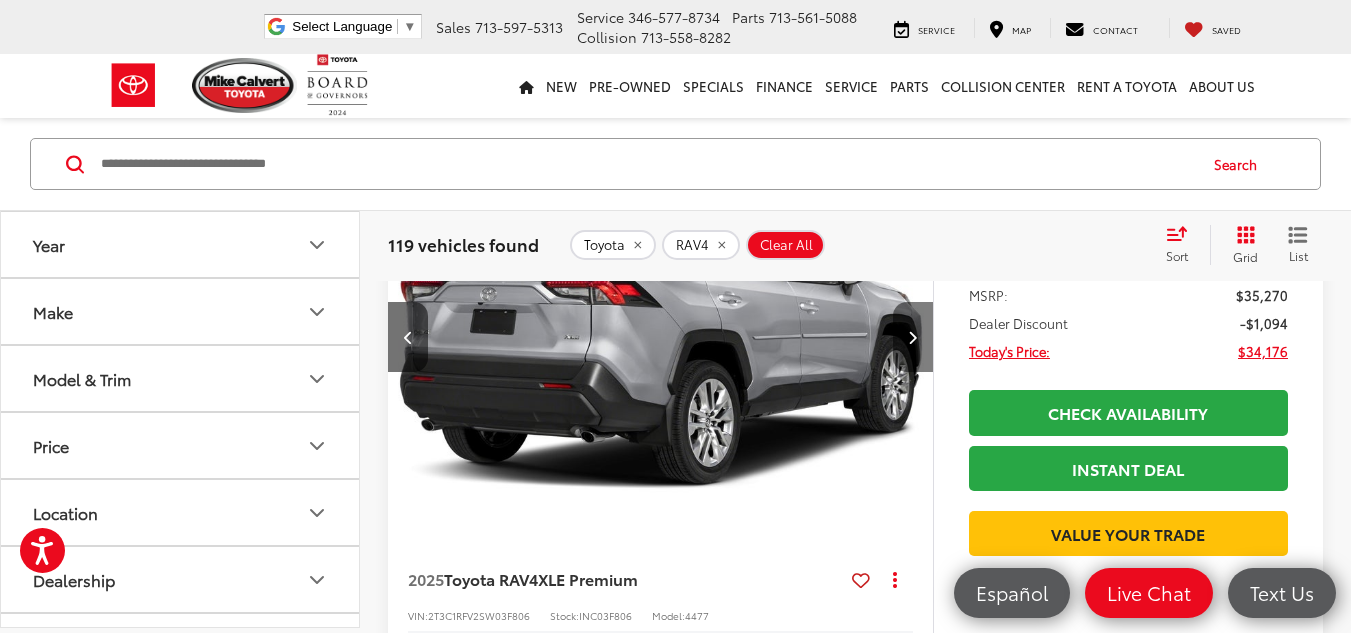 click at bounding box center (913, 337) 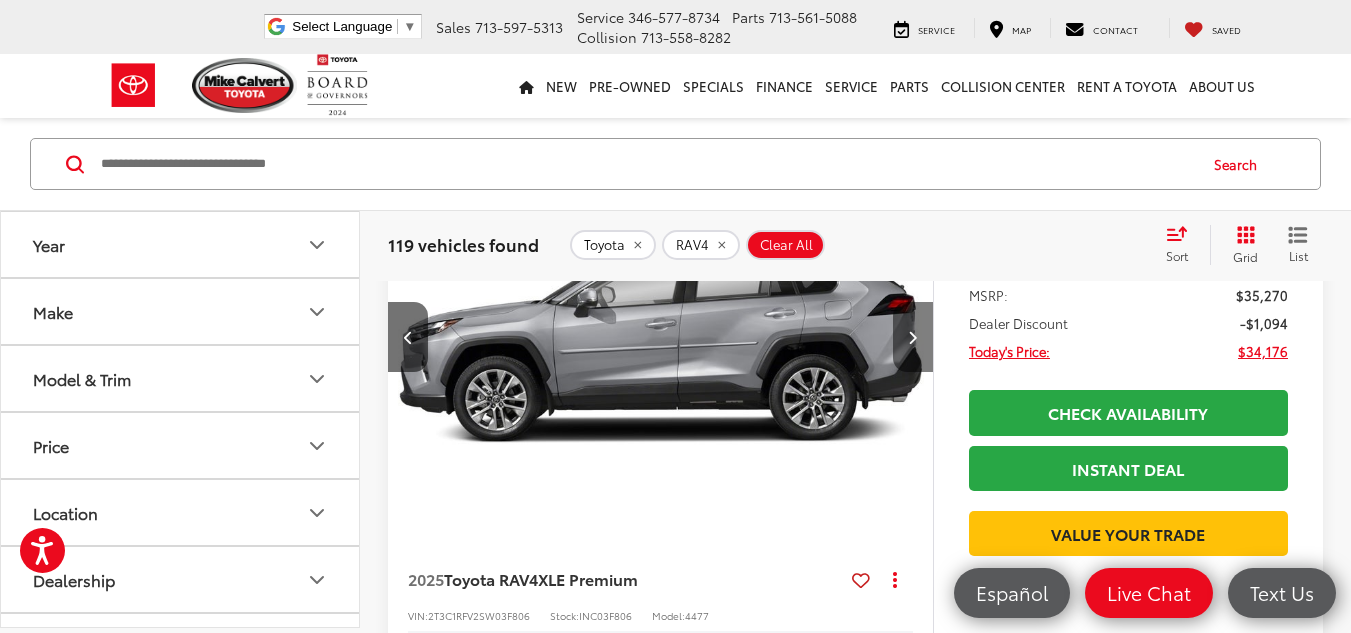 click at bounding box center [913, 337] 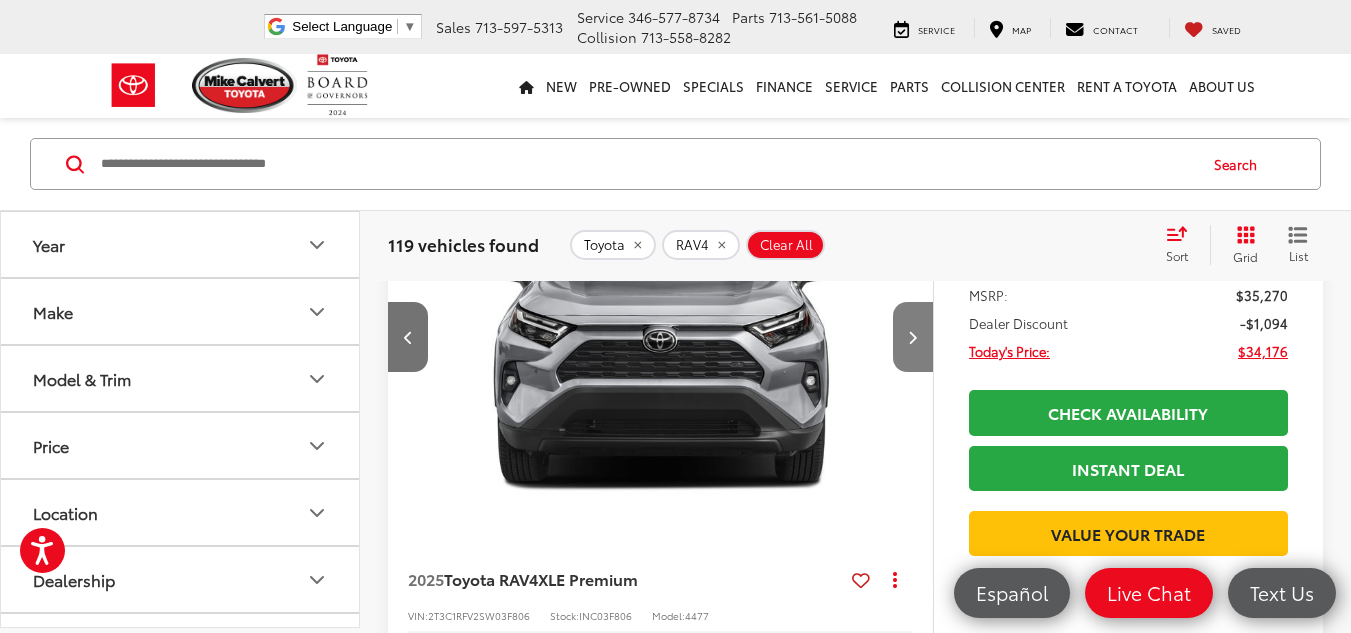 click at bounding box center [913, 337] 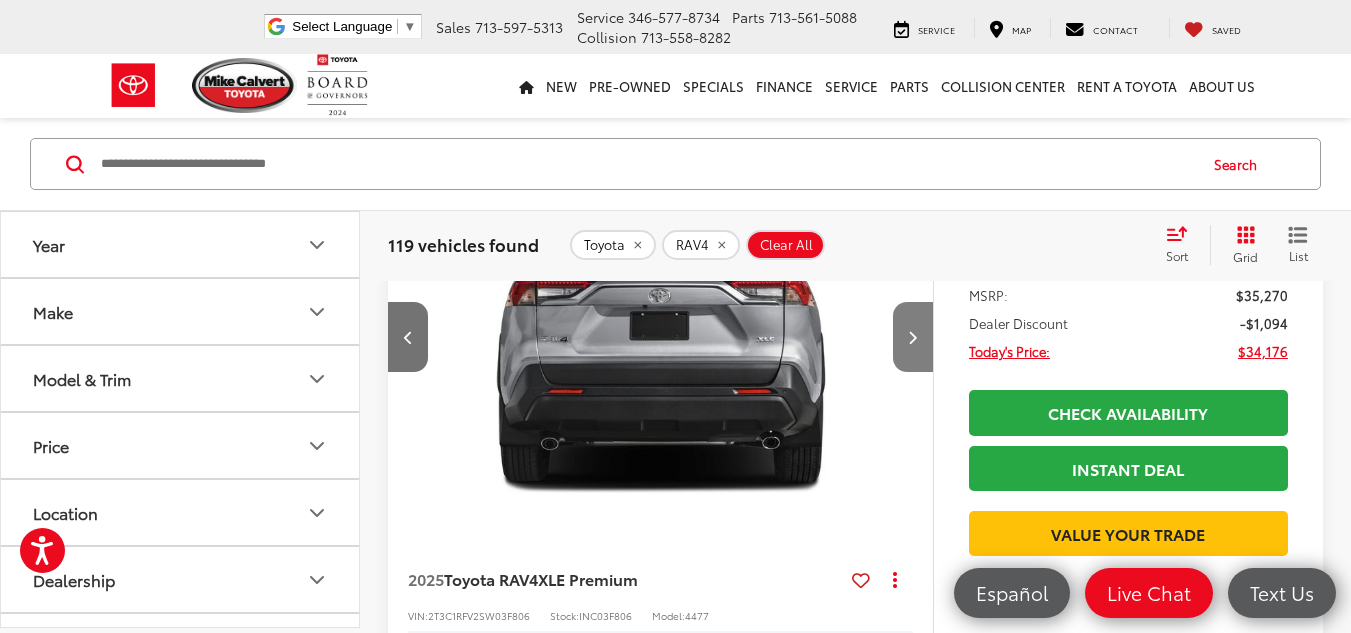 click at bounding box center [912, 337] 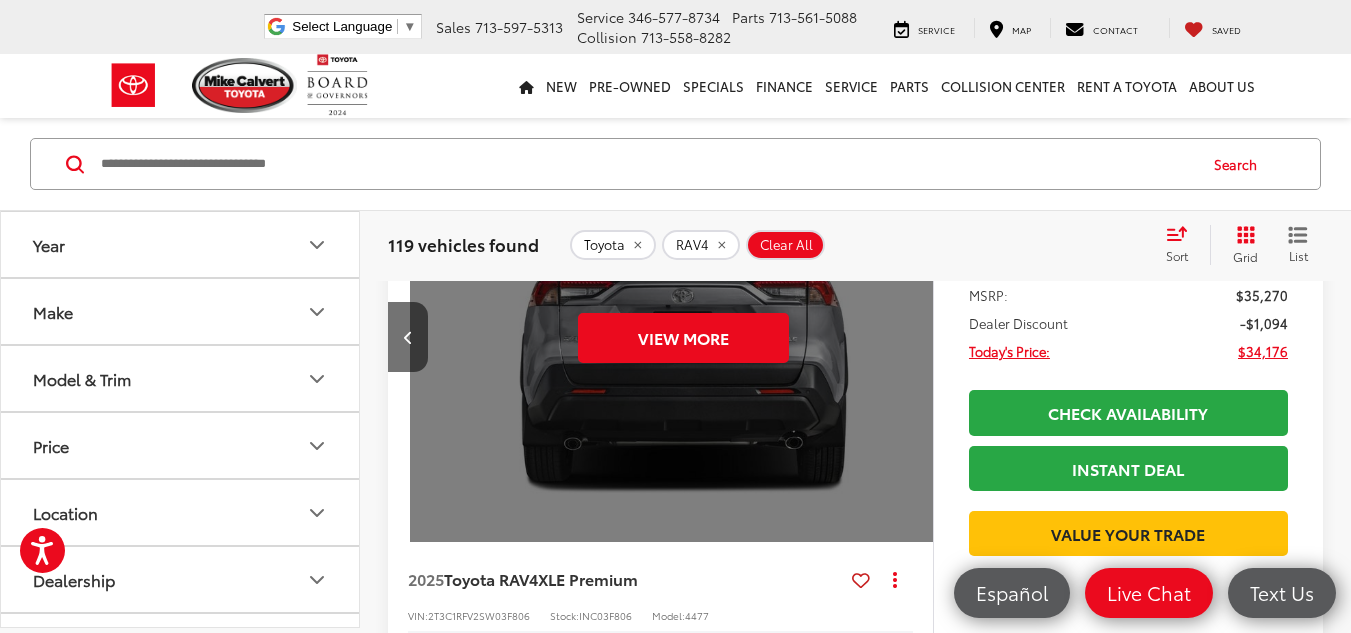 scroll, scrollTop: 0, scrollLeft: 2740, axis: horizontal 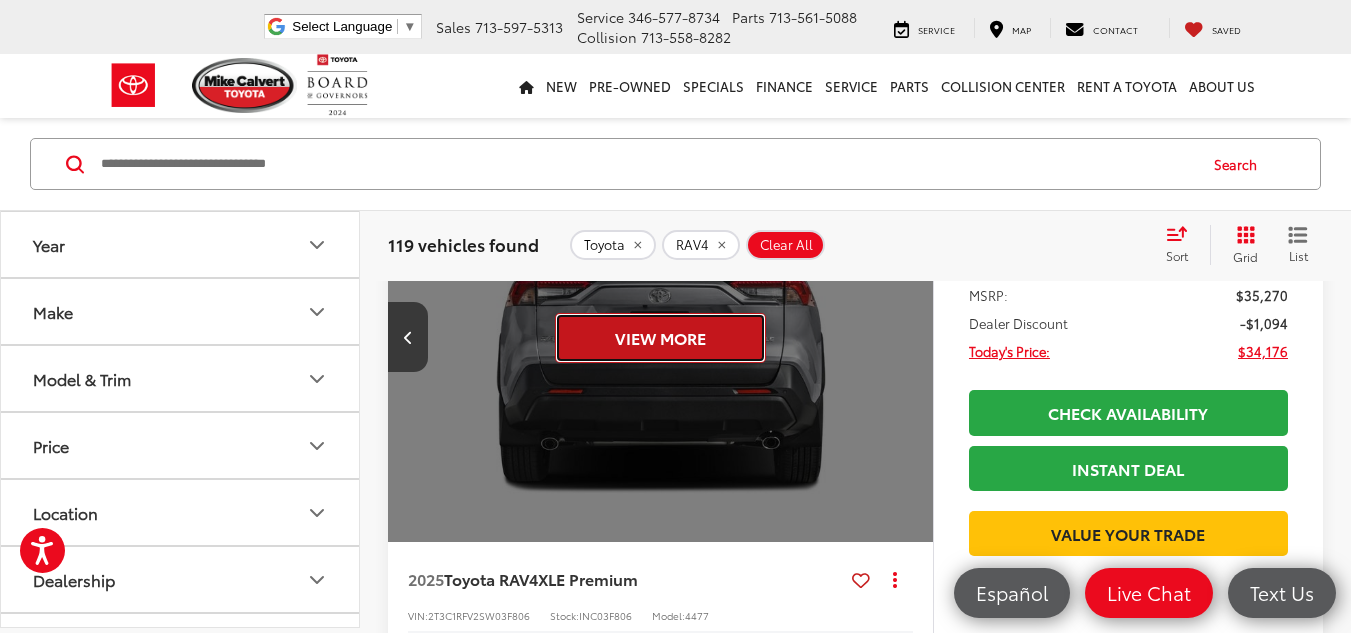 click on "View More" at bounding box center (660, 338) 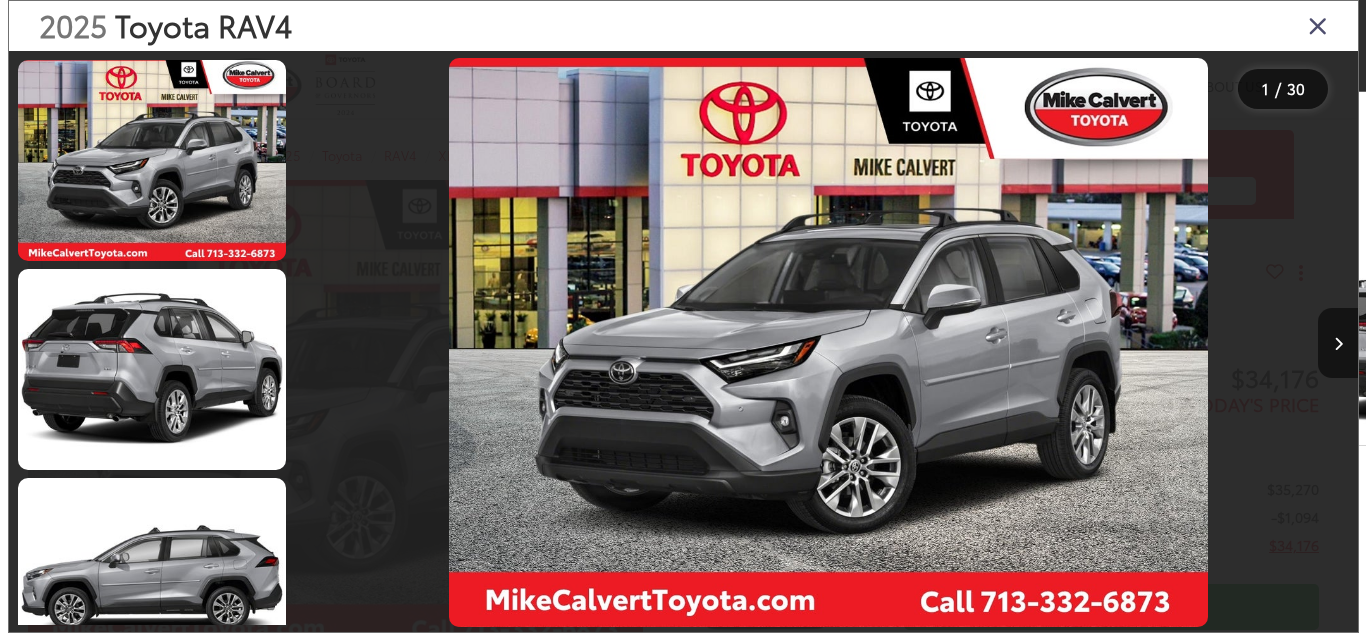 scroll, scrollTop: 0, scrollLeft: 0, axis: both 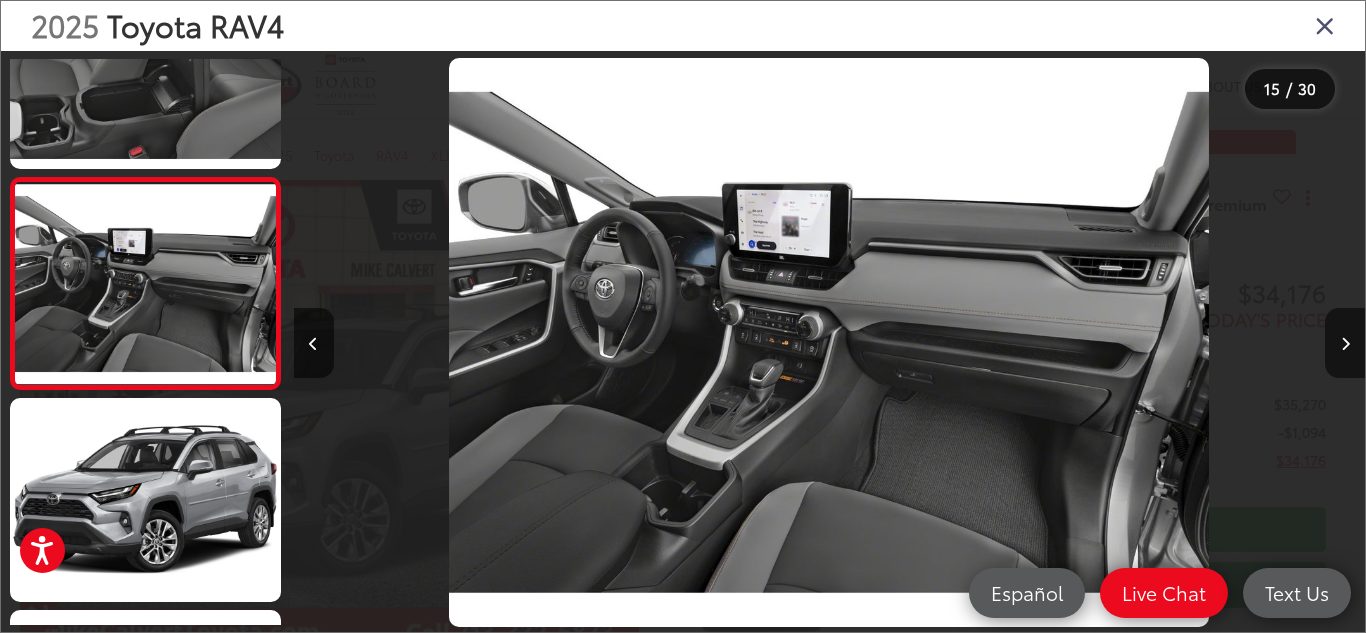 click at bounding box center [1325, 25] 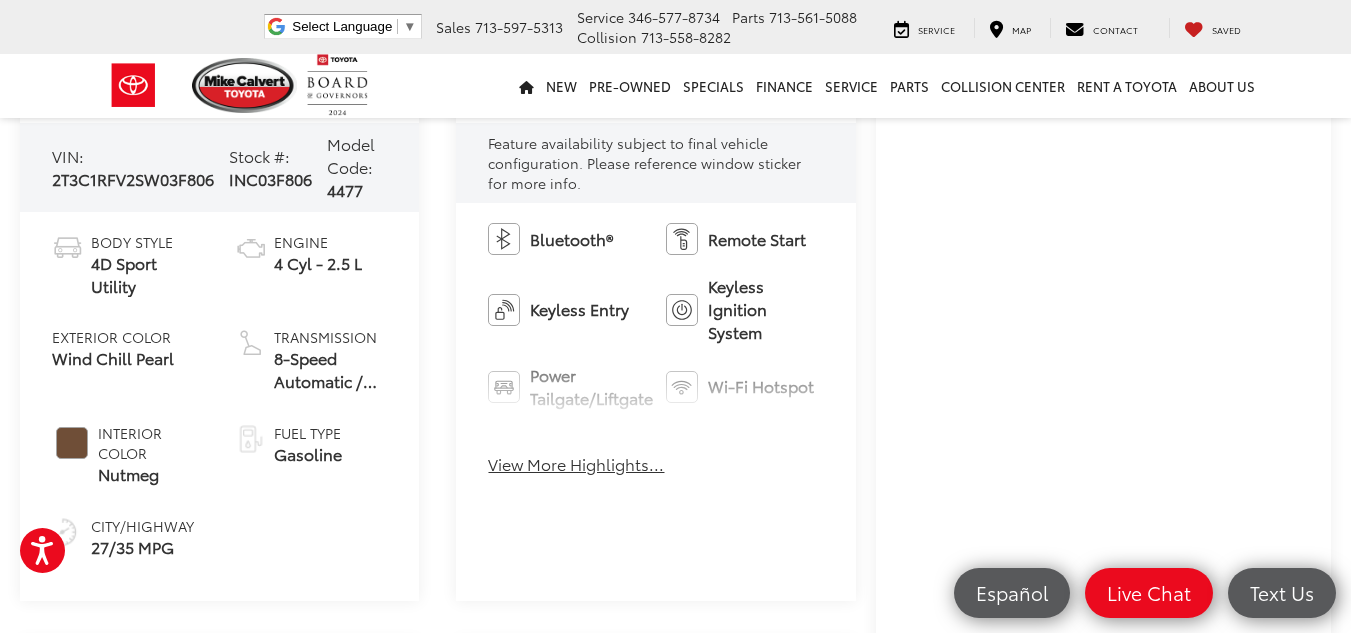 scroll, scrollTop: 751, scrollLeft: 0, axis: vertical 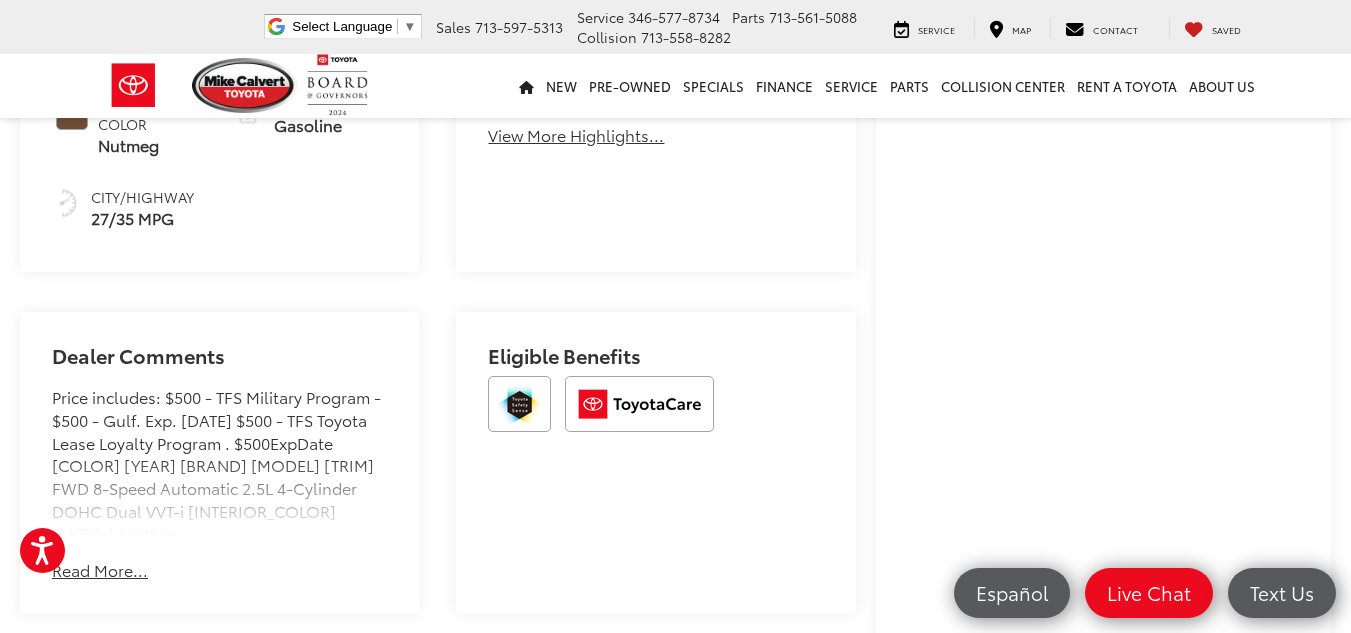 click on "Buy
$1,094
SAVINGS
$34,176
TODAY'S PRICE
Less
MSRP:
$35,270
Dealer Discount
-$1,094
Today's Price:
$34,176
Check Availability
Instant Deal
Instant Deal
$1,094
SAVINGS
$34,176
TODAY'S PRICE
Less
MSRP:
$35,270
Dealer Discount
-$1,094
Today's Price:
$34,176
Click To Call
Check Availability
Instant Deal
Instant Deal
$1,094
SAVINGS
$34,176
TODAY'S PRICE
Less
MSRP:
$35,270
Dealer Discount
-$1,094
Today's Price:
$34,176
Check Availability
Instant Deal
Instant Deal
$1,094
SAVINGS
$34,176
TODAY'S PRICE
Less" at bounding box center [1103, 74] 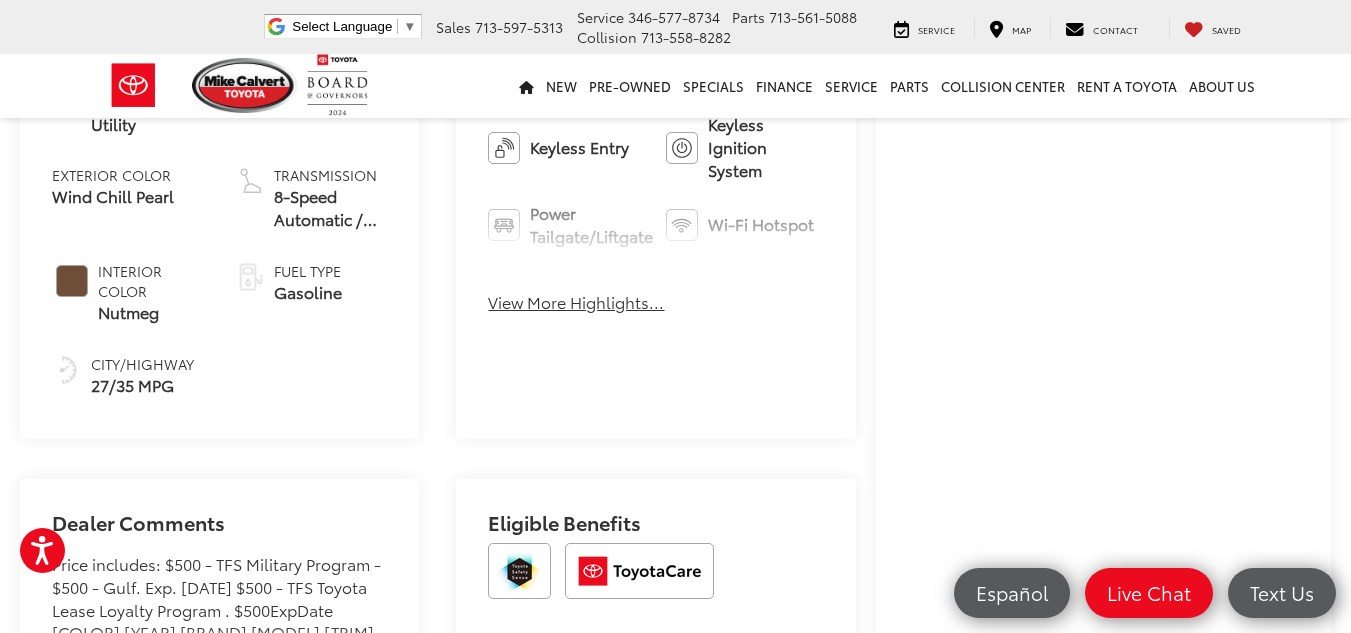 scroll, scrollTop: 861, scrollLeft: 0, axis: vertical 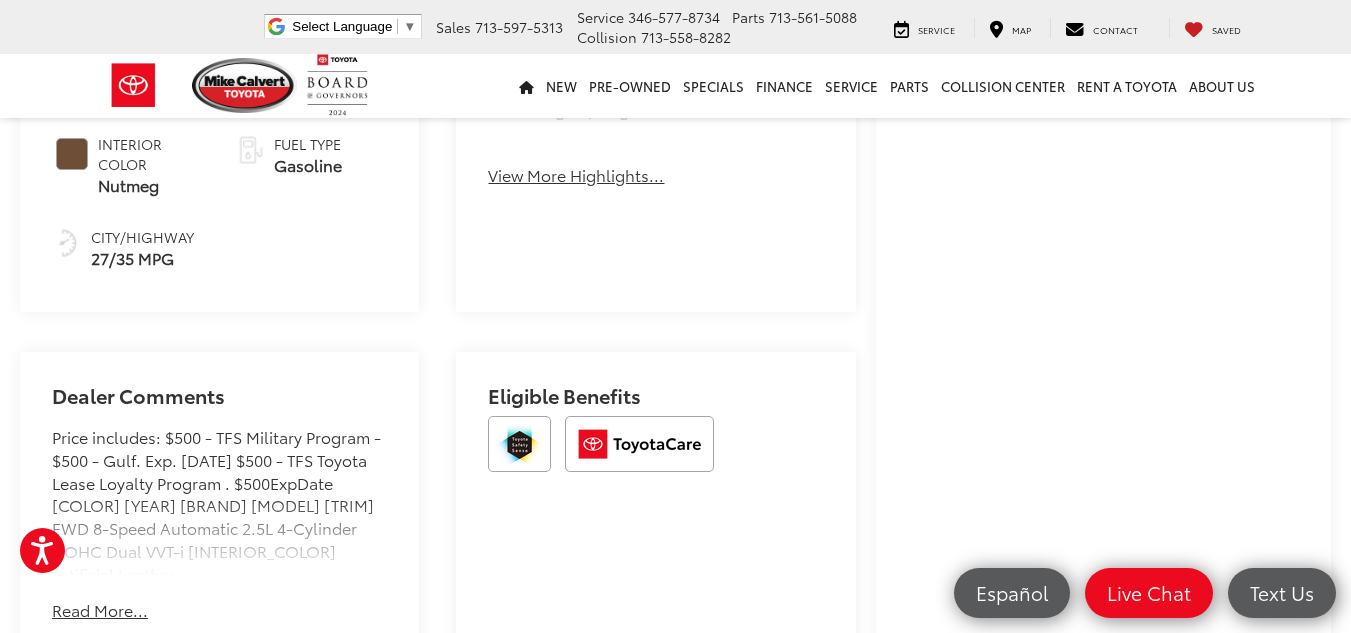 click on "Buy
$1,094
SAVINGS
$34,176
TODAY'S PRICE
Less
MSRP:
$35,270
Dealer Discount
-$1,094
Today's Price:
$34,176
Check Availability
Instant Deal
Instant Deal
$1,094
SAVINGS
$34,176
TODAY'S PRICE
Less
MSRP:
$35,270
Dealer Discount
-$1,094
Today's Price:
$34,176
Click To Call
Check Availability
Instant Deal
Instant Deal
$1,094
SAVINGS
$34,176
TODAY'S PRICE
Less
MSRP:
$35,270
Dealer Discount
-$1,094
Today's Price:
$34,176
Check Availability
Instant Deal
Instant Deal
$1,094
SAVINGS
$34,176
TODAY'S PRICE
Less" at bounding box center [1103, 114] 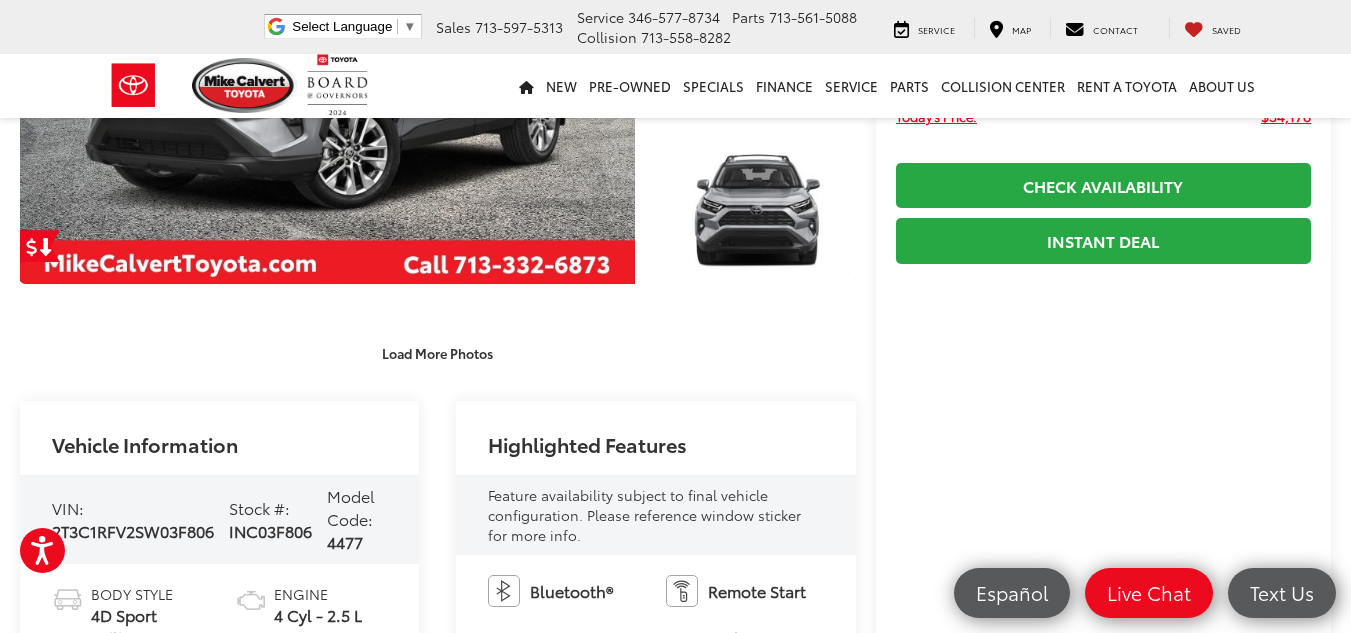 scroll, scrollTop: 283, scrollLeft: 0, axis: vertical 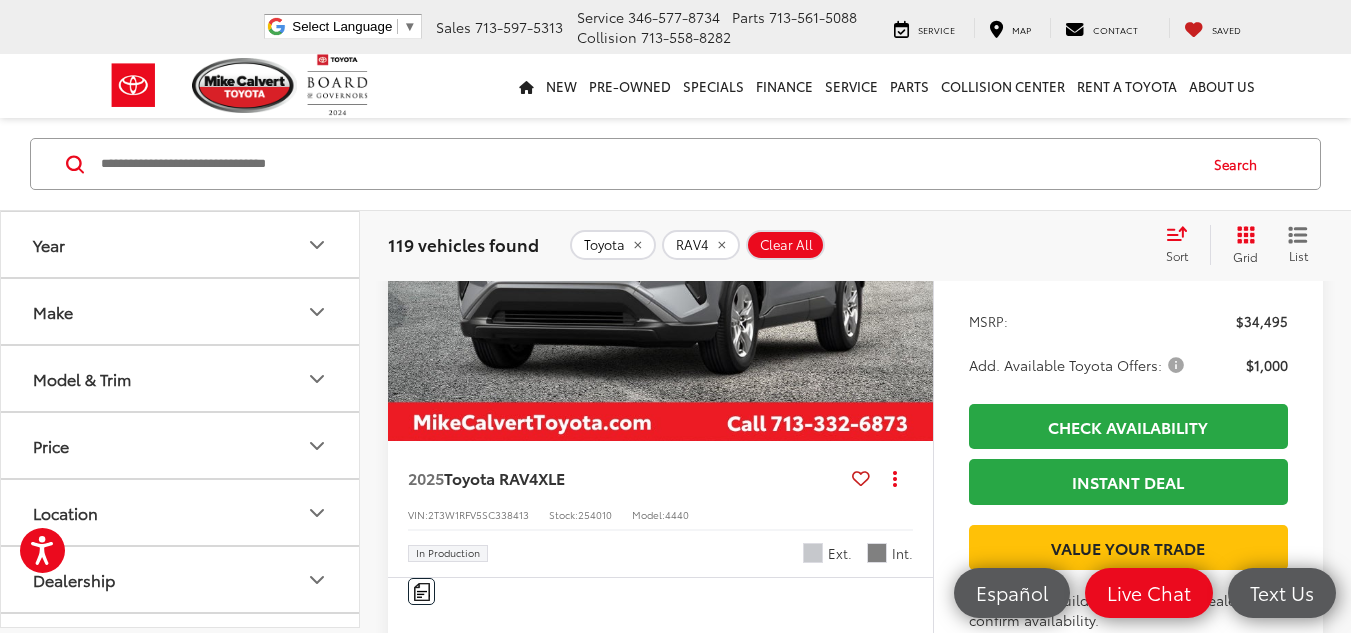 click on "2025  Toyota RAV4  LE
Copy Link Share Print View Details VIN:  2T3H1RFV9SC305052 Stock:  INC305052 Model:  4430 In Stock Ext. Int. Features Bluetooth® Keyless Entry Wi-Fi Hotspot Automatic High Beams Emergency Brake Assist Lane Departure Warning Disclaimer More Details Comments Dealer Comments Price includes: $500 - TFS College Grad Program. Exp. 08/04/2025 $500 - TFS Toyota Lease Loyalty Program . $500ExpDate   Silver Sky Metallic 2025 Toyota RAV4 LE FWD 8-Speed Automatic 2.5L 4-Cylinder DOHC Dual VVT-i Ash Cloth. 27/35 City/Highway MPG More...
$891
SAVINGS
$29,504
TODAY'S PRICE
Less
MSRP:
$30,395
Dealer Discount
-$891
Today's Price:
$29,504" at bounding box center (855, -2700) 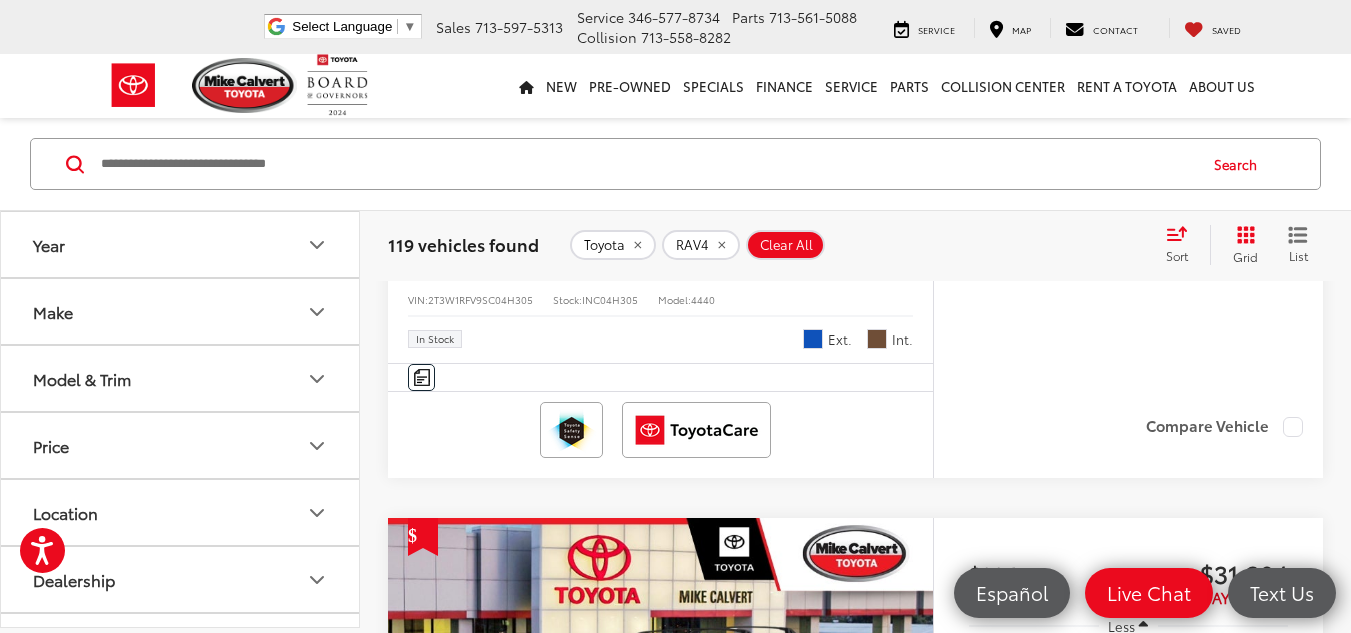scroll, scrollTop: 2579, scrollLeft: 0, axis: vertical 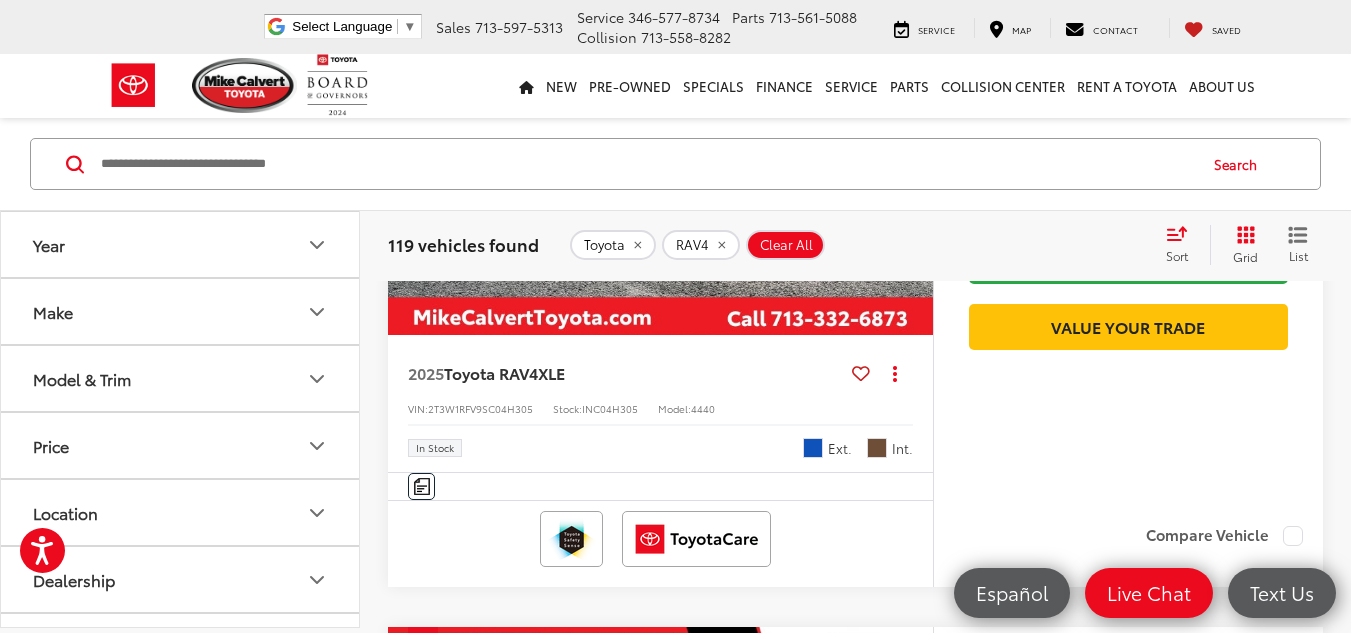 click 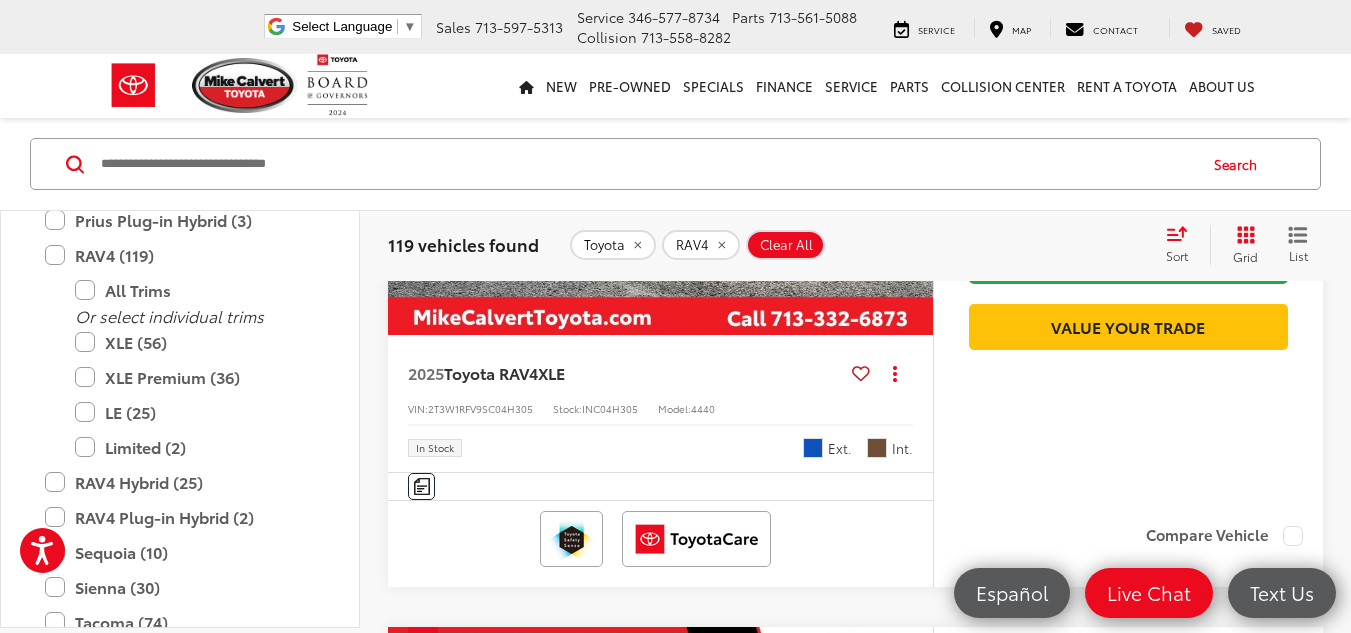scroll, scrollTop: 802, scrollLeft: 0, axis: vertical 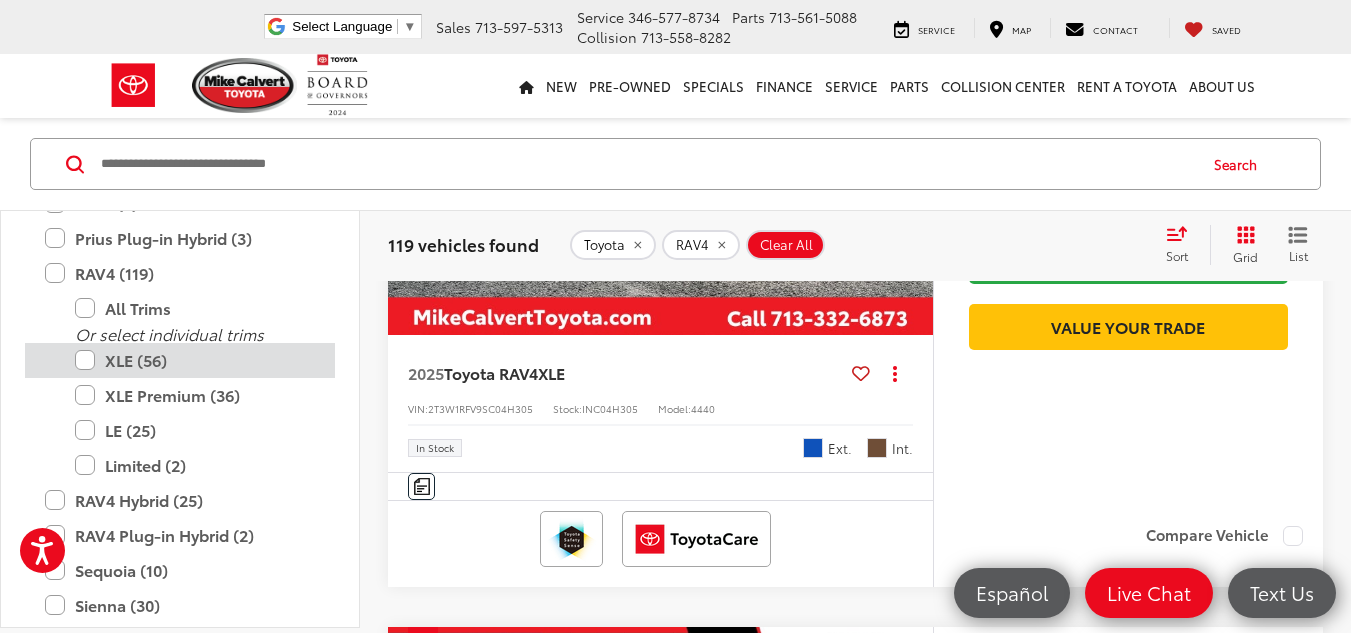 click on "XLE (56)" at bounding box center (195, 360) 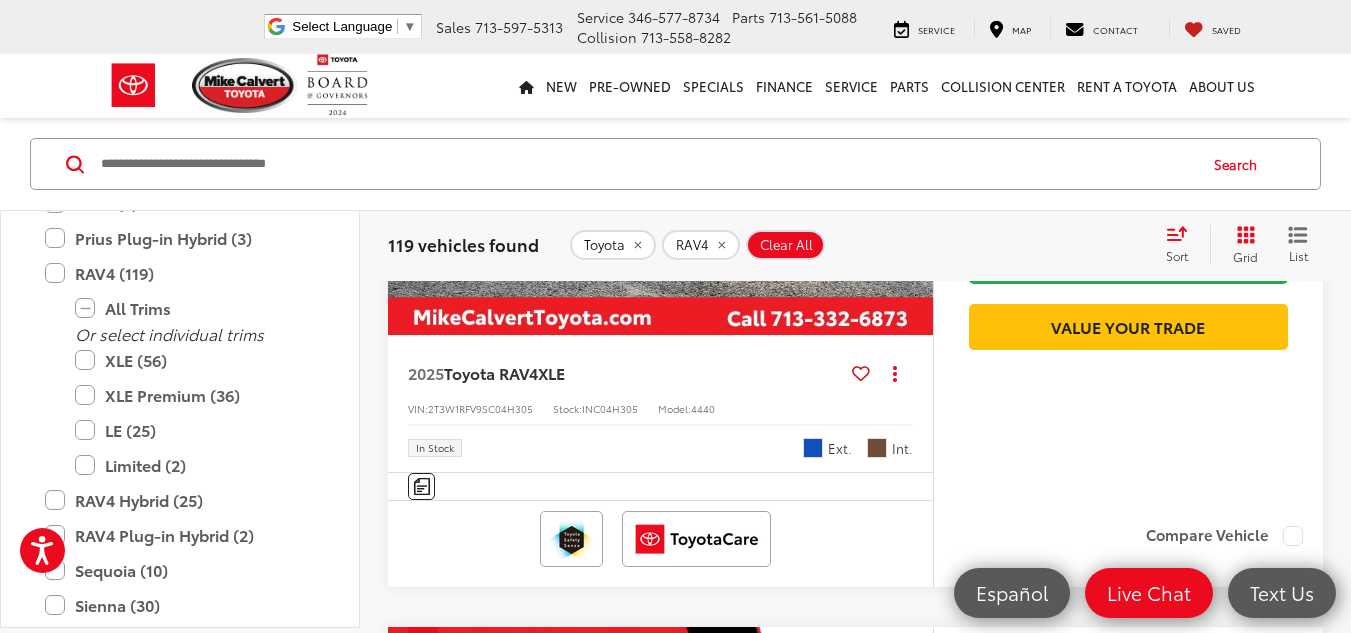 scroll, scrollTop: 0, scrollLeft: 0, axis: both 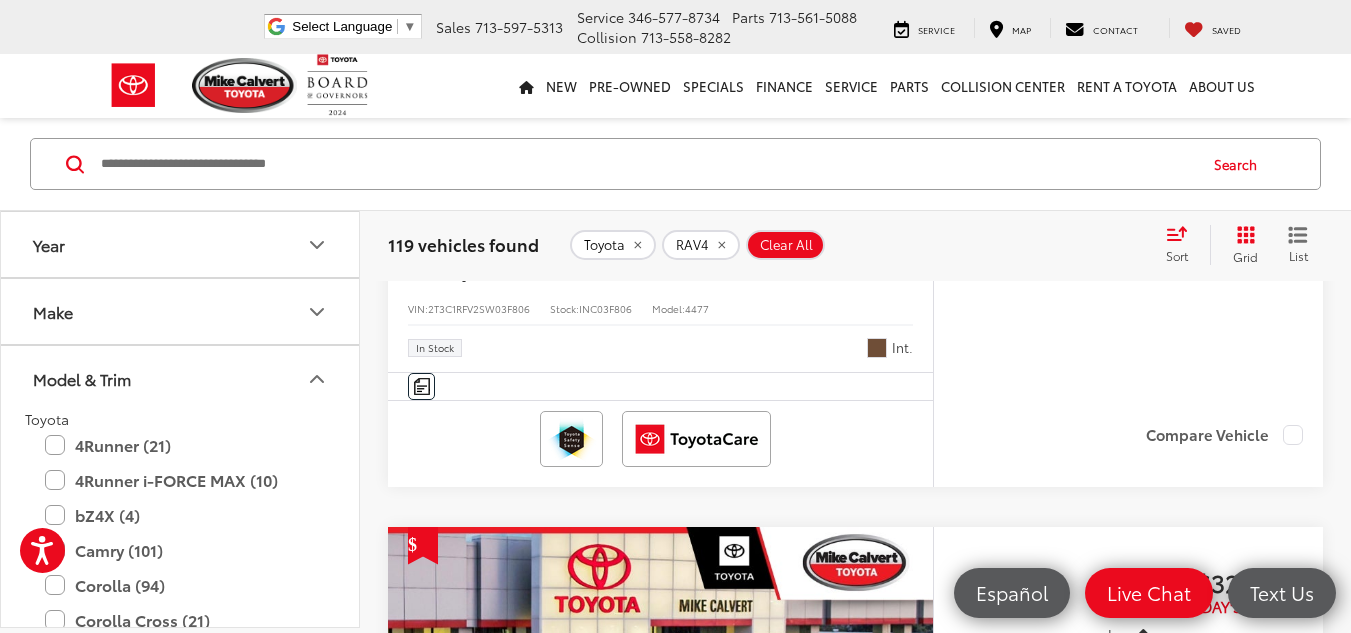 drag, startPoint x: 351, startPoint y: 397, endPoint x: 363, endPoint y: 181, distance: 216.33308 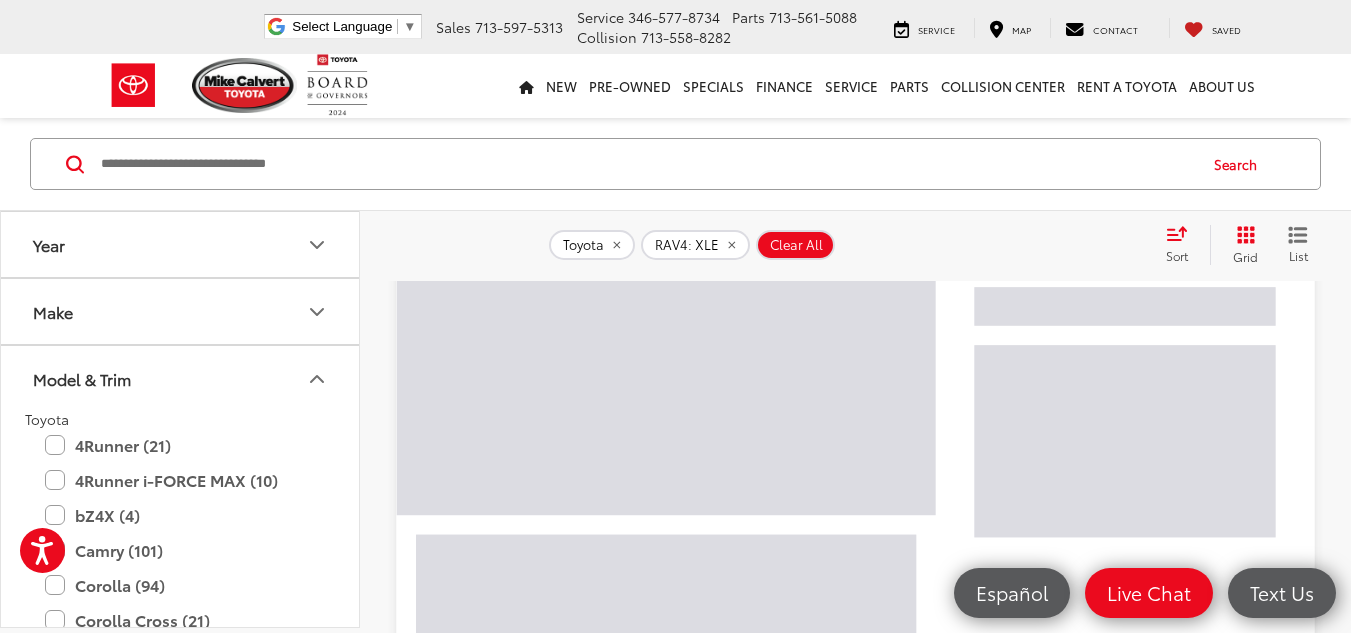 scroll, scrollTop: 117, scrollLeft: 0, axis: vertical 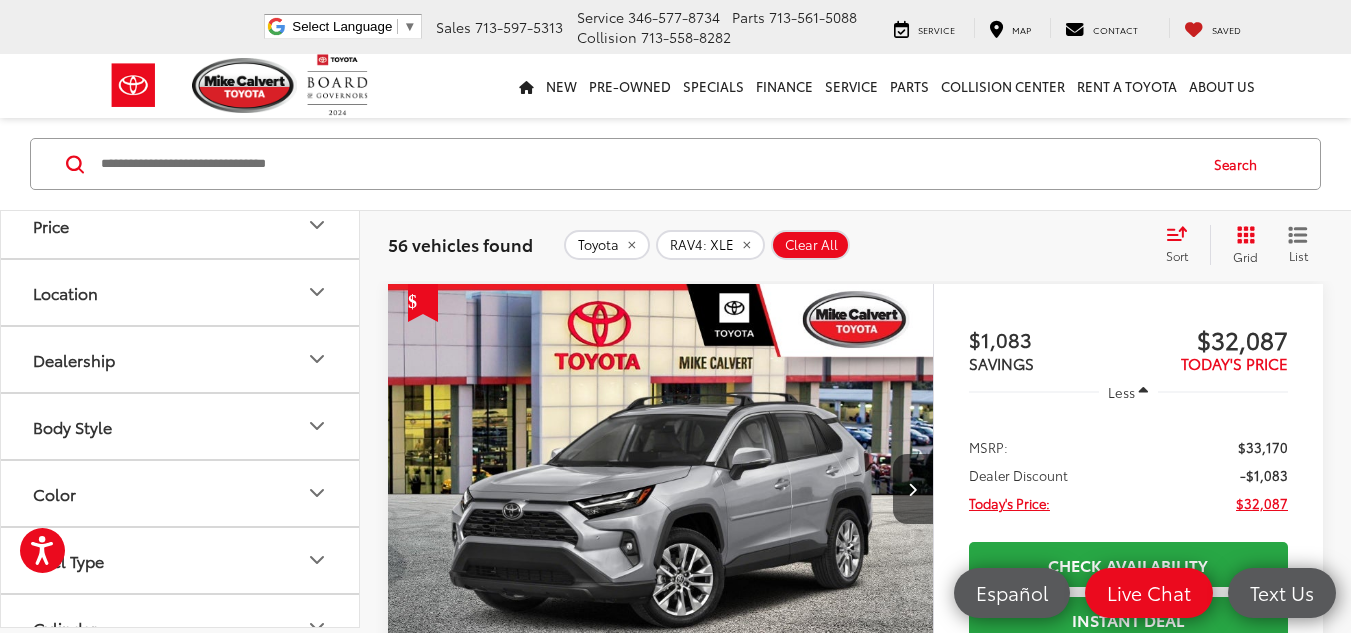 click on "Location" at bounding box center [181, 292] 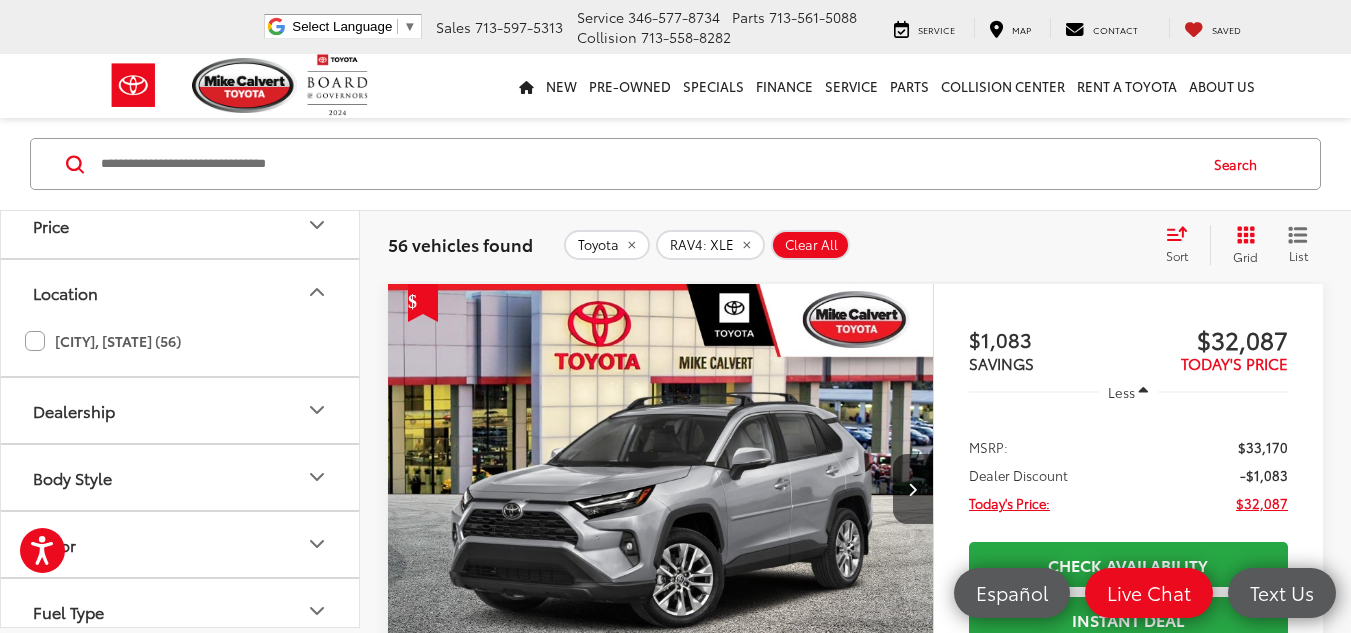 click 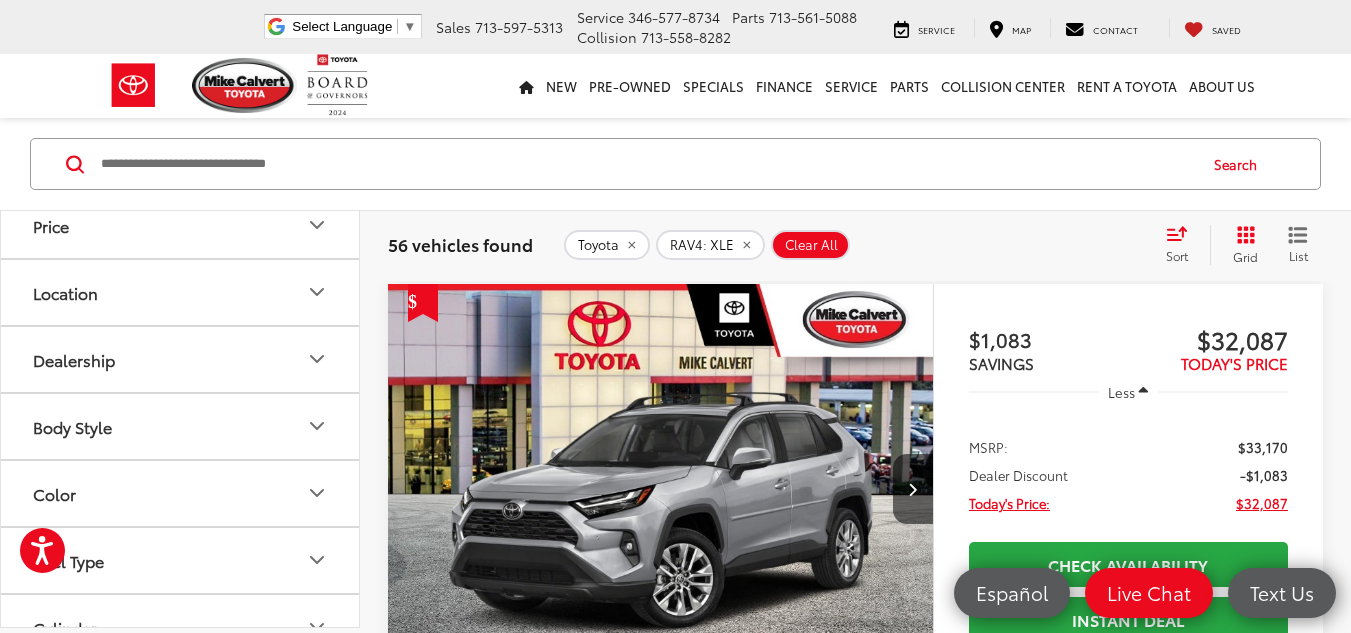 click 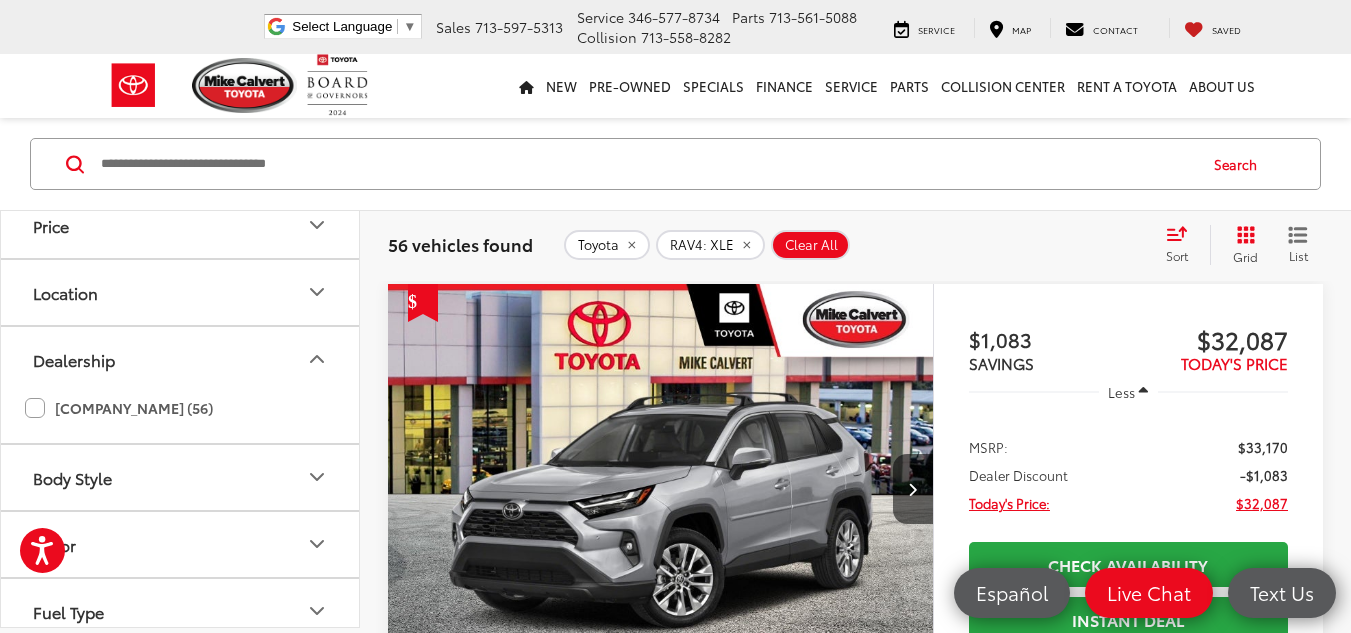 click on "Mike Calvert Toyota (56)" 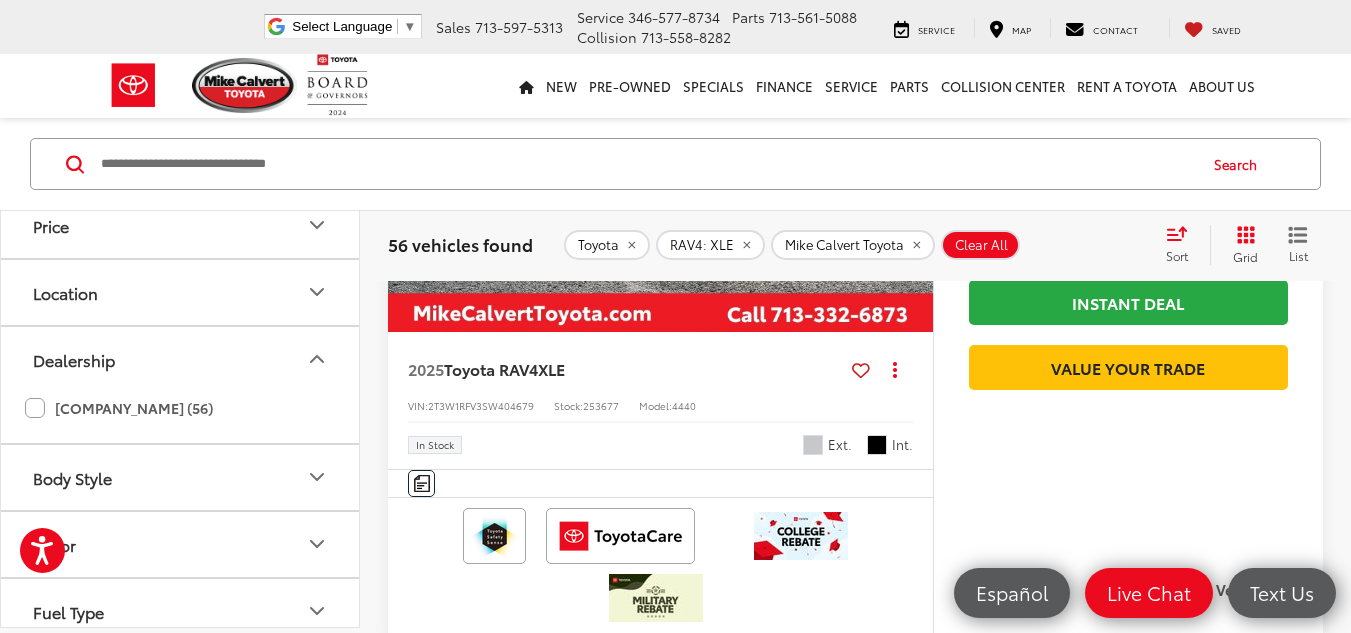 scroll, scrollTop: 4745, scrollLeft: 0, axis: vertical 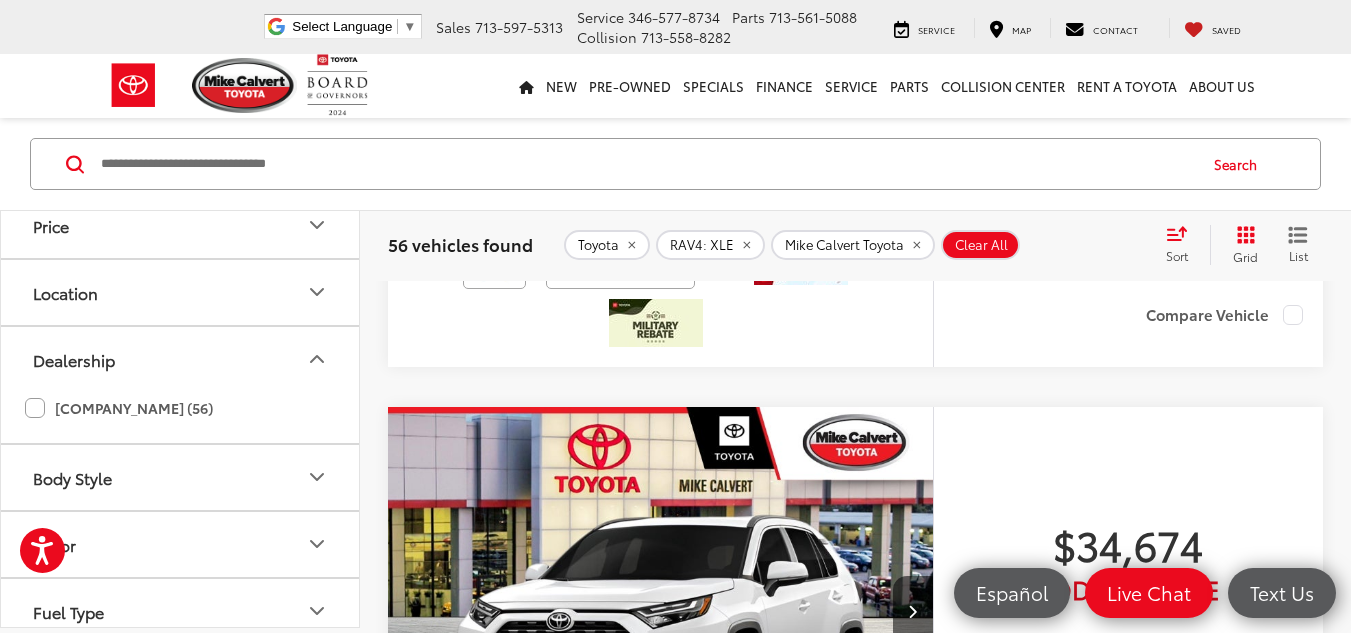 click on "Location" at bounding box center (181, 292) 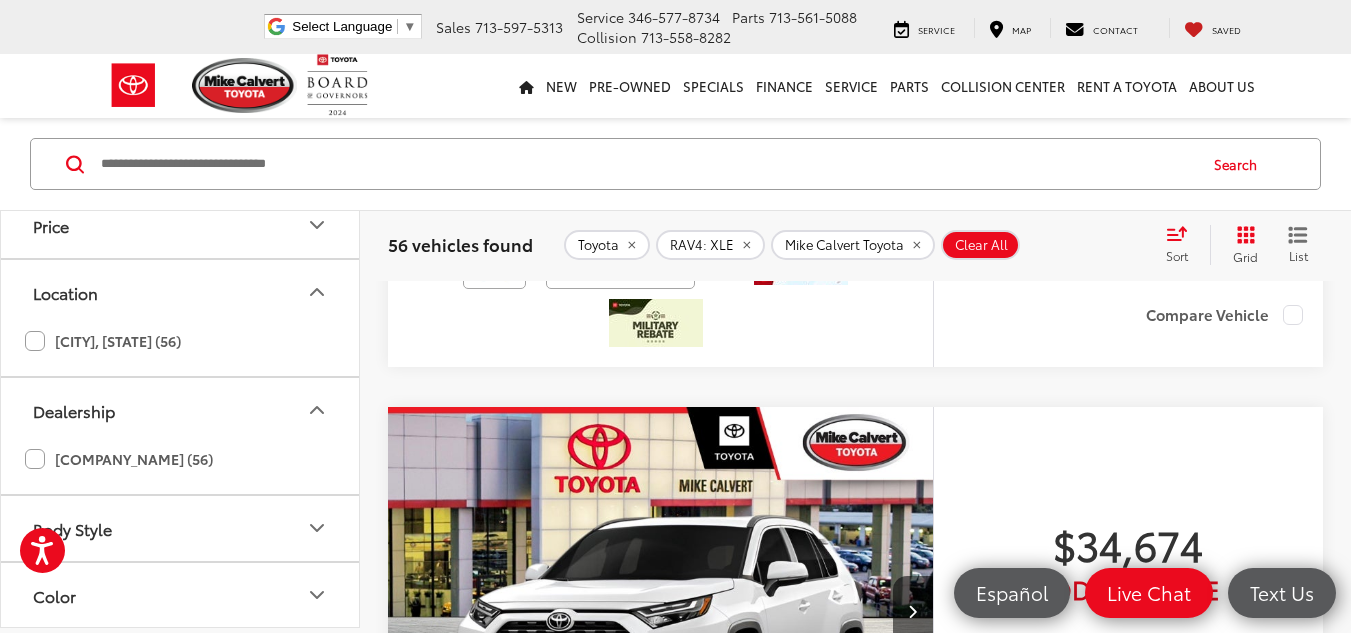 click on "Houston, TX (56)" 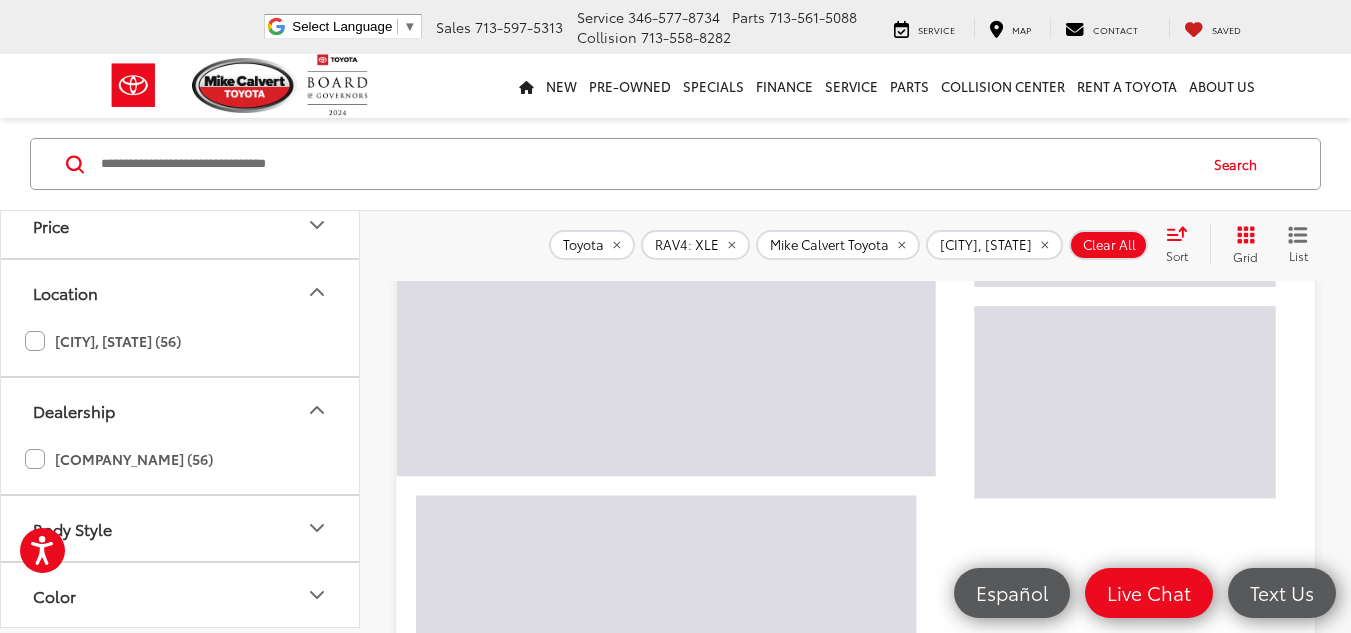 scroll, scrollTop: 117, scrollLeft: 0, axis: vertical 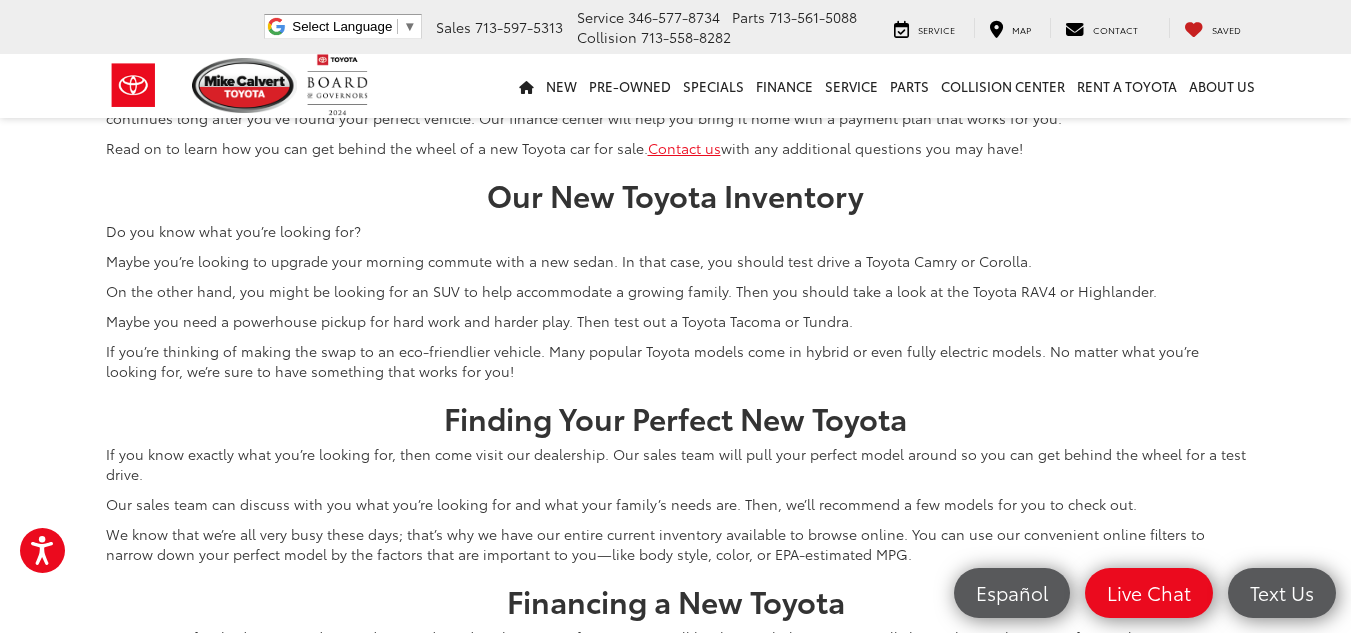 click on "2" at bounding box center (965, -90) 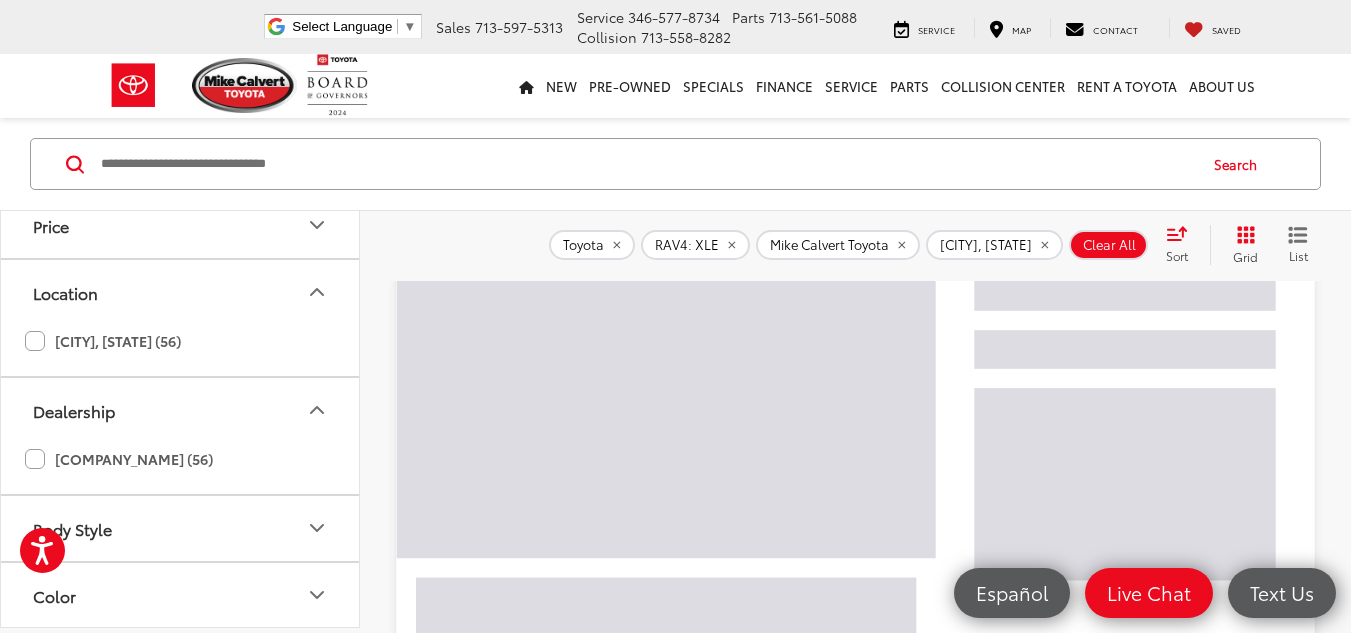 scroll, scrollTop: 117, scrollLeft: 0, axis: vertical 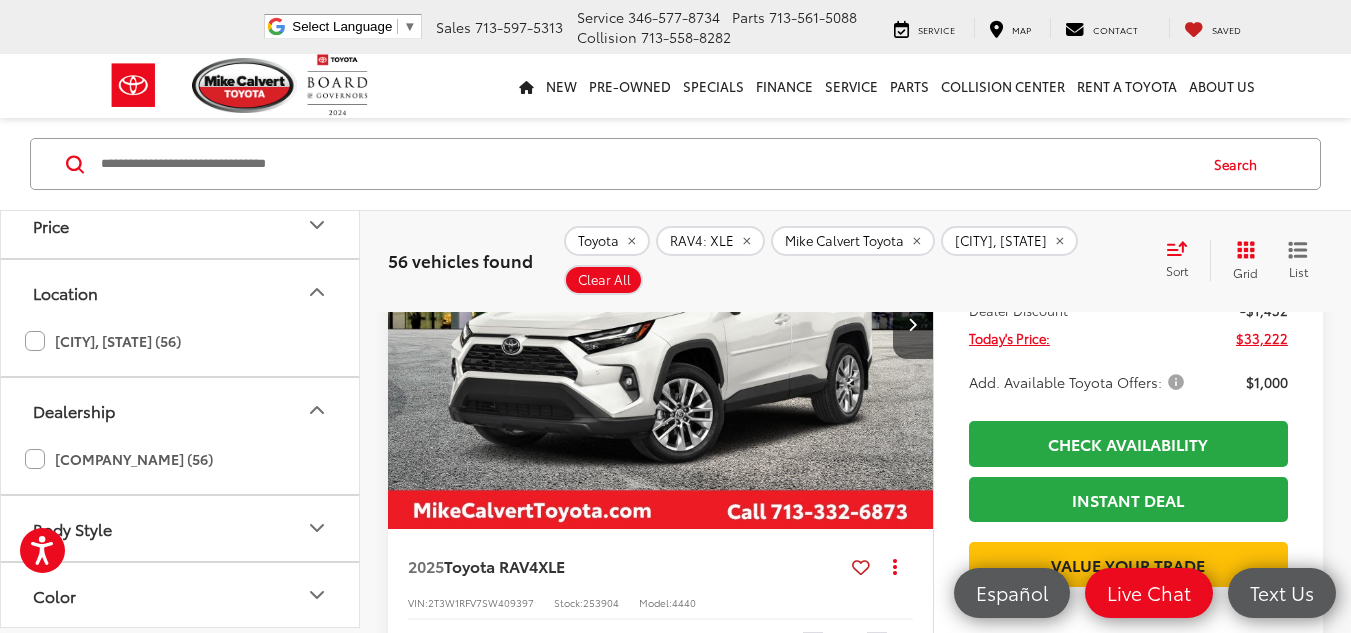 click at bounding box center (661, 324) 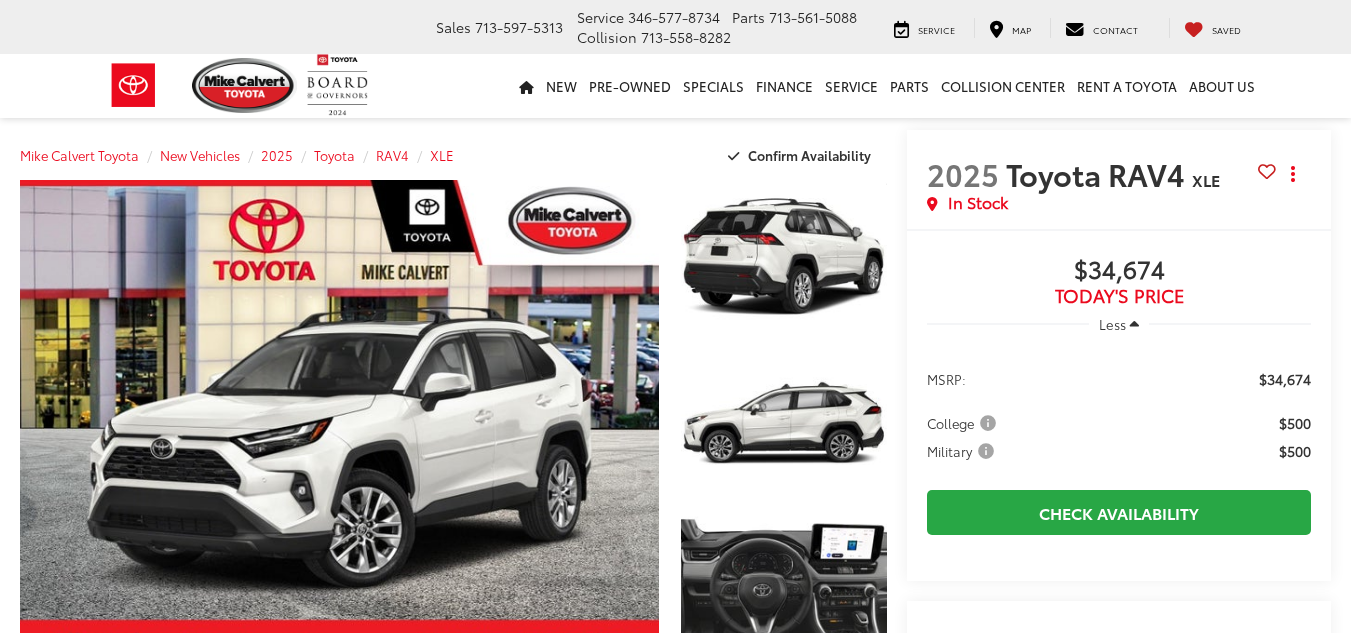 scroll, scrollTop: 0, scrollLeft: 0, axis: both 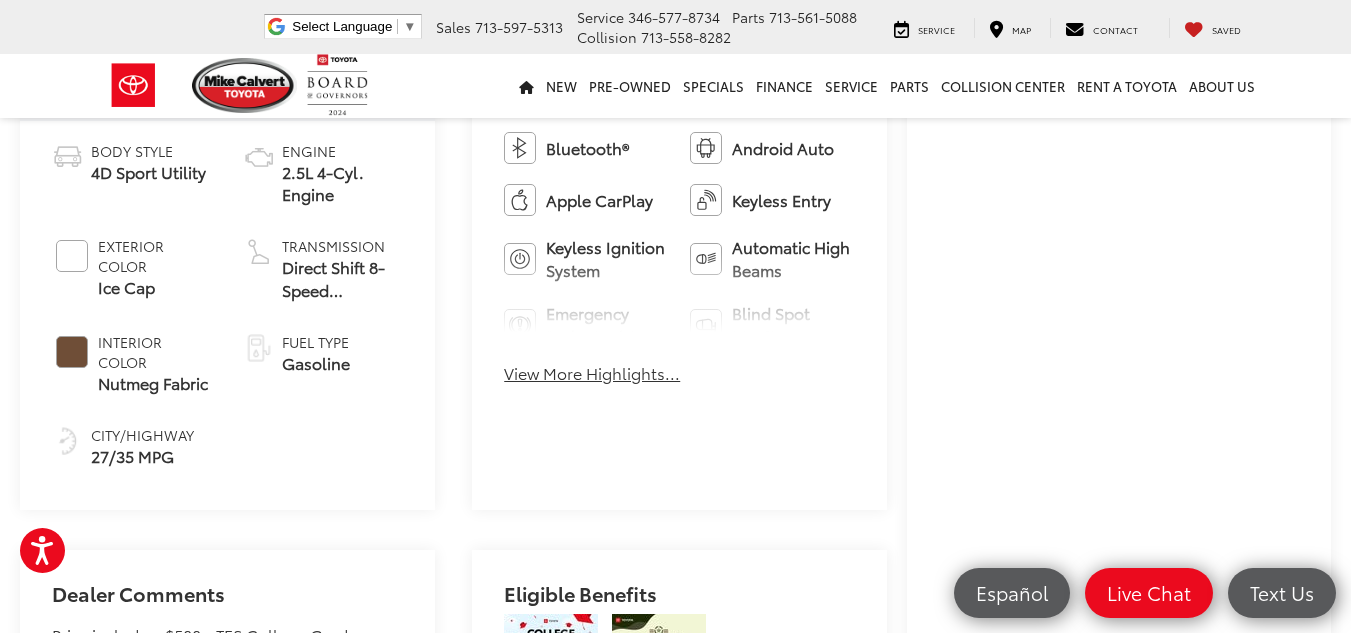 drag, startPoint x: 1365, startPoint y: 195, endPoint x: 1345, endPoint y: 238, distance: 47.423622 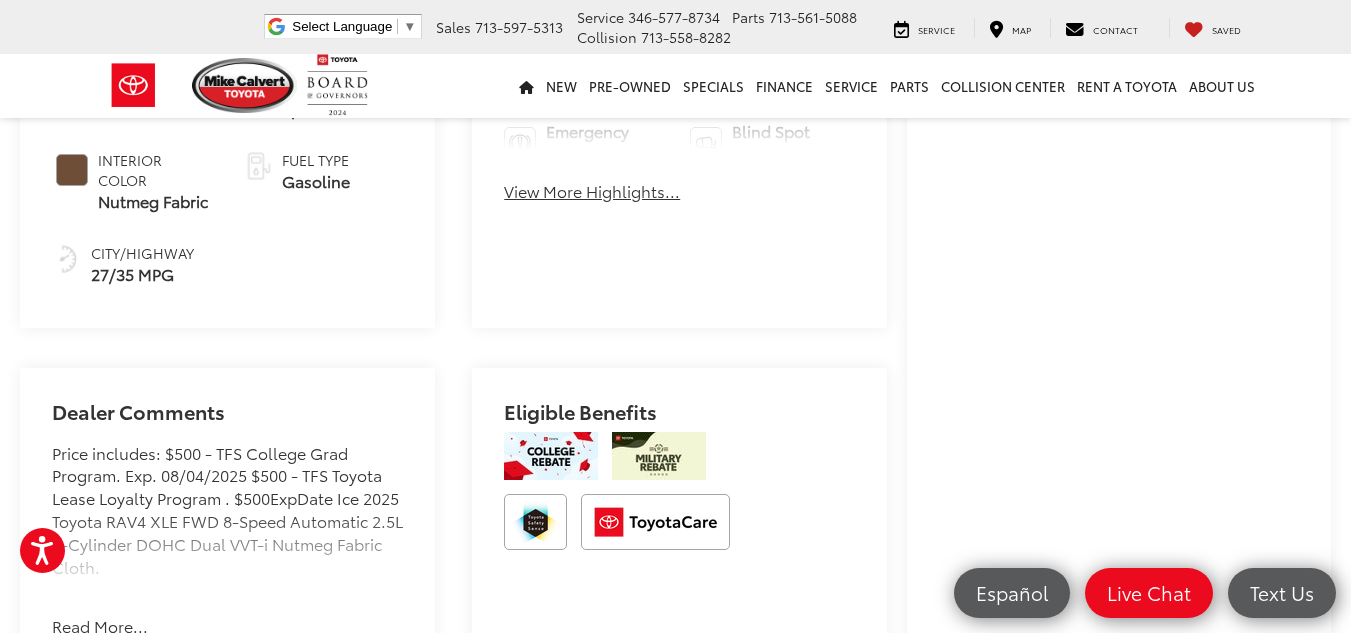 scroll, scrollTop: 1059, scrollLeft: 0, axis: vertical 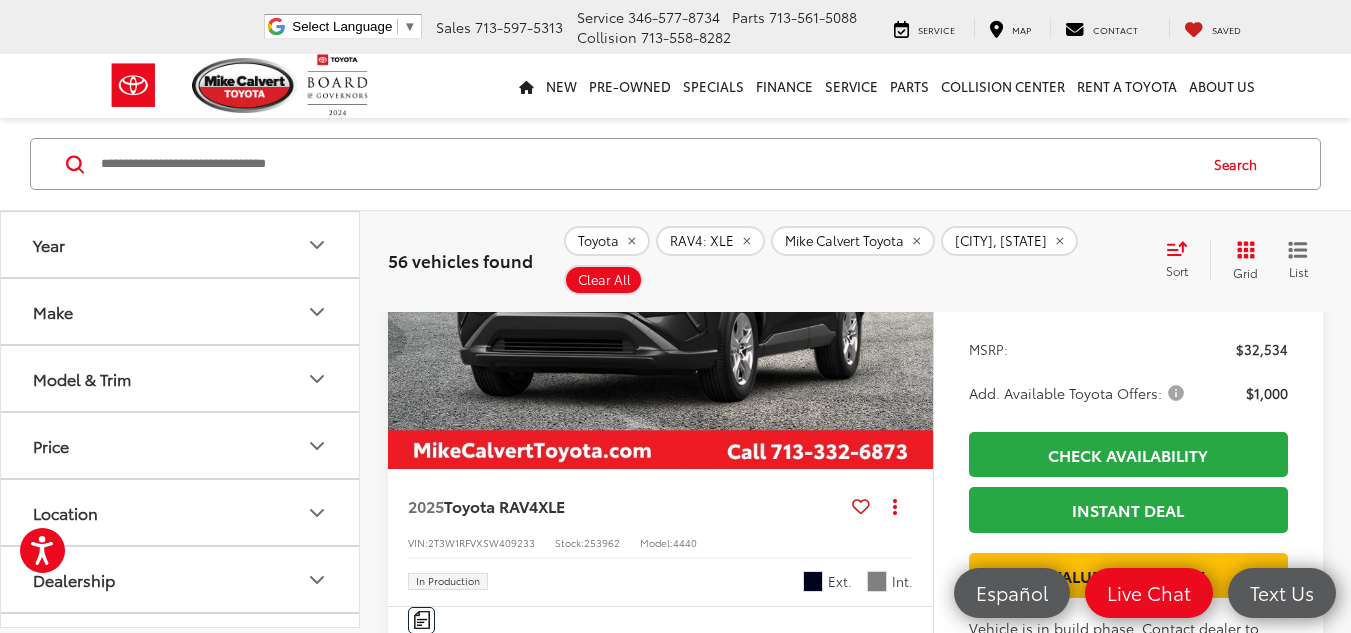 click on "2025  Toyota RAV4  XLE
Copy Link Share Print View Details VIN:  2T3W1RFVXSW409233 Stock:  253962 Model:  4440 In Production Ext. Int." at bounding box center [660, 537] 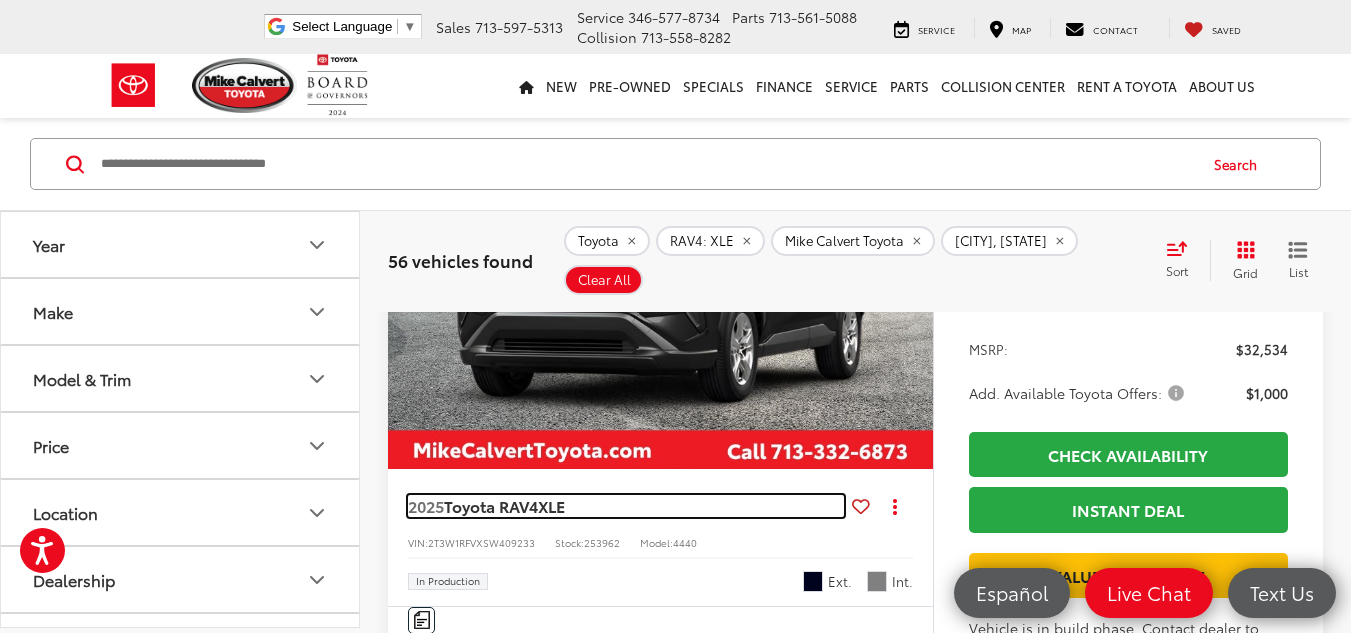 click on "Toyota RAV4" at bounding box center [491, 505] 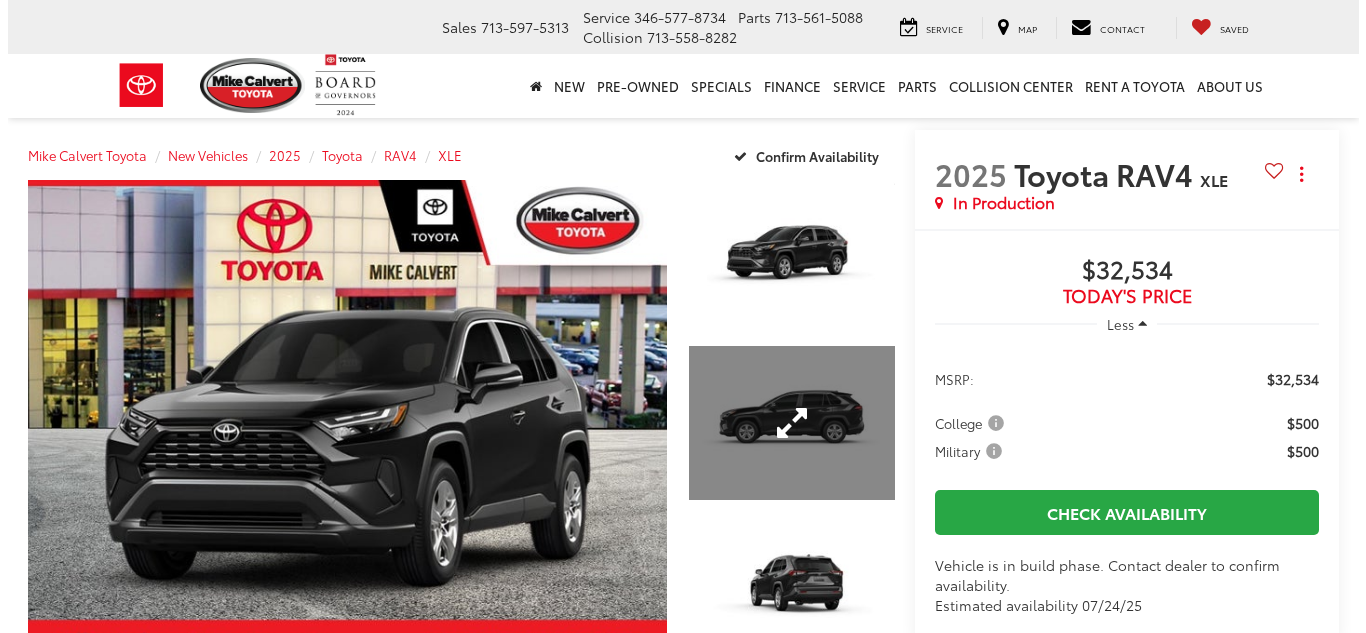 scroll, scrollTop: 0, scrollLeft: 0, axis: both 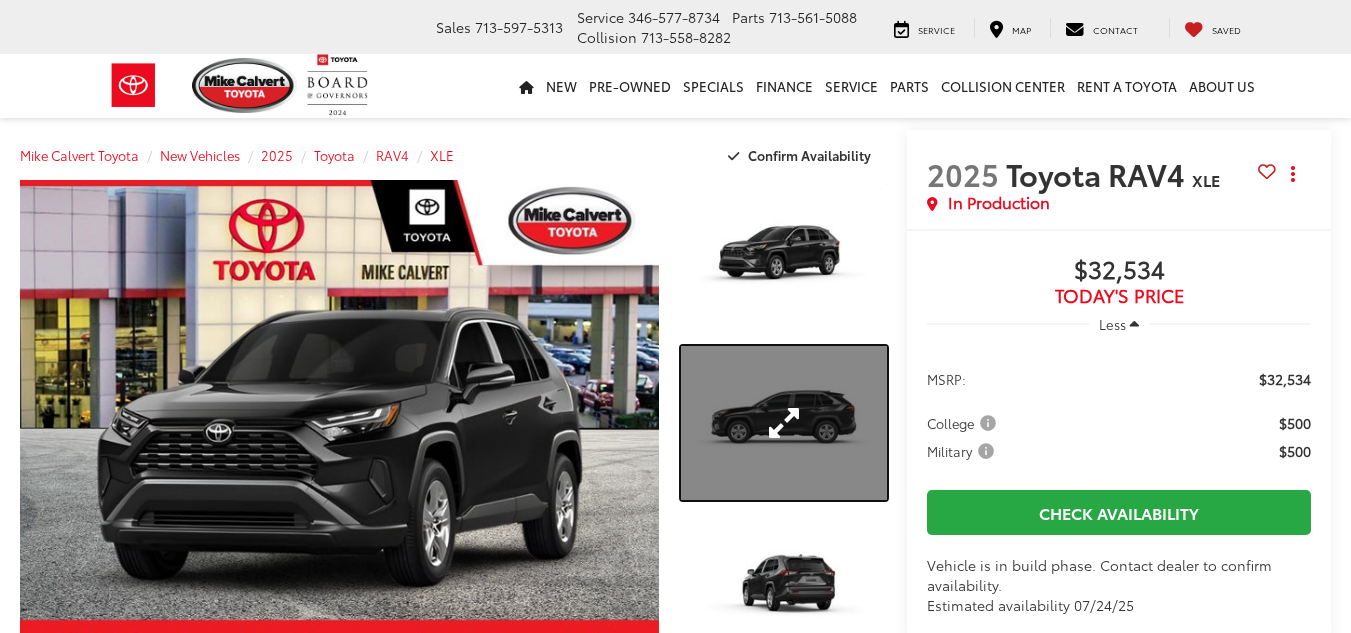 click at bounding box center [784, 423] 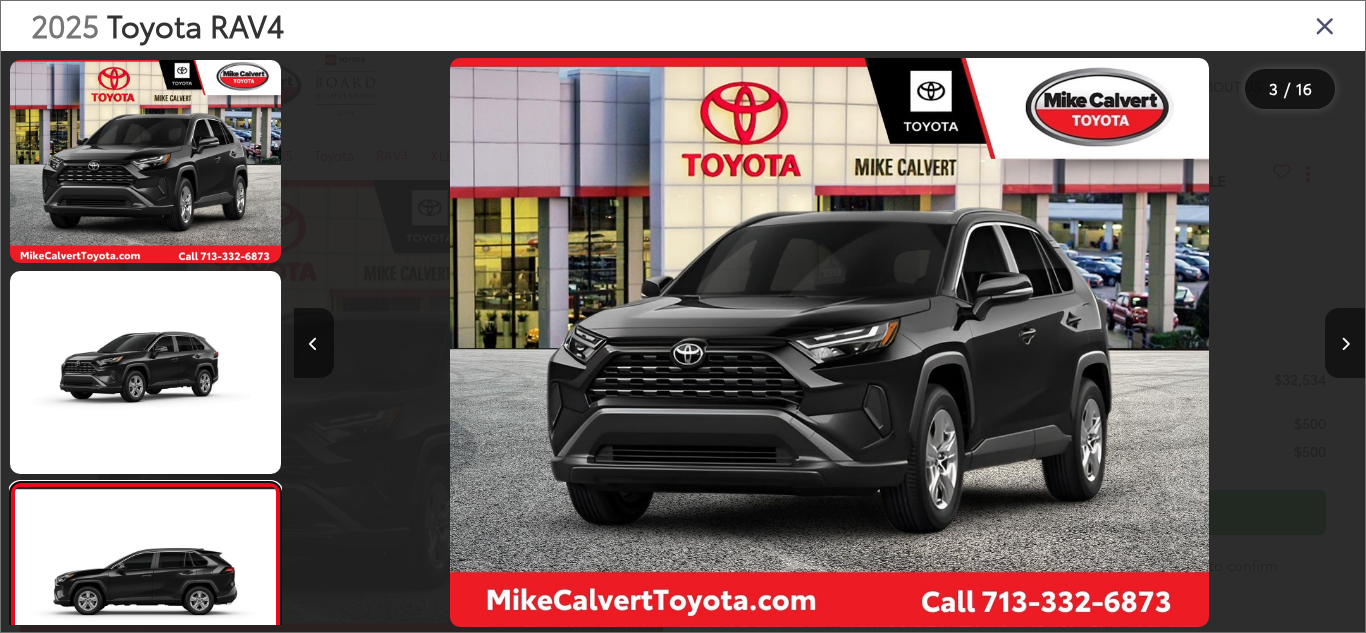 scroll, scrollTop: 278, scrollLeft: 0, axis: vertical 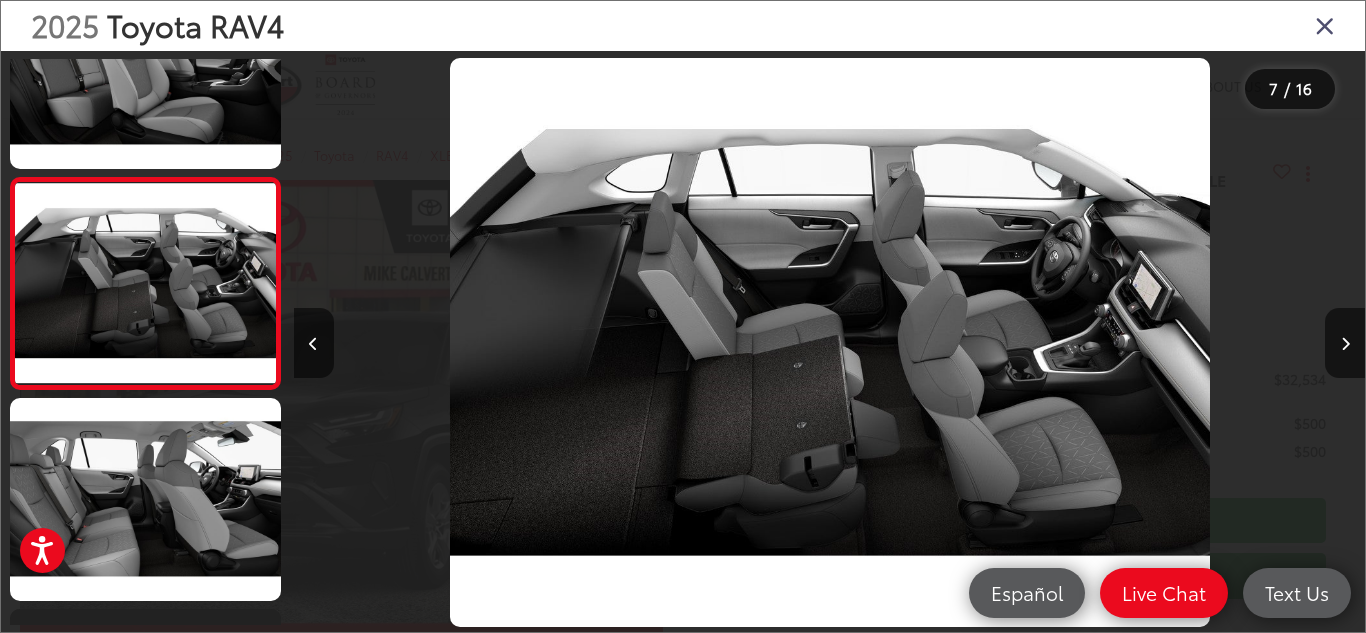 click on "2025   Toyota RAV4" at bounding box center (683, 26) 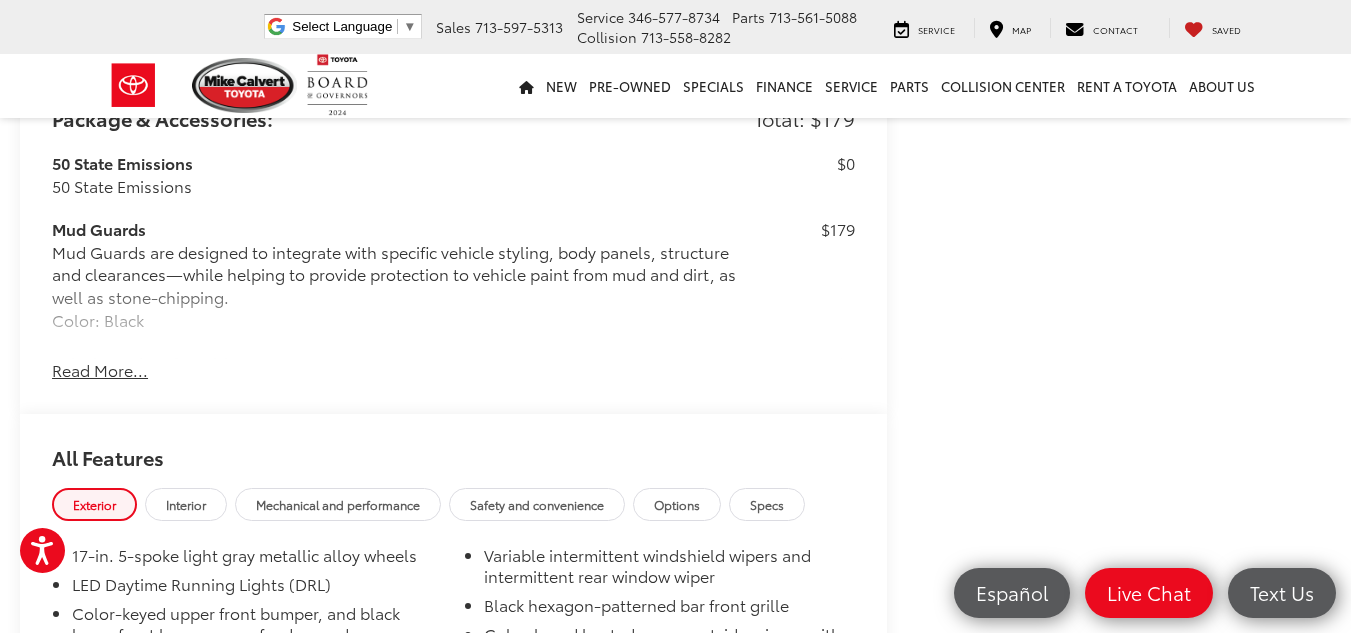 scroll, scrollTop: 1617, scrollLeft: 0, axis: vertical 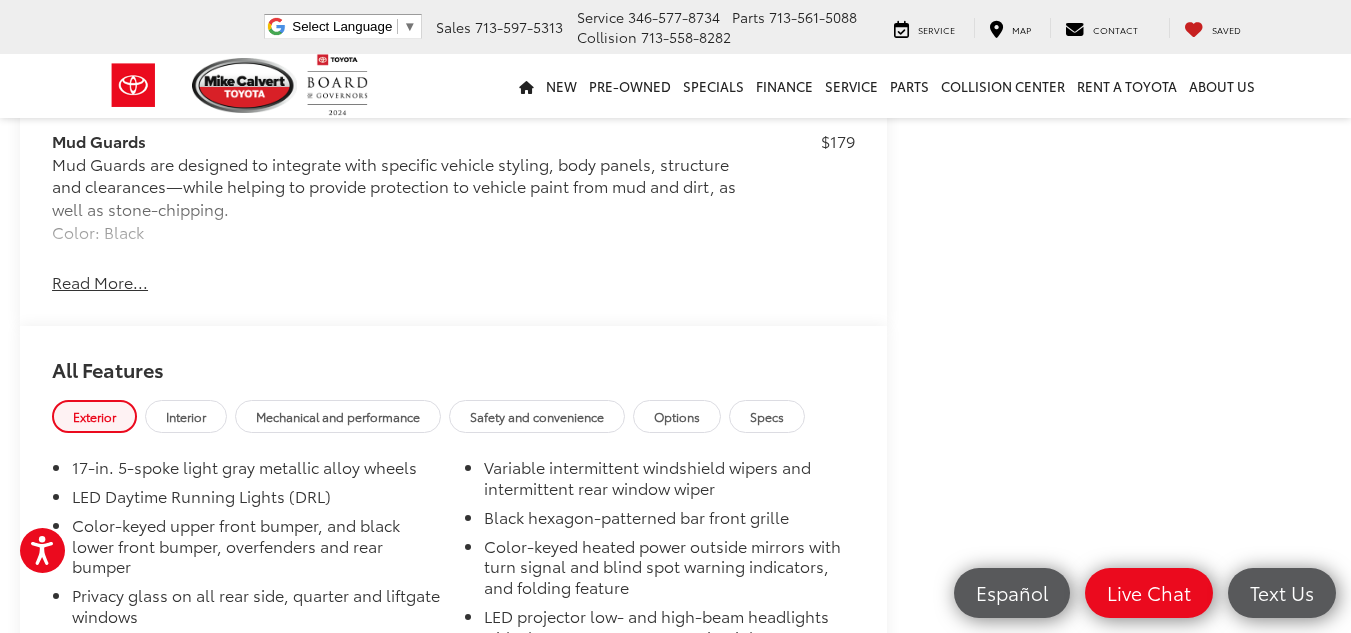 drag, startPoint x: 1338, startPoint y: 298, endPoint x: 1330, endPoint y: 326, distance: 29.12044 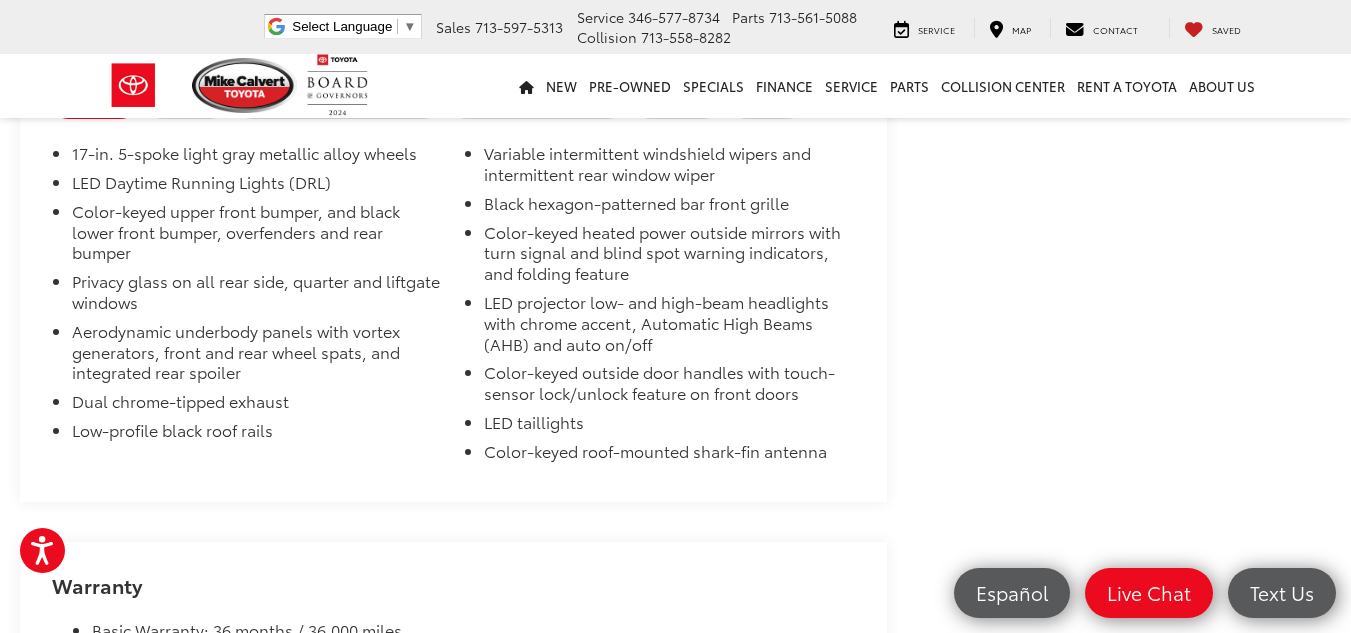 scroll, scrollTop: 1982, scrollLeft: 0, axis: vertical 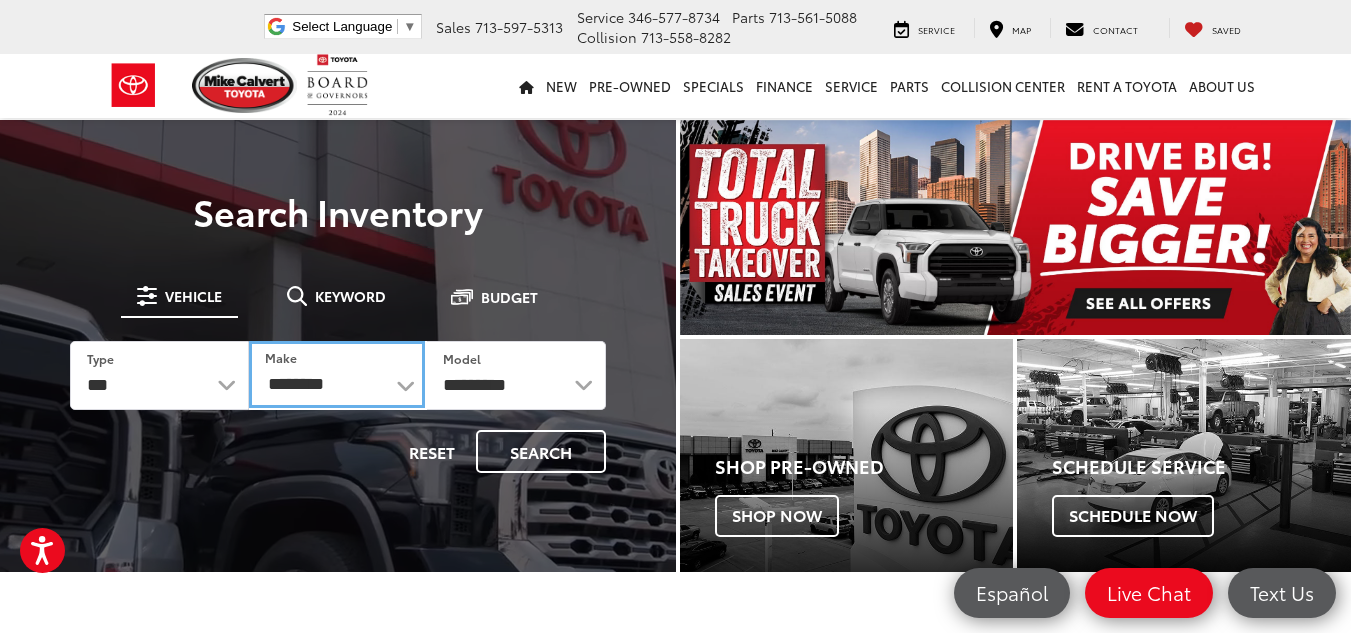 click on "**********" at bounding box center [337, 374] 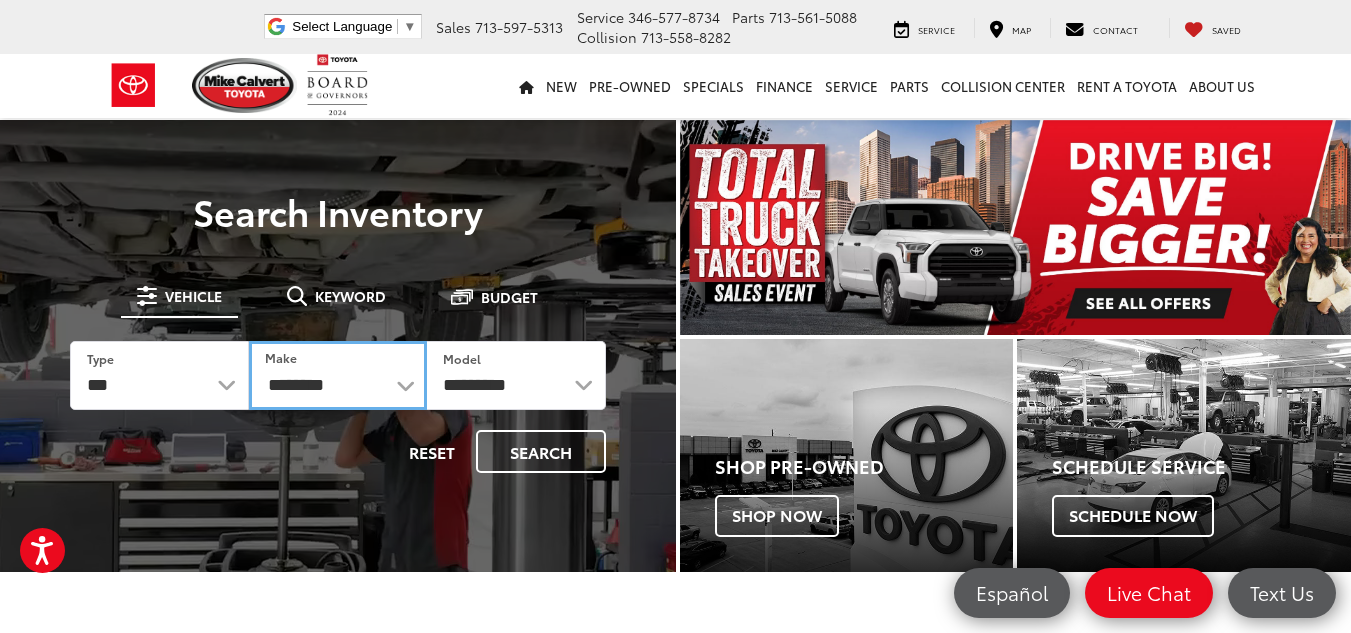 select on "******" 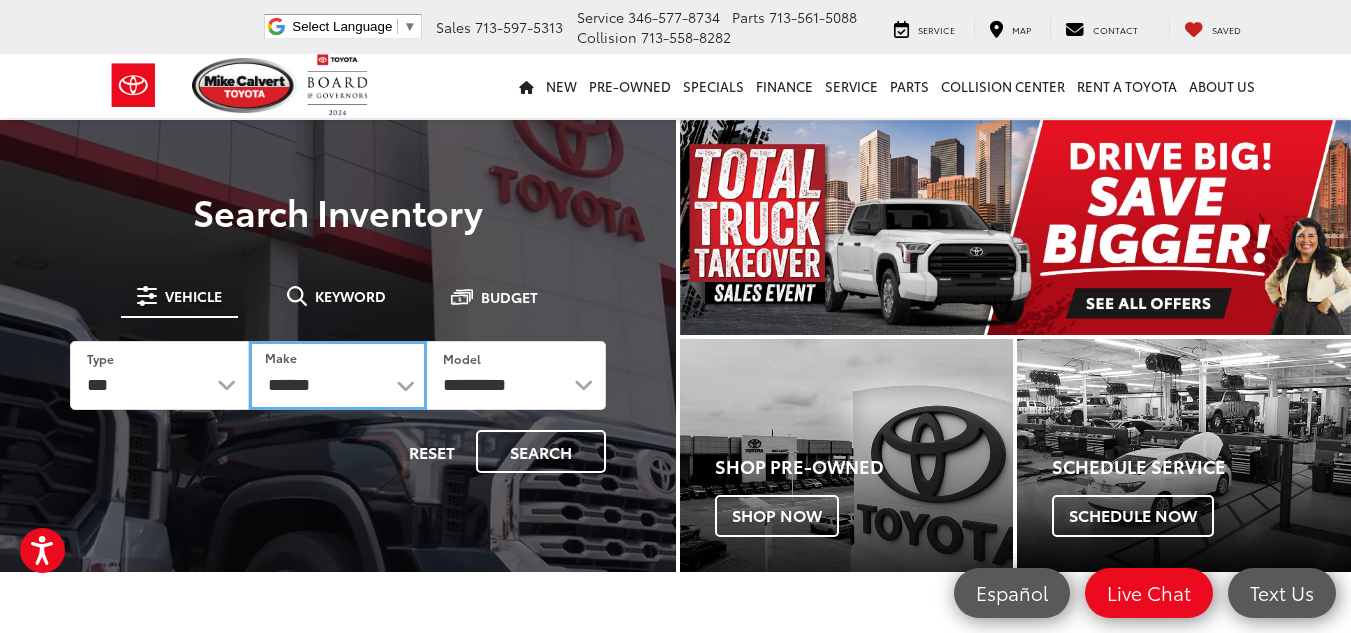 click on "**********" at bounding box center [338, 375] 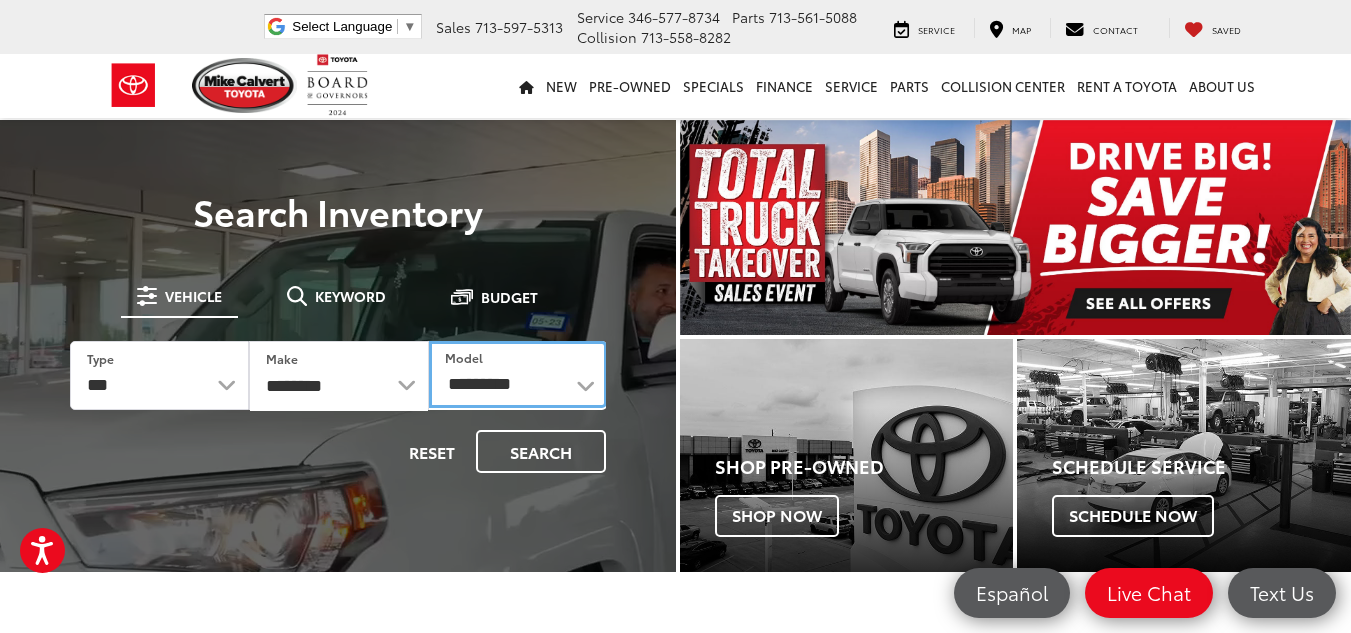 click on "**********" at bounding box center (518, 374) 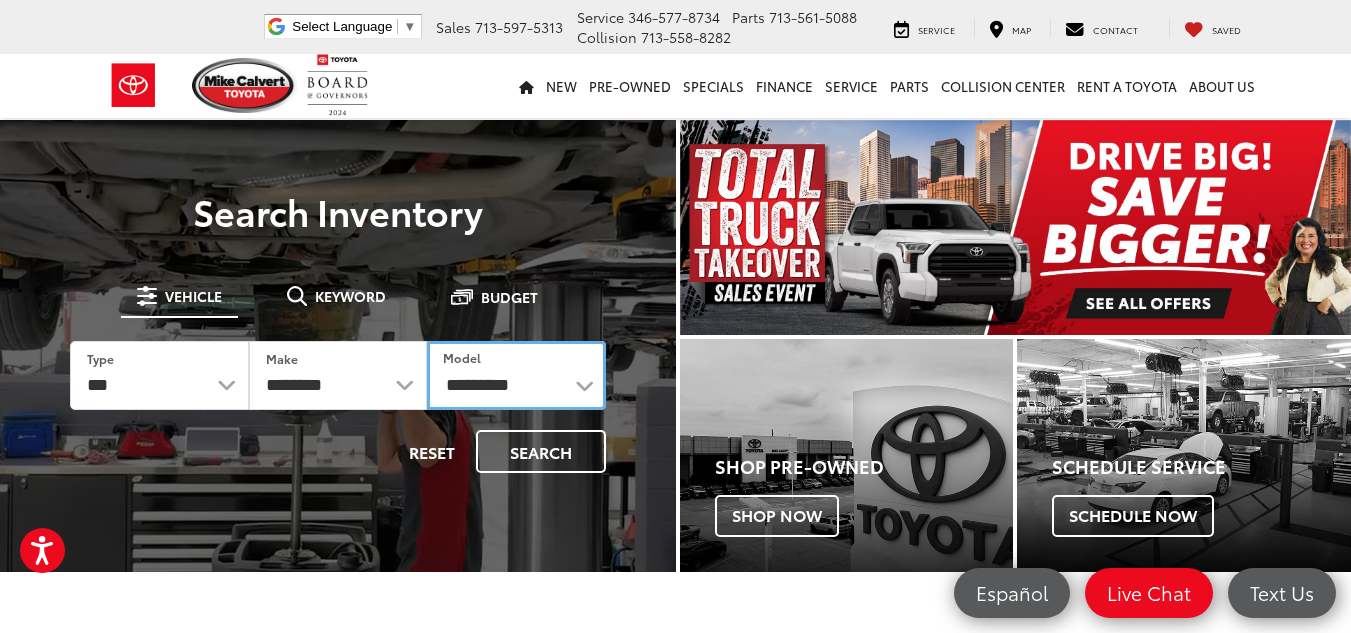 select on "****" 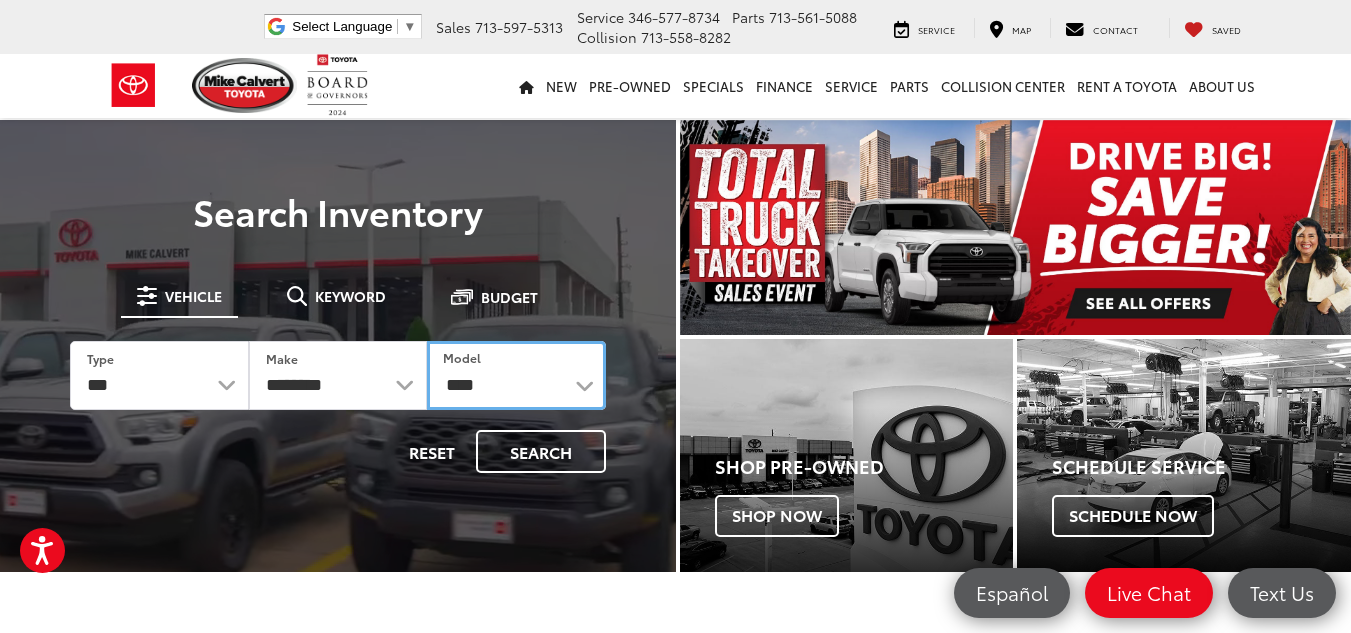 click on "**********" at bounding box center (516, 375) 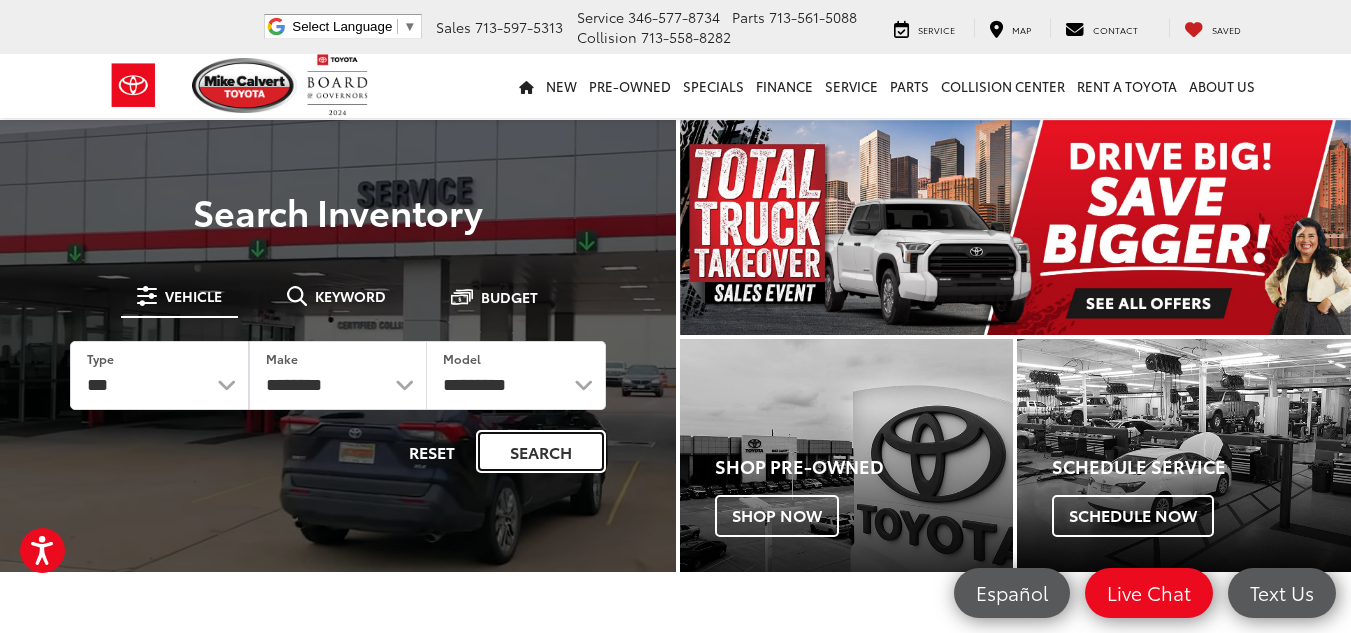 click on "Search" at bounding box center (541, 451) 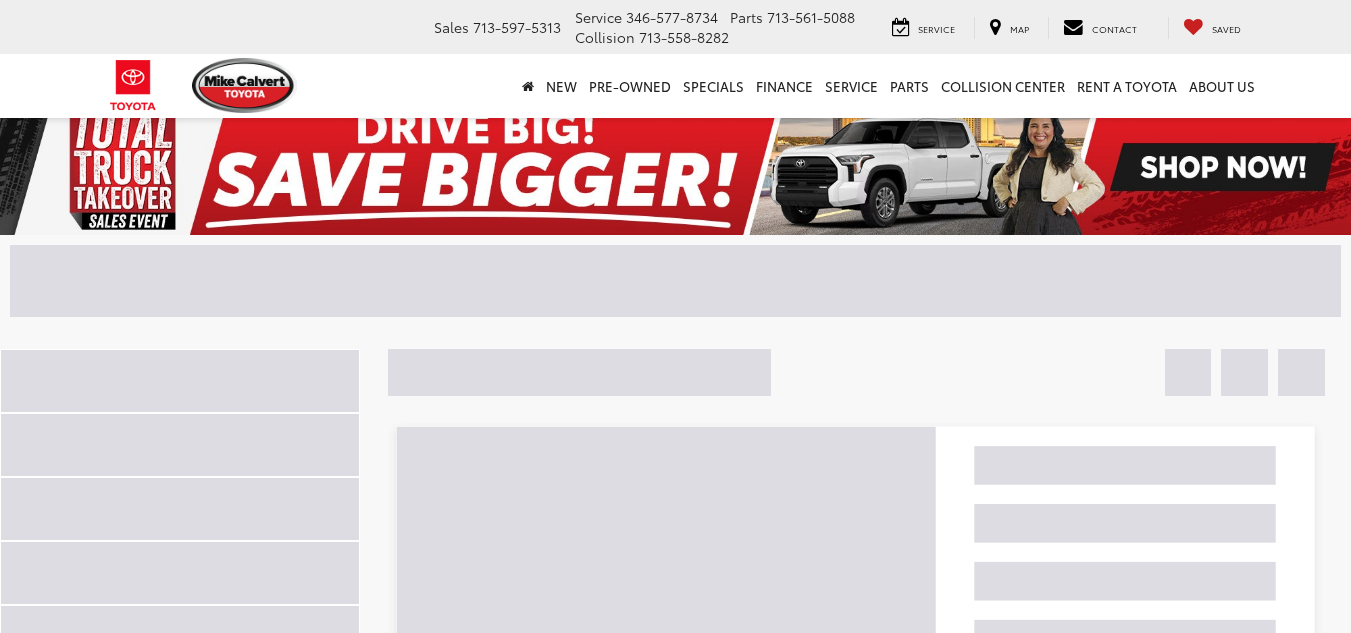 scroll, scrollTop: 0, scrollLeft: 0, axis: both 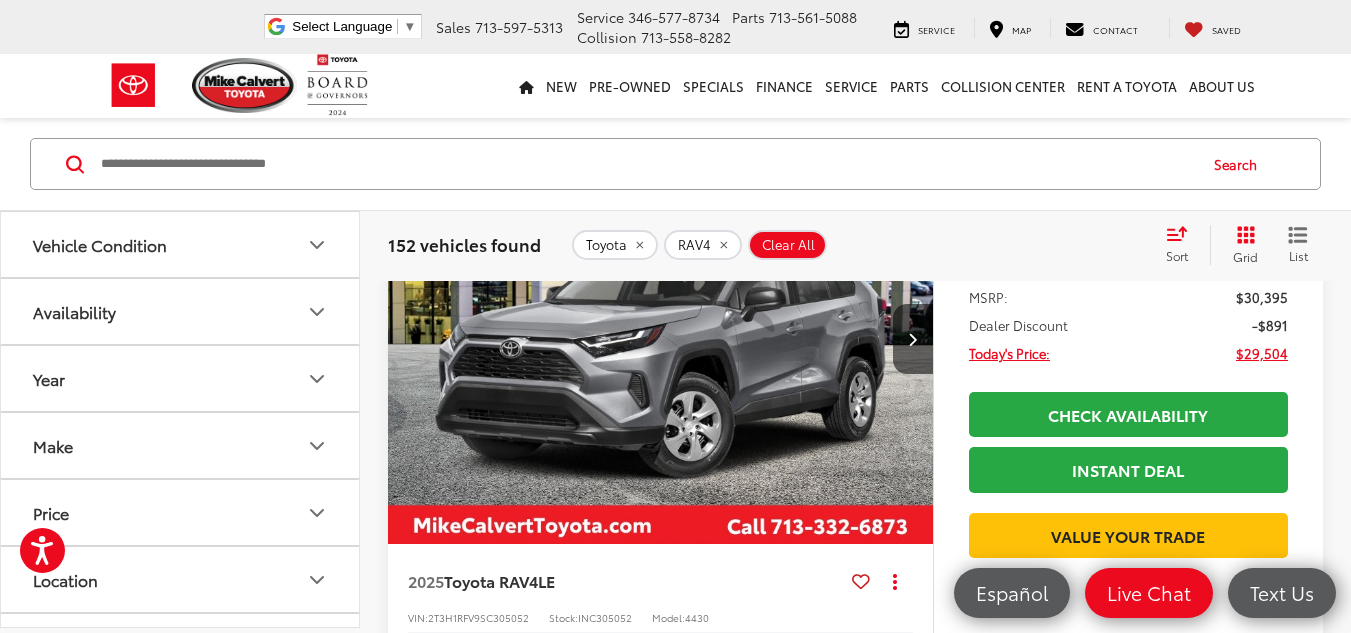click 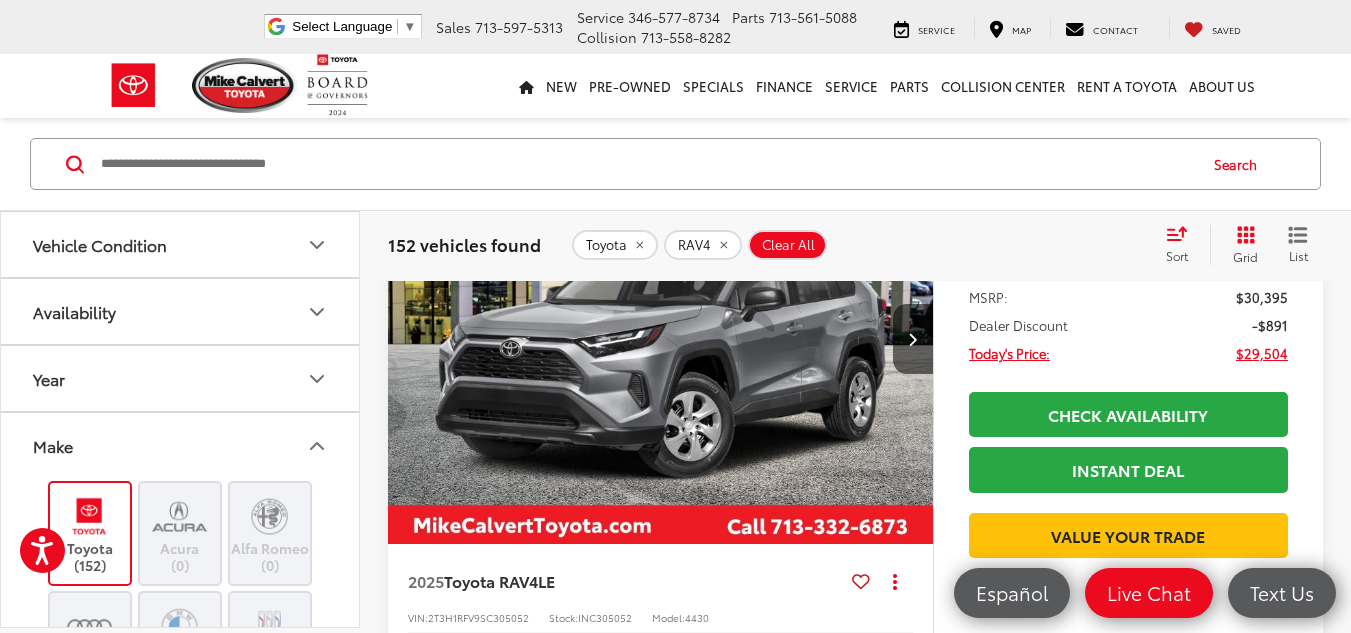 click 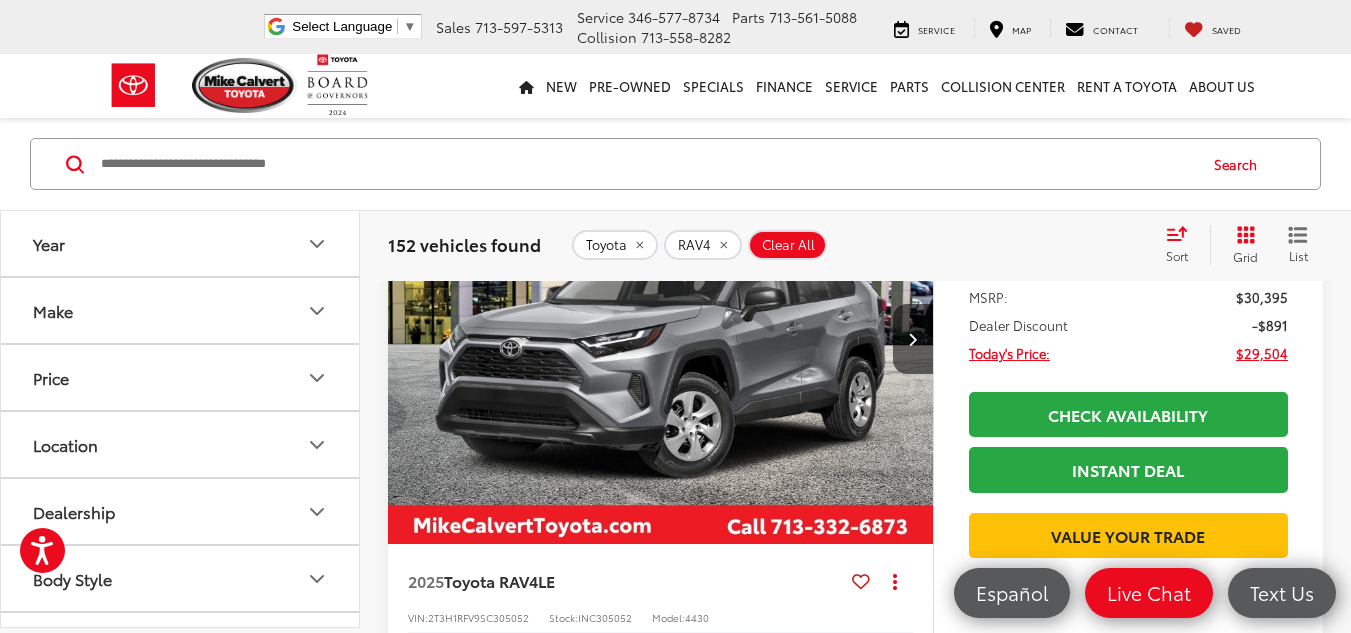 scroll, scrollTop: 0, scrollLeft: 0, axis: both 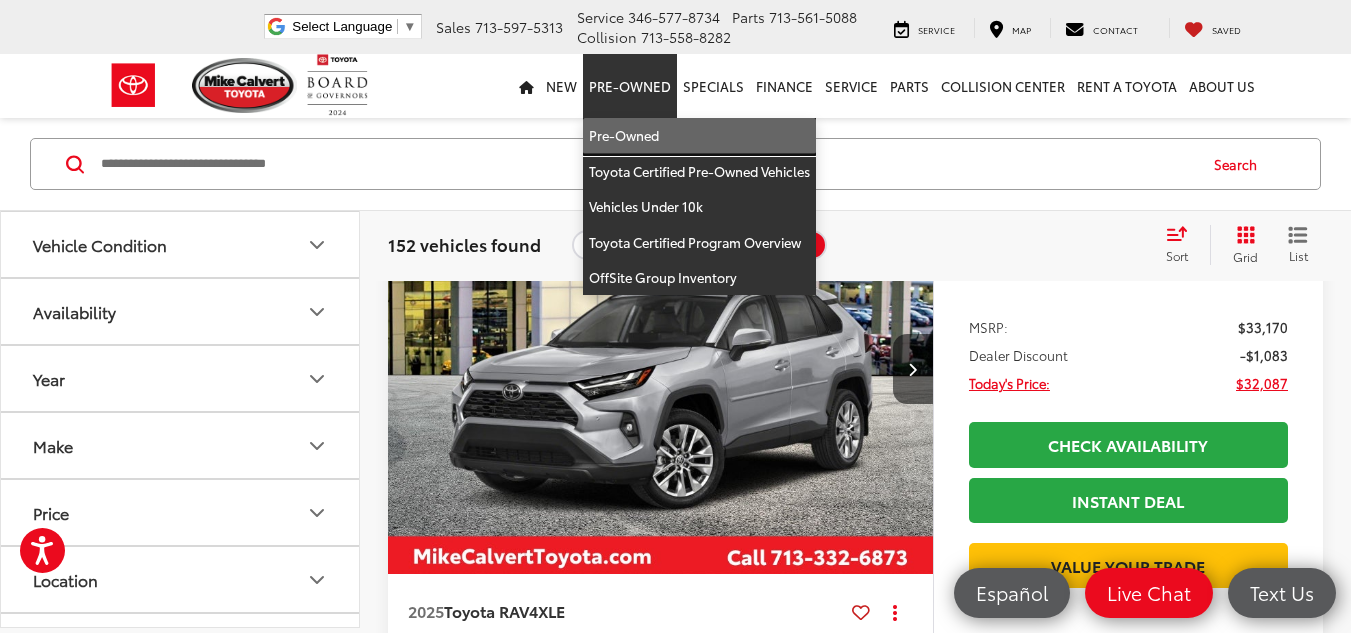click on "Pre-Owned" at bounding box center [699, 136] 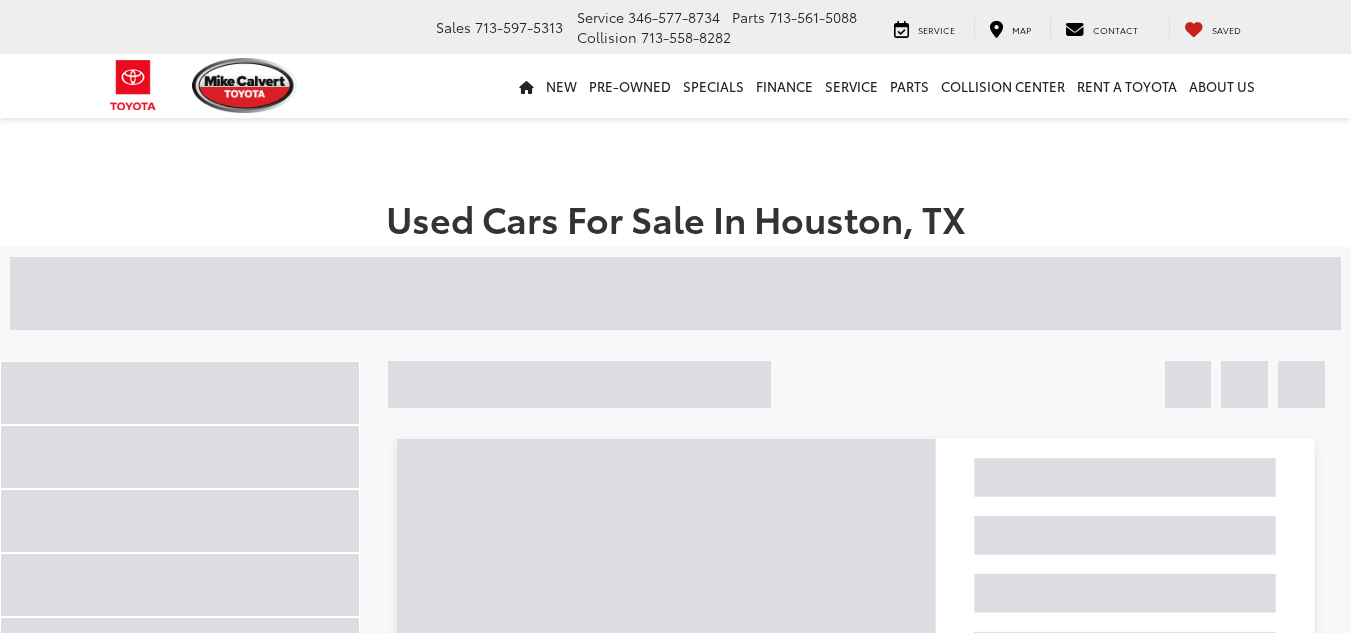 scroll, scrollTop: 0, scrollLeft: 0, axis: both 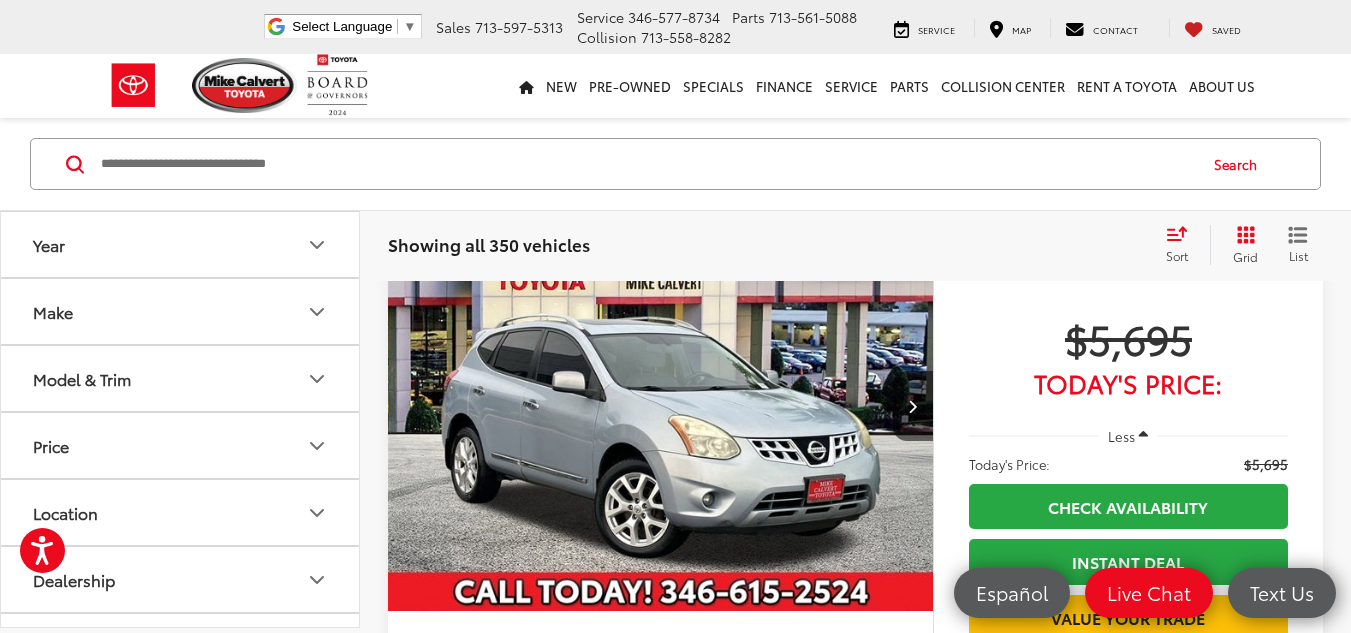 drag, startPoint x: 1365, startPoint y: 80, endPoint x: 1365, endPoint y: 97, distance: 17 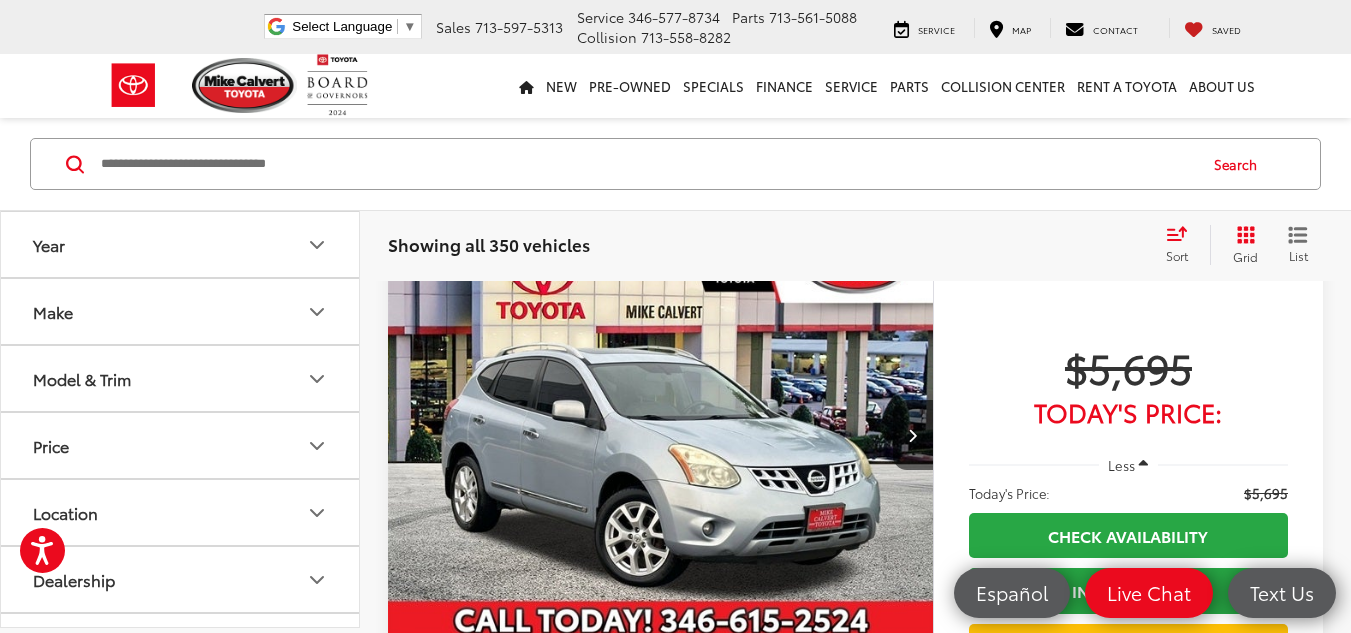 click on "Model & Trim" at bounding box center [181, 378] 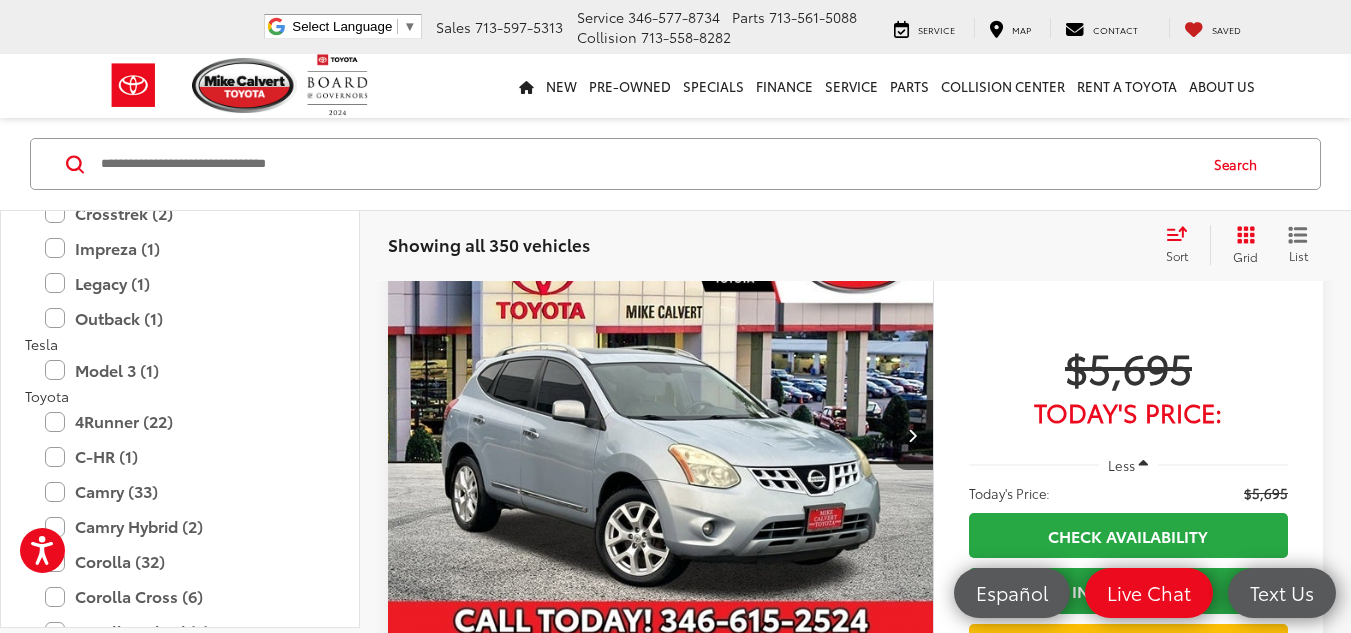 scroll, scrollTop: 3328, scrollLeft: 0, axis: vertical 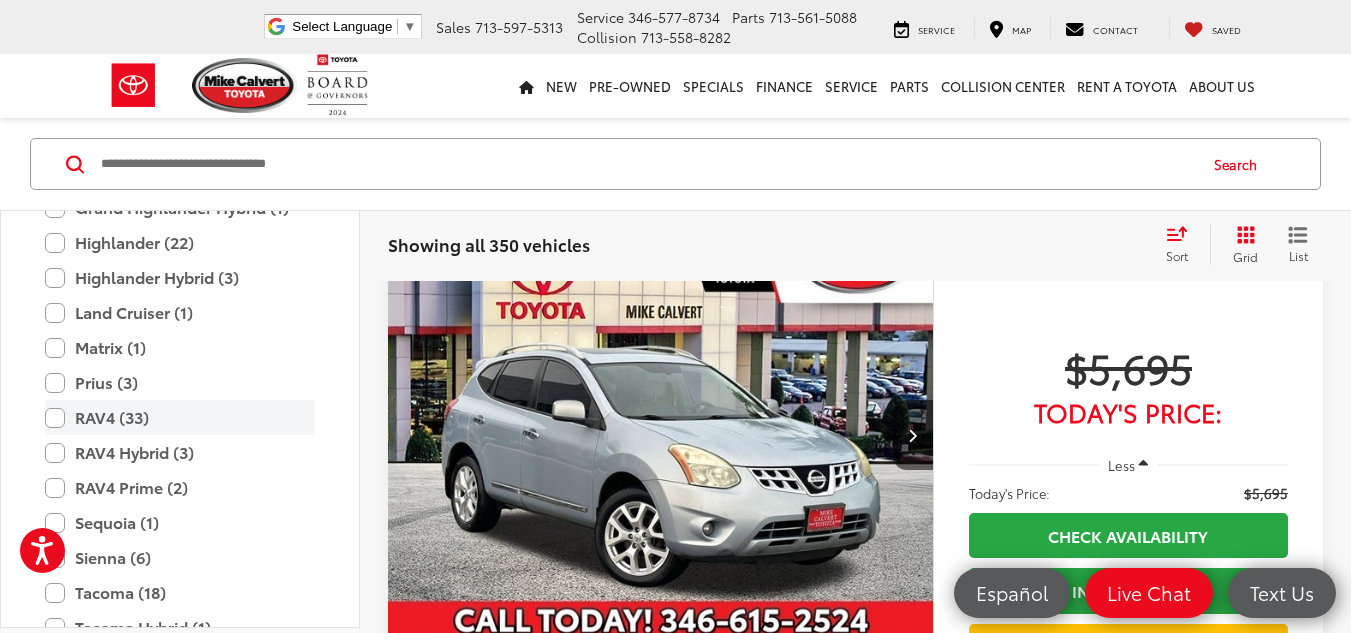 click on "RAV4 (33)" at bounding box center [180, 417] 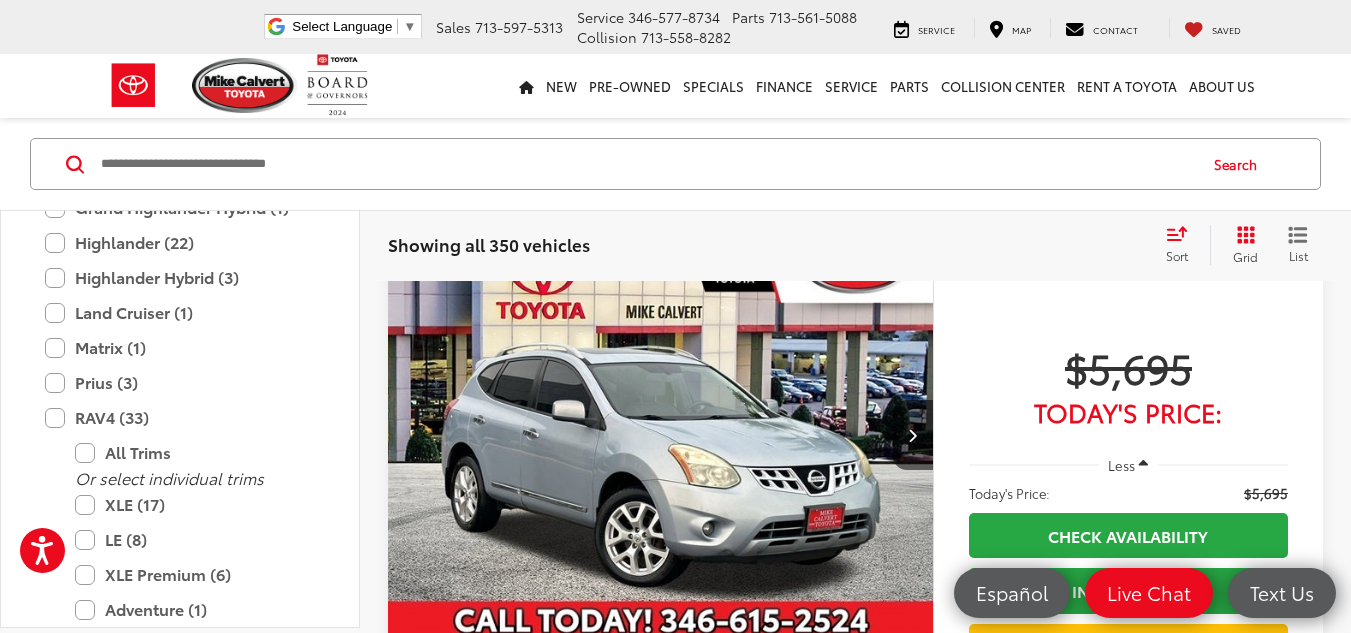scroll, scrollTop: 129, scrollLeft: 0, axis: vertical 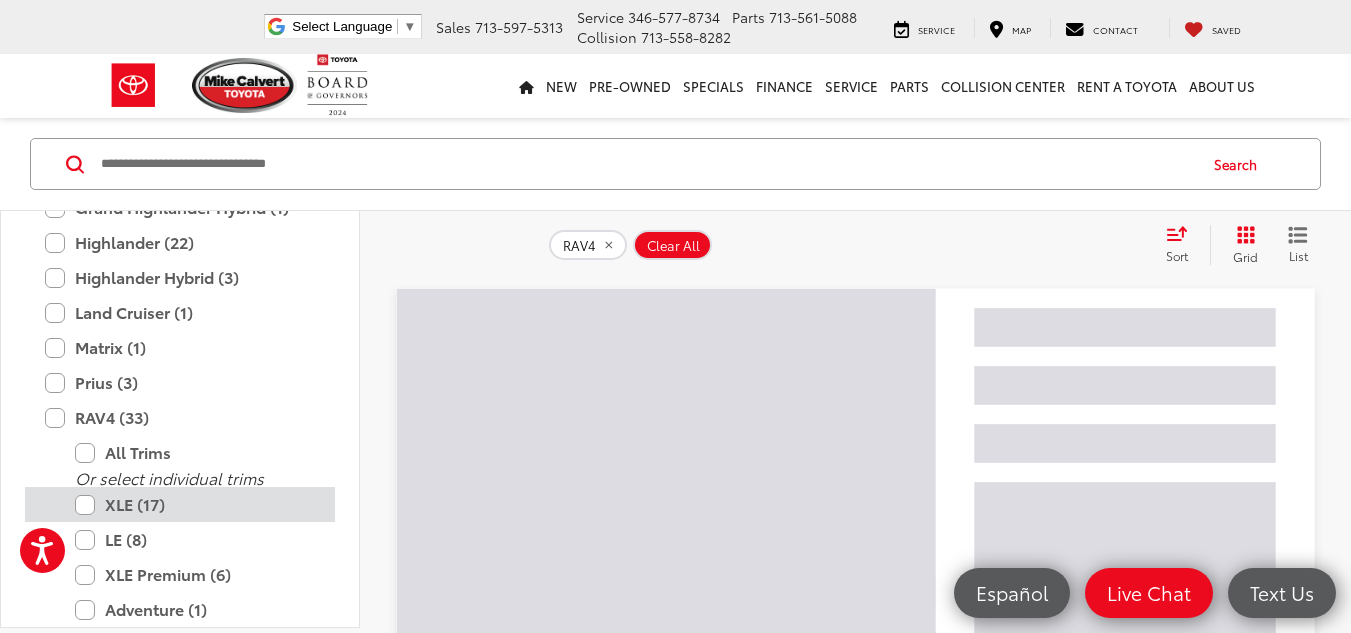 click on "XLE (17)" at bounding box center [195, 504] 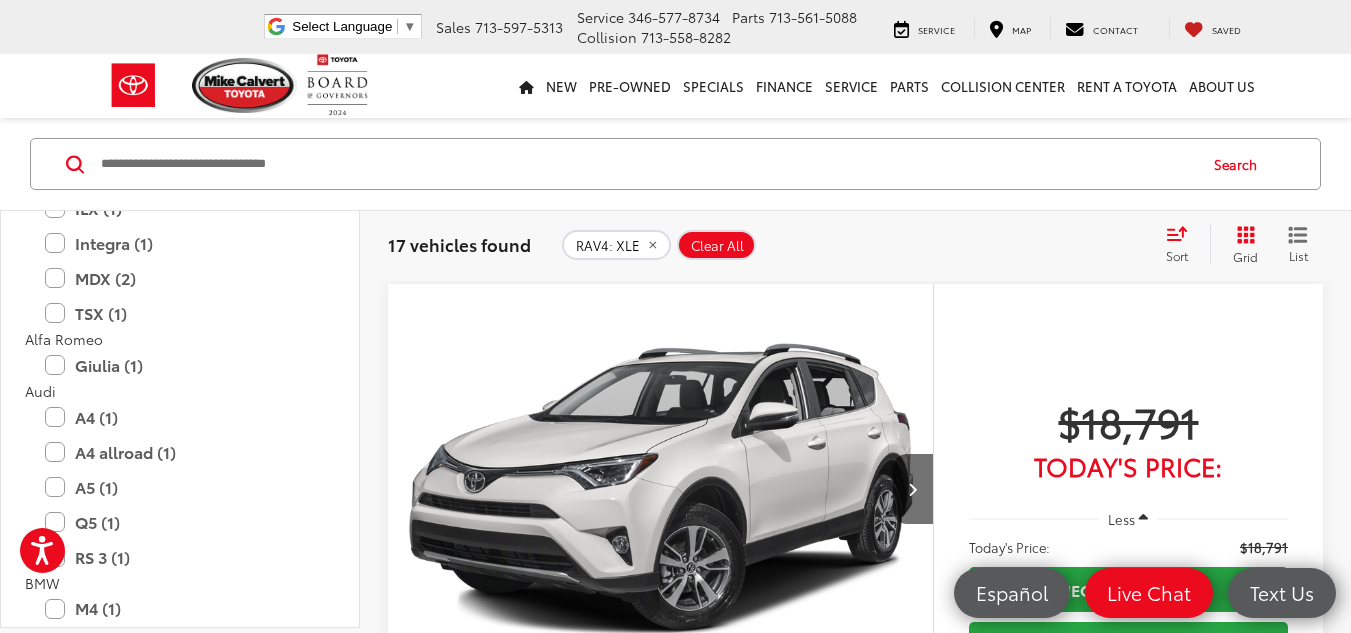 scroll, scrollTop: 0, scrollLeft: 0, axis: both 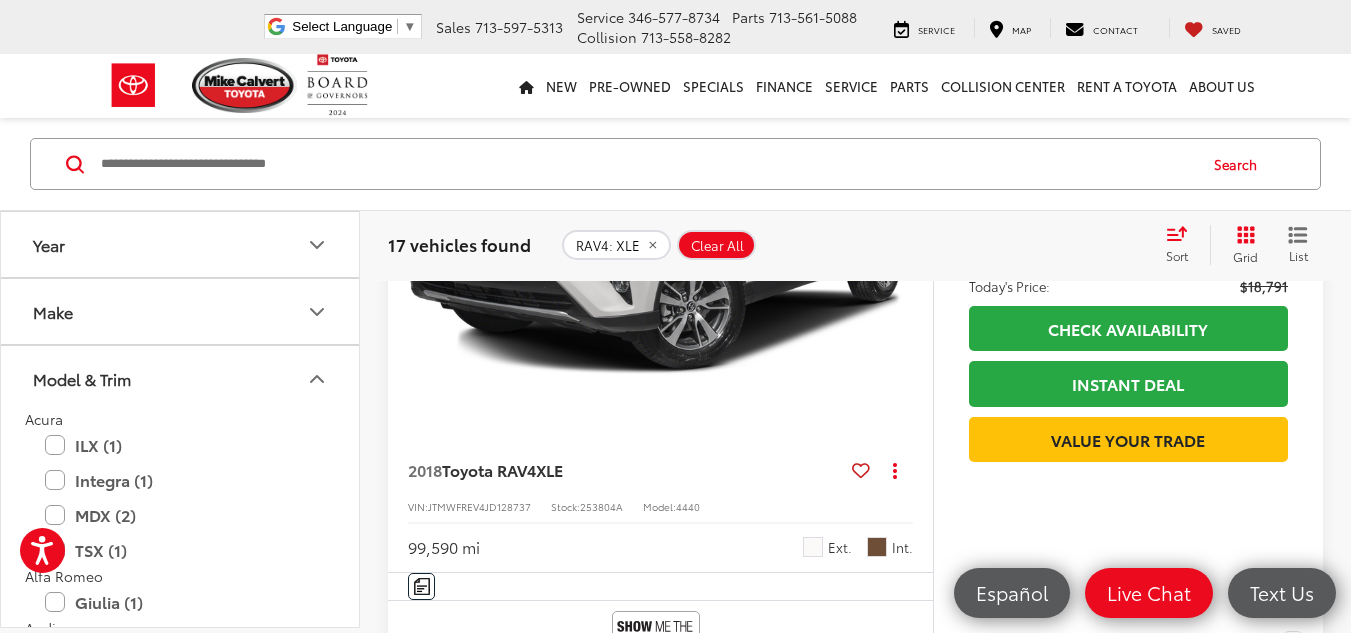 click on "Year" at bounding box center [181, 244] 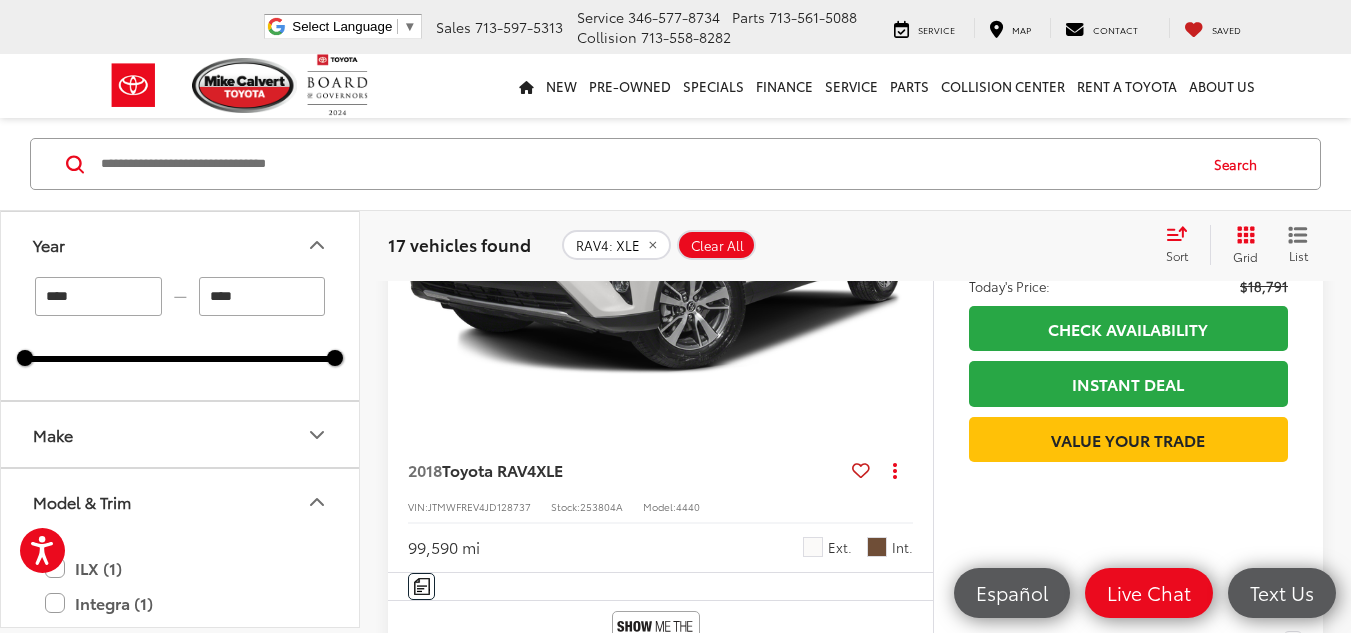 drag, startPoint x: 31, startPoint y: 367, endPoint x: 58, endPoint y: 366, distance: 27.018513 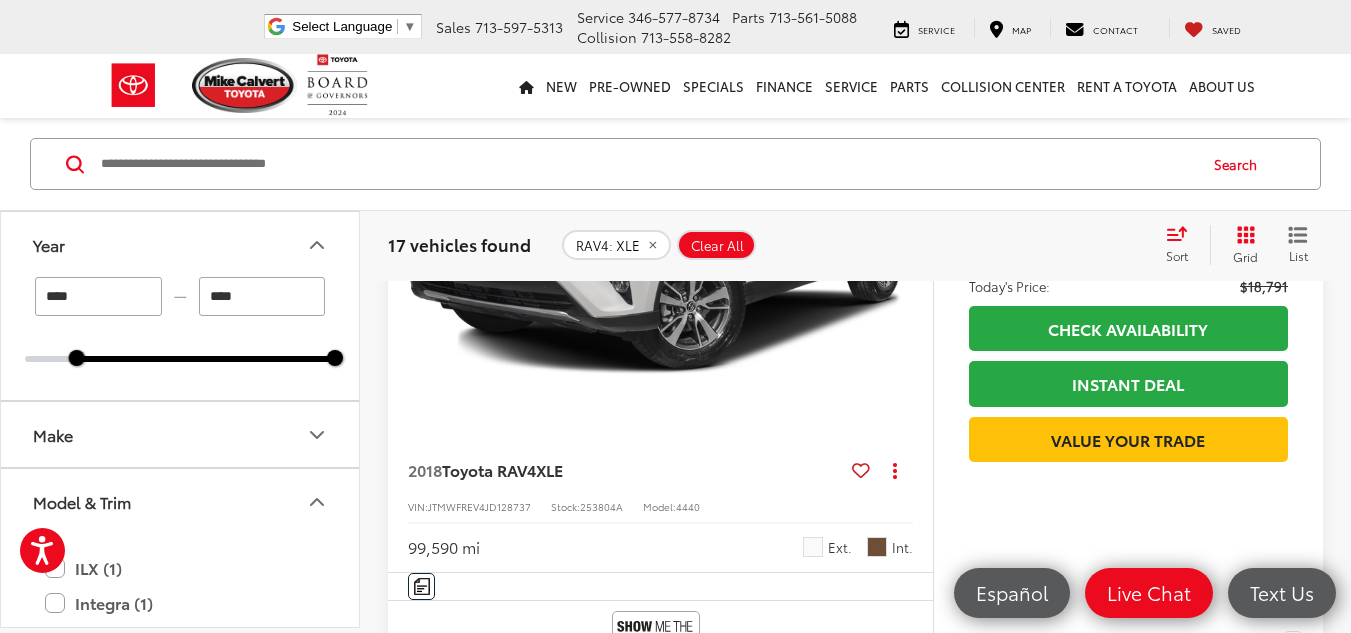 click at bounding box center (206, 359) 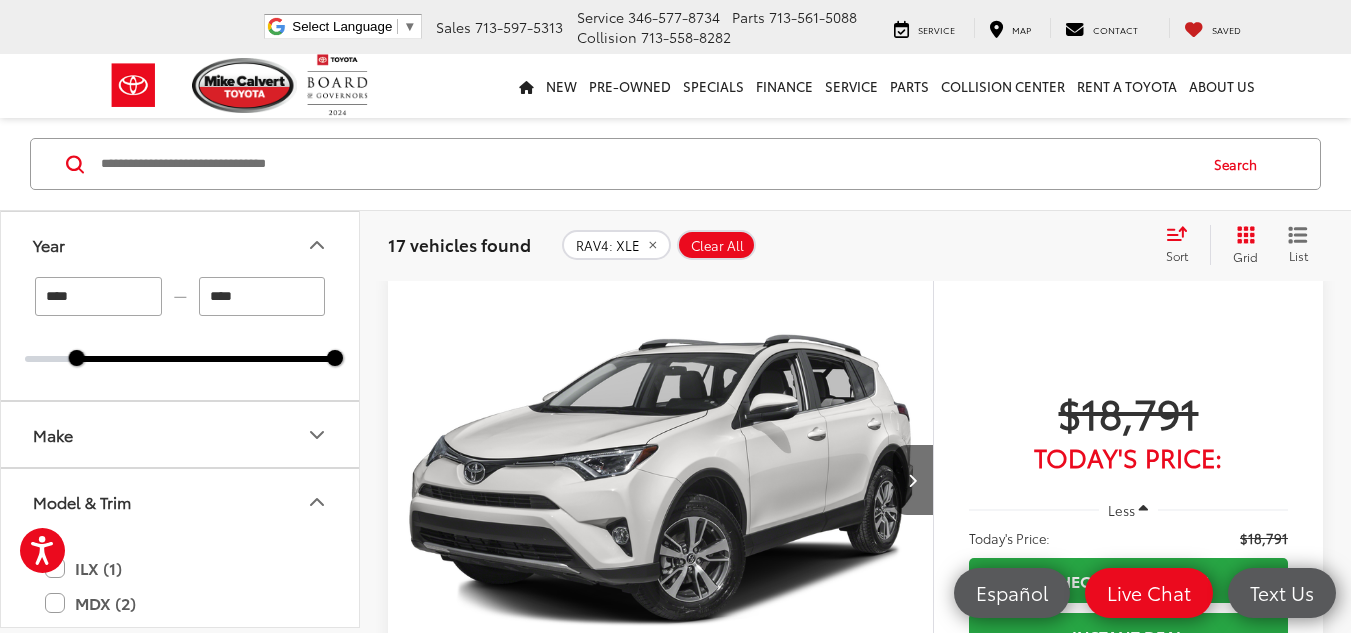 type on "****" 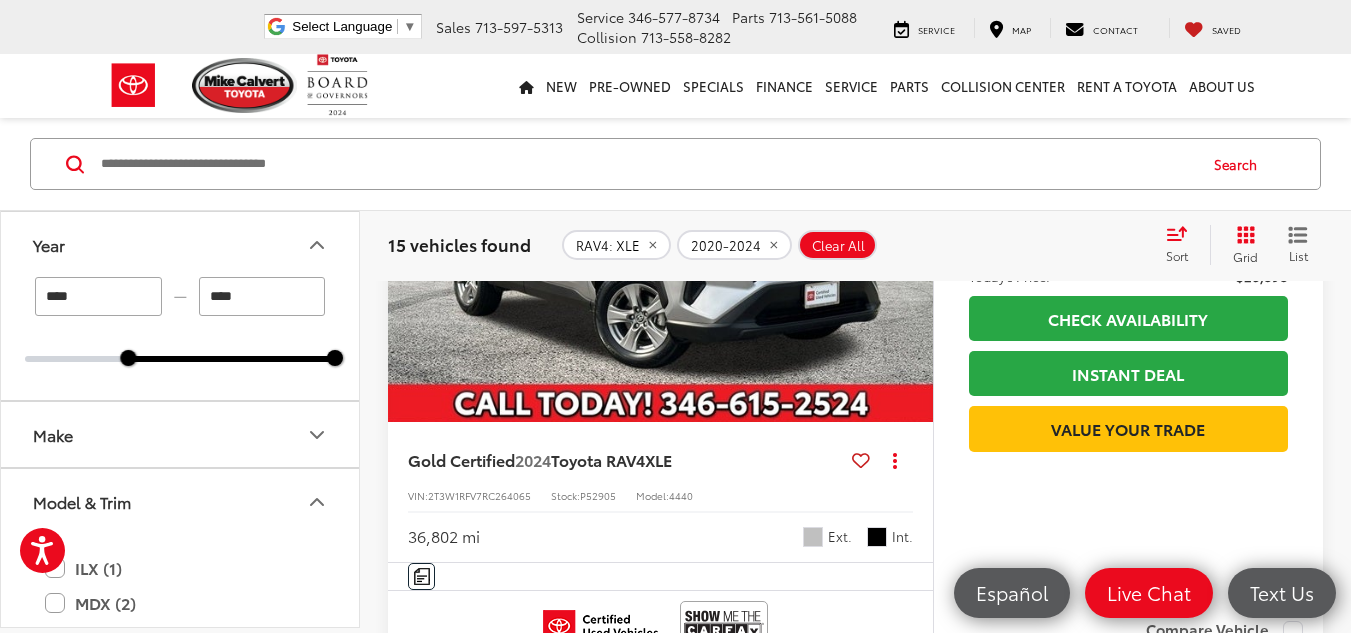 scroll, scrollTop: 1809, scrollLeft: 0, axis: vertical 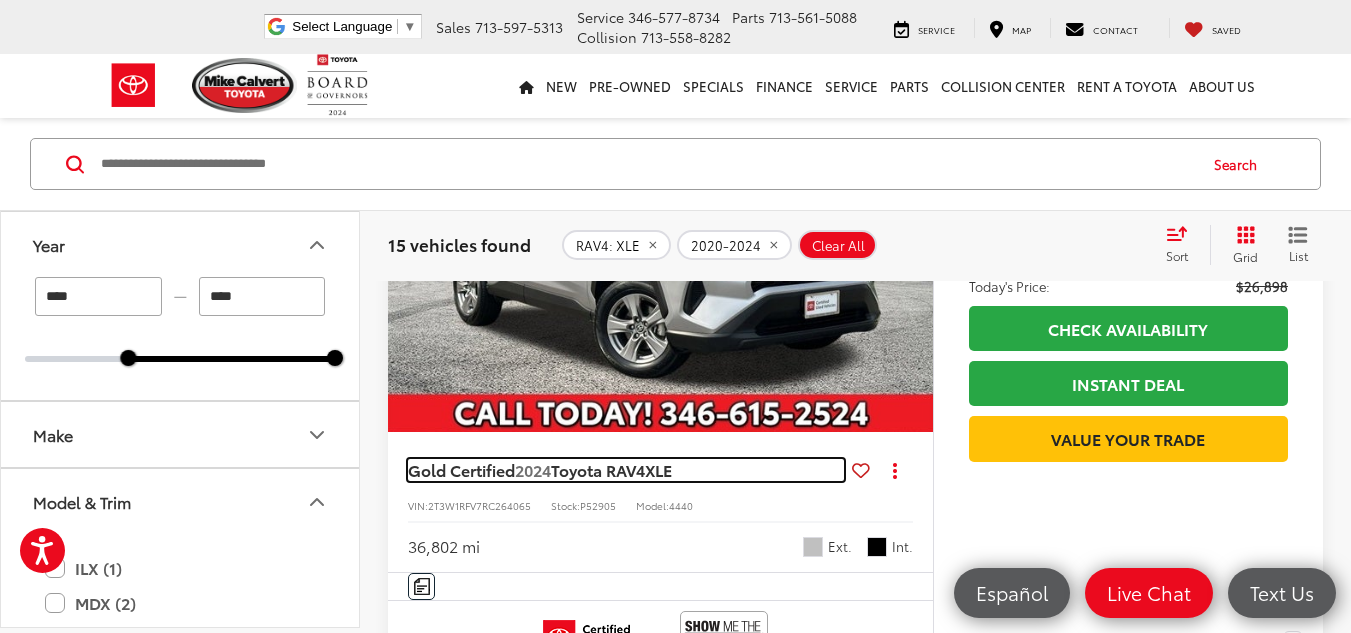 click on "Toyota RAV4" at bounding box center (598, 469) 